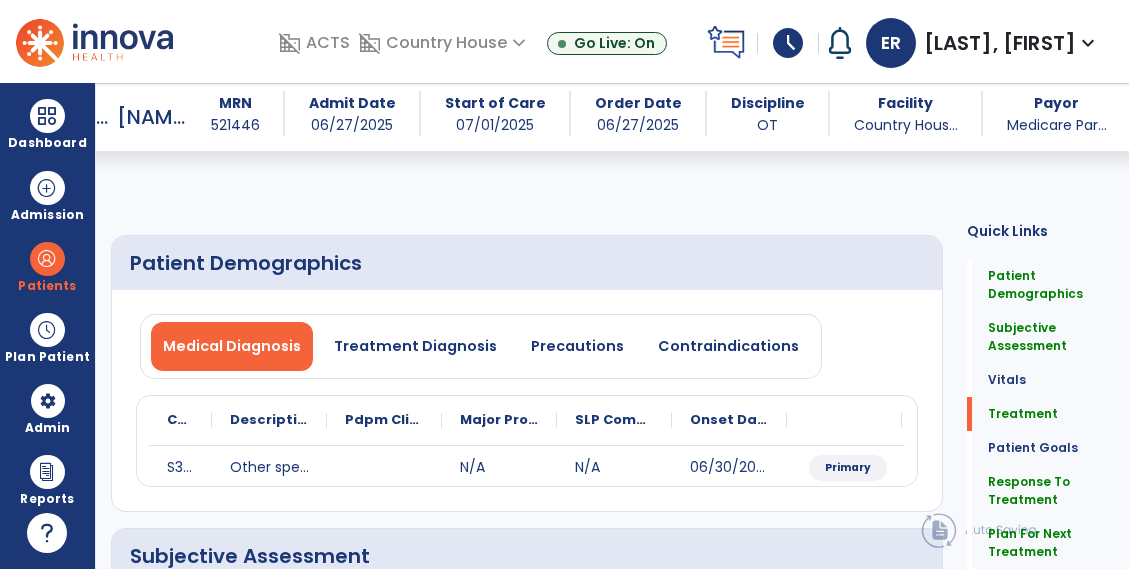 select on "*" 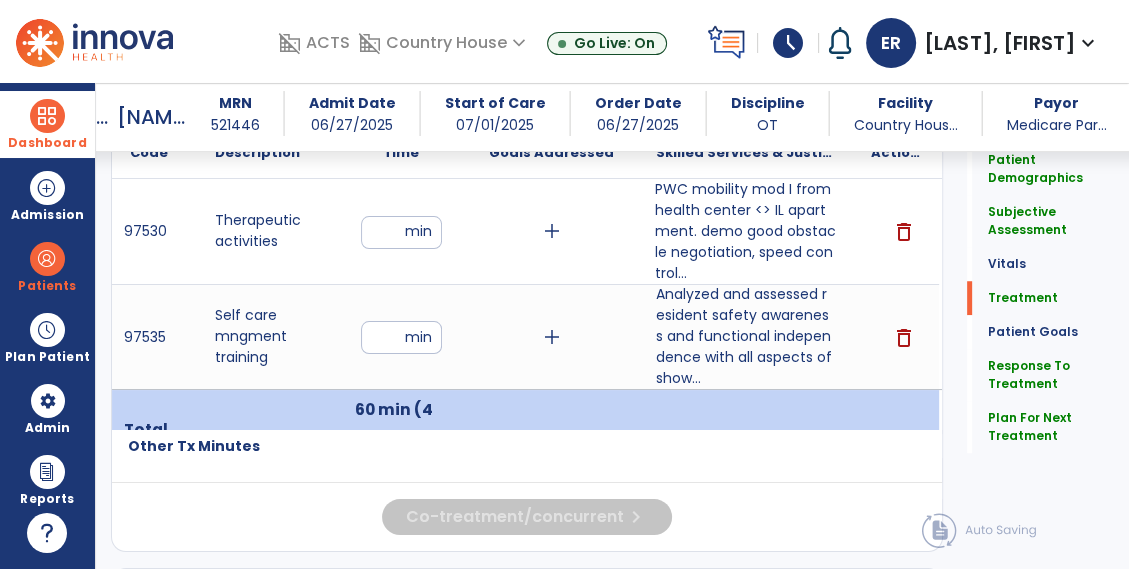 click at bounding box center (47, 116) 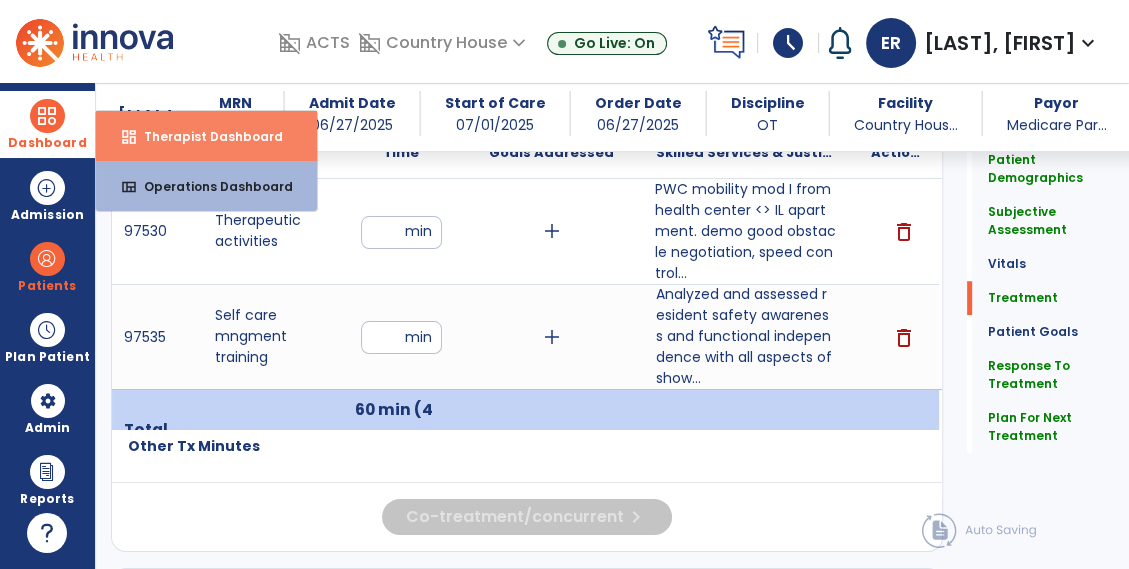 click on "dashboard  Therapist Dashboard" at bounding box center (206, 136) 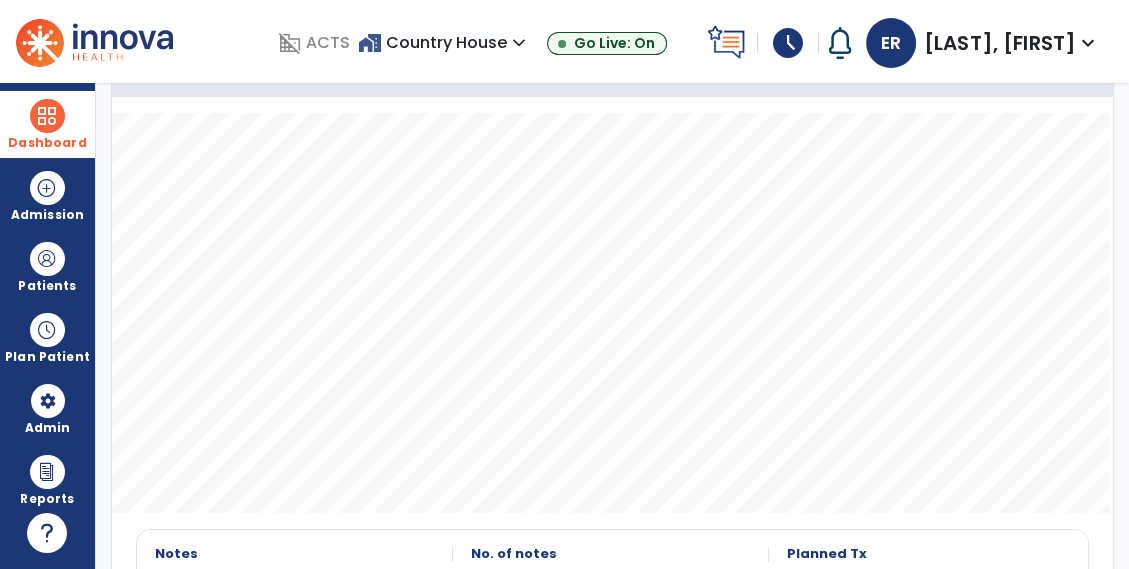 scroll, scrollTop: 0, scrollLeft: 0, axis: both 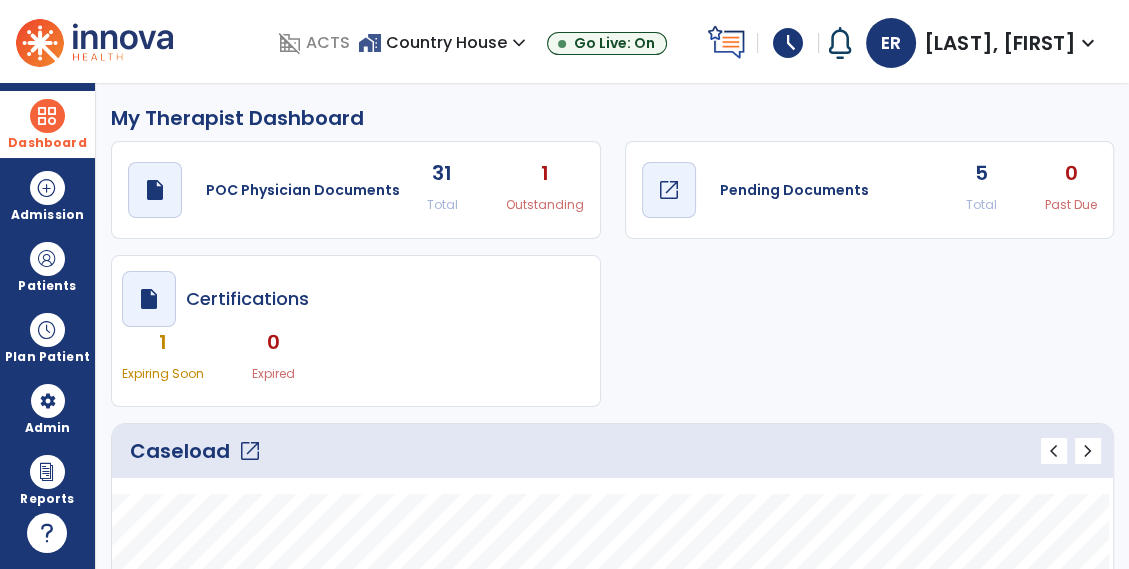 click on "Pending Documents" 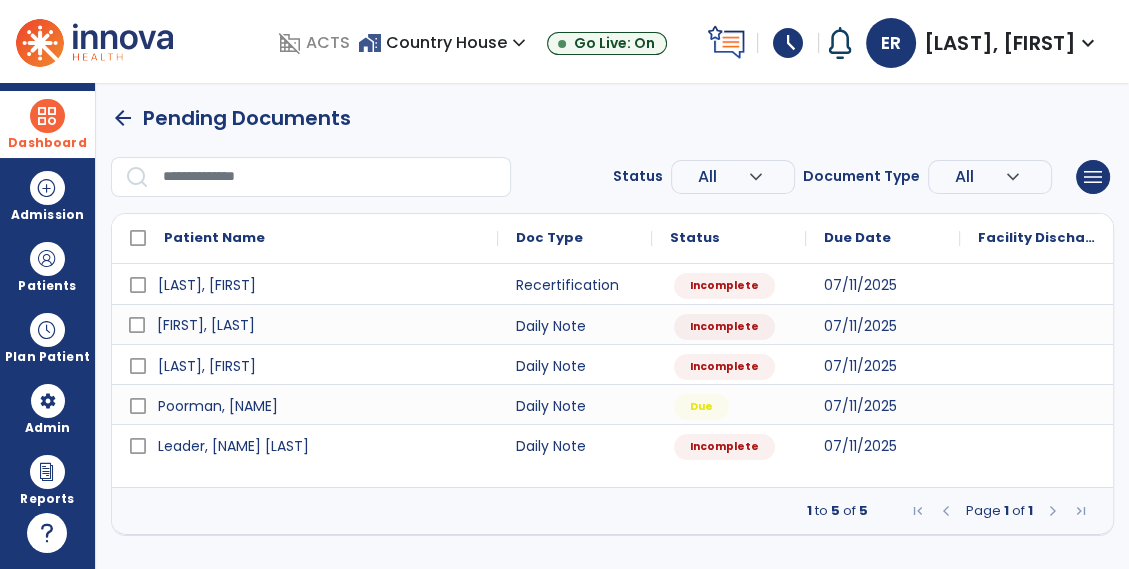 click on "[FIRST], [LAST]" at bounding box center [206, 325] 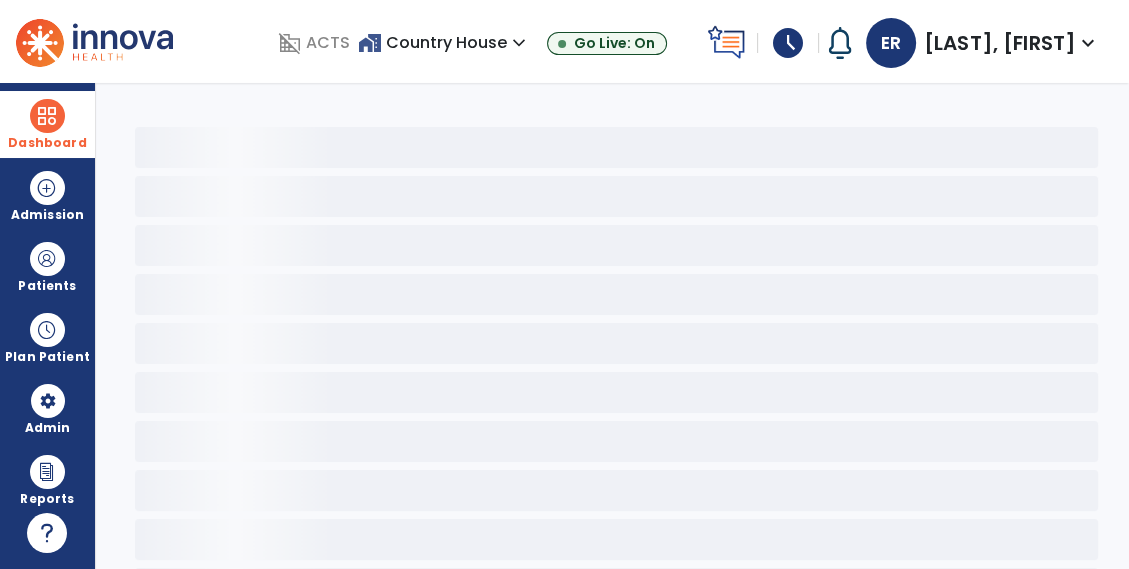 select on "*" 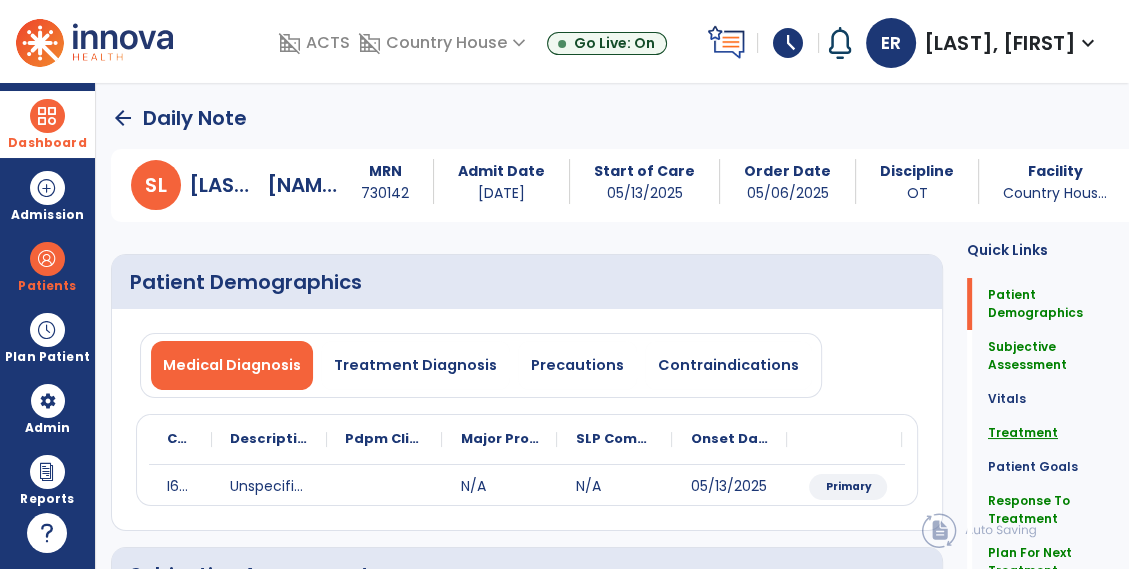 click on "Treatment" 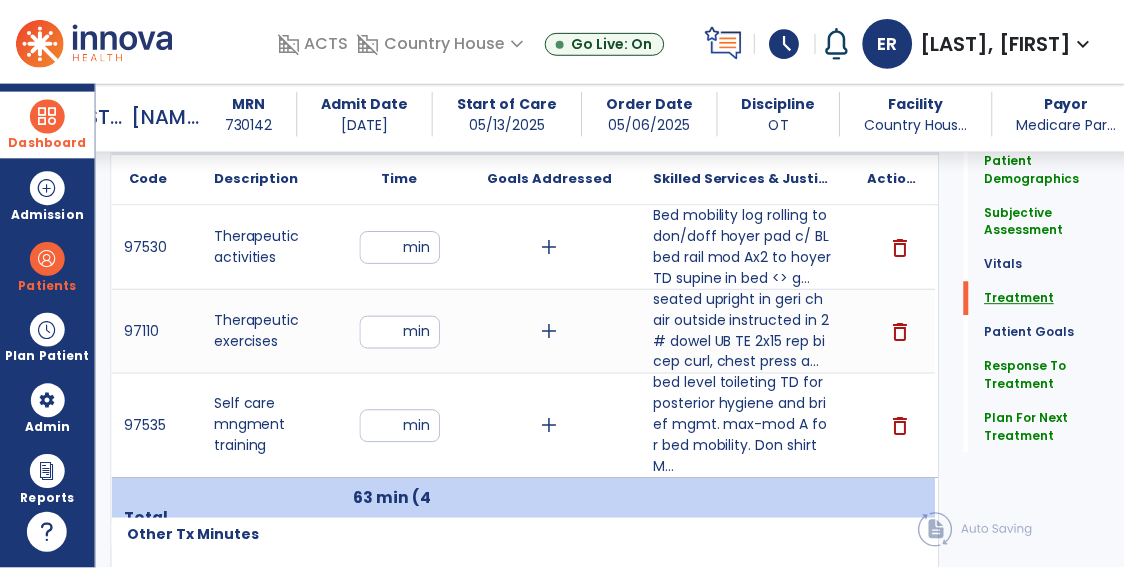 scroll, scrollTop: 1152, scrollLeft: 0, axis: vertical 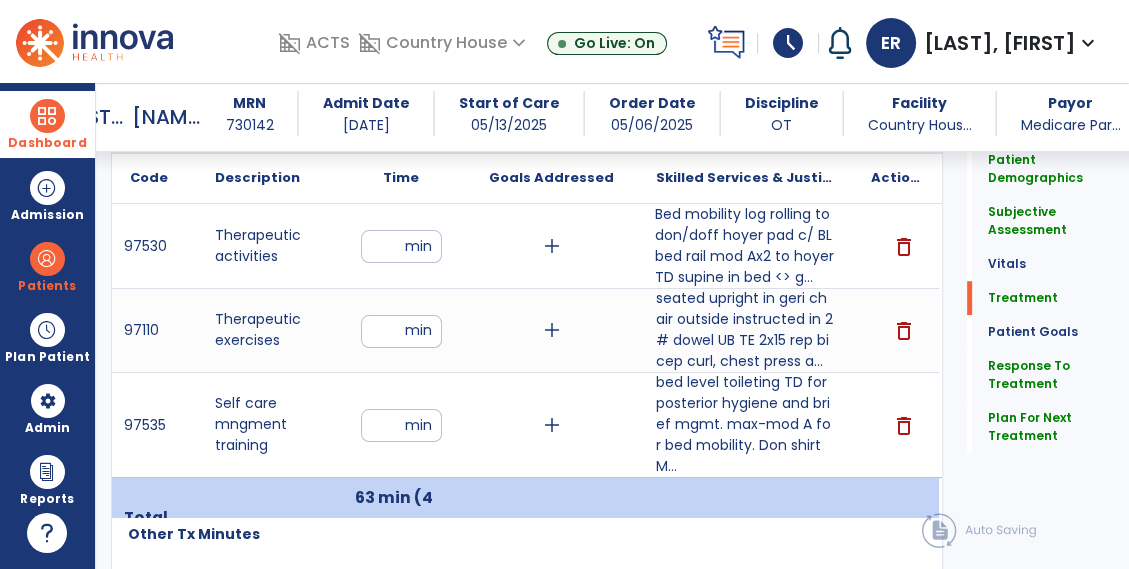 click on "Bed mobility log rolling to don/doff hoyer pad c/ BL bed rail mod Ax2 to hoyer TD supine in bed <> g..." at bounding box center (745, 246) 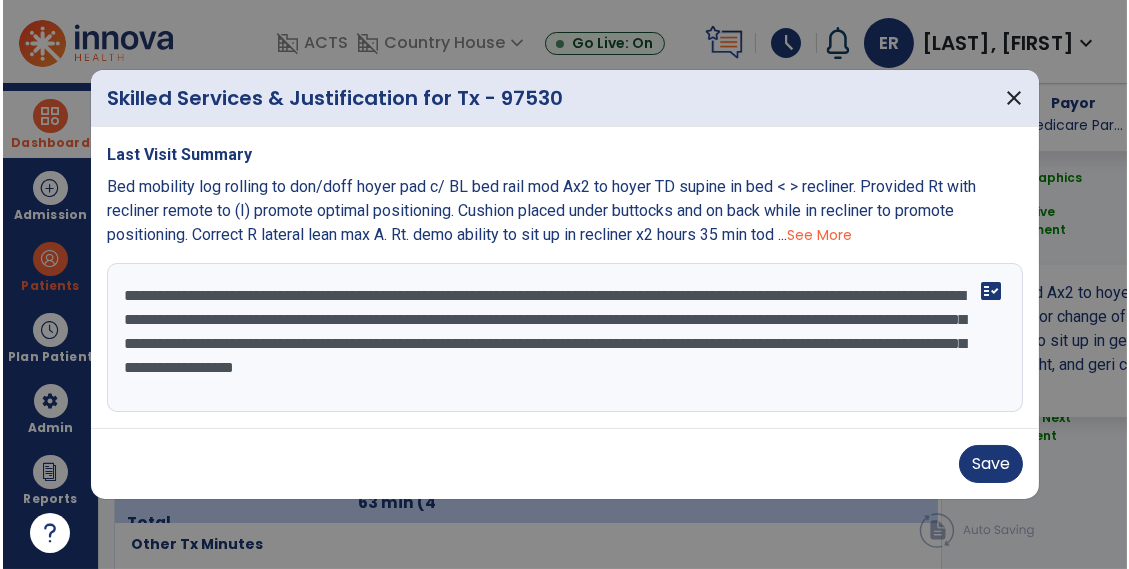 scroll, scrollTop: 1152, scrollLeft: 0, axis: vertical 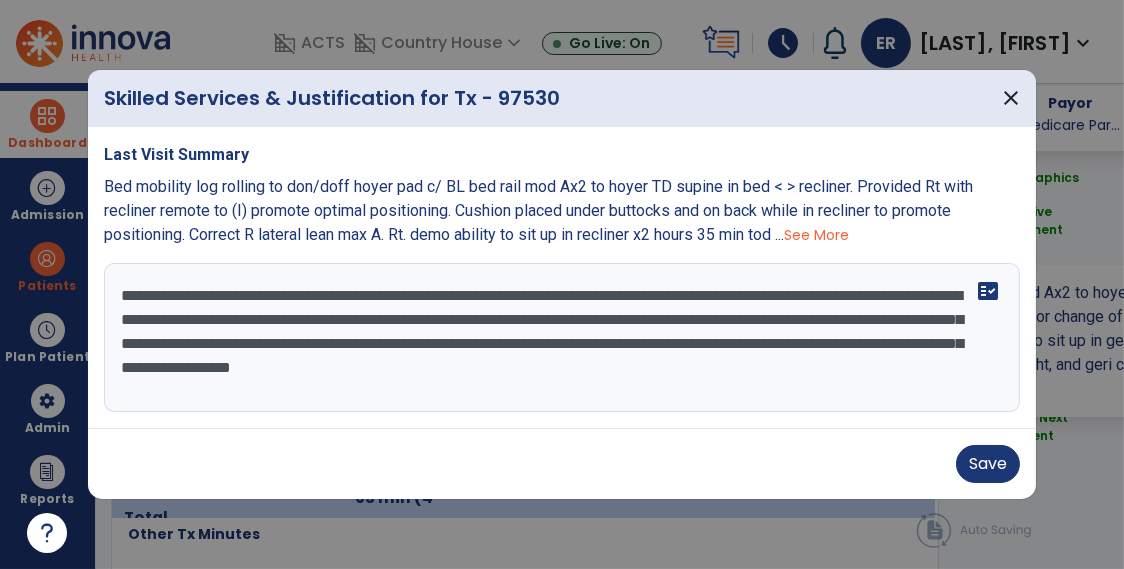 click on "**********" at bounding box center [563, 338] 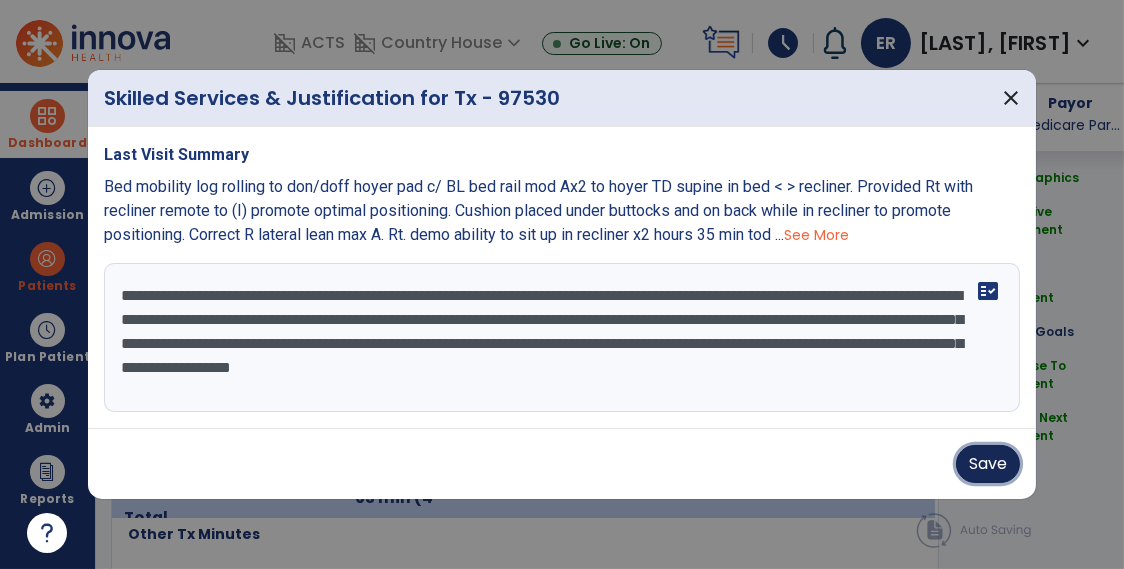 click on "Save" at bounding box center (988, 464) 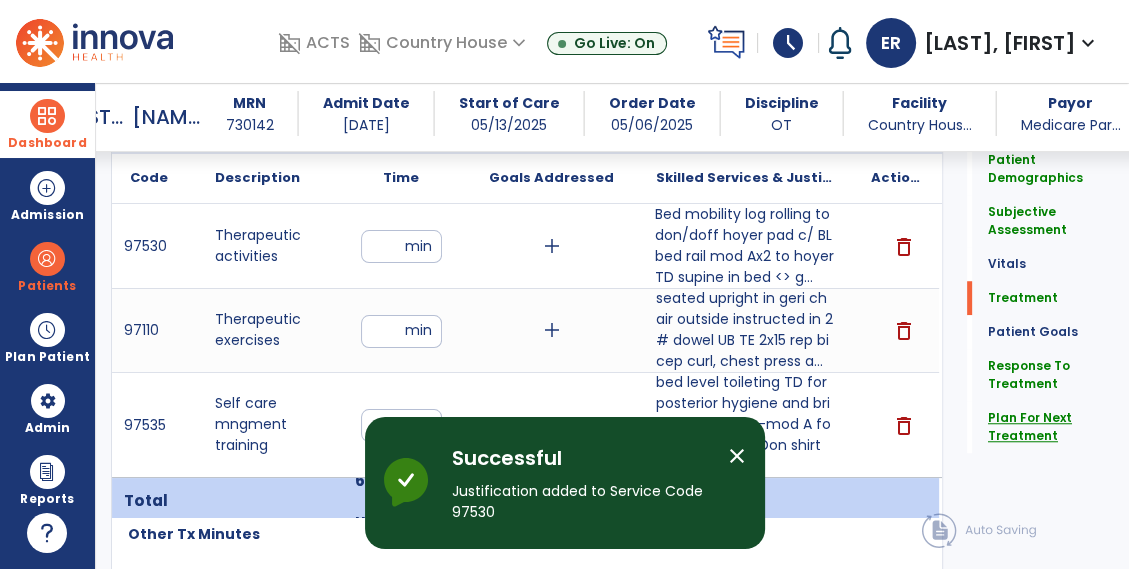 click on "Plan For Next Treatment" 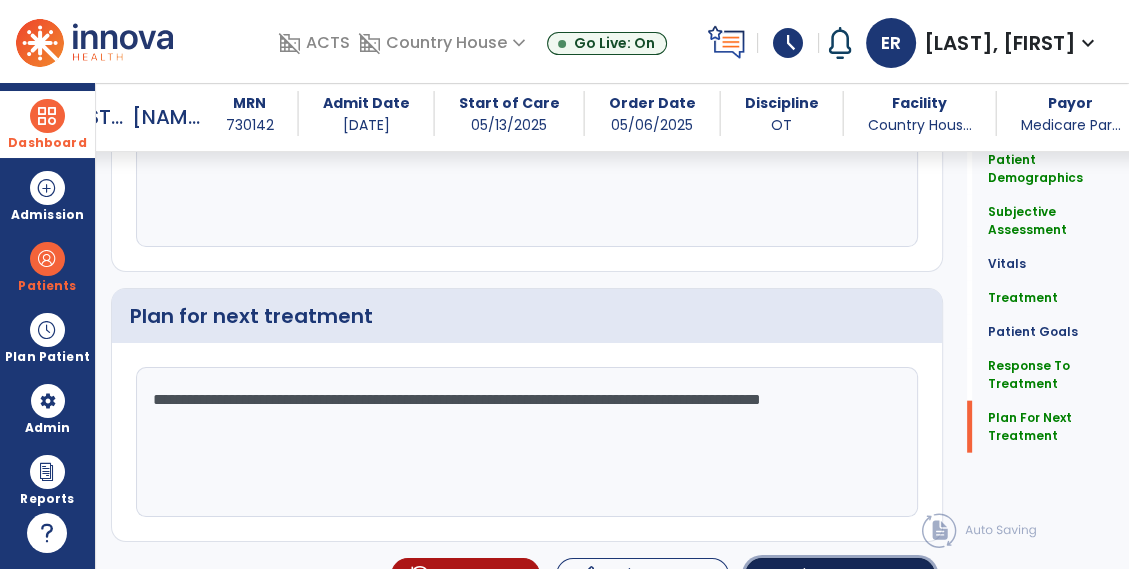 click on "Sign Doc" 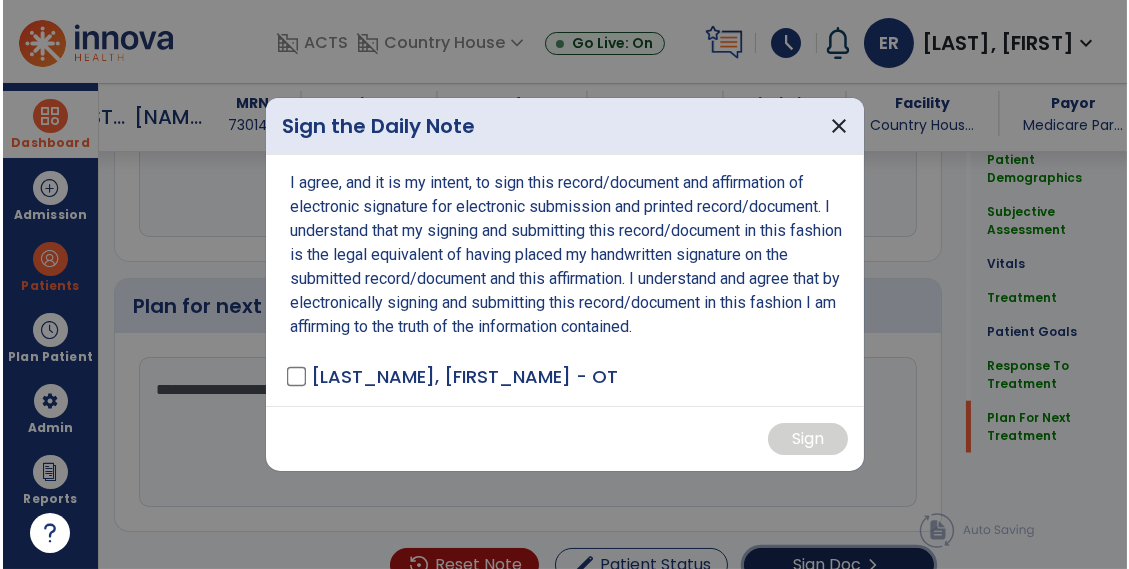 scroll, scrollTop: 3384, scrollLeft: 0, axis: vertical 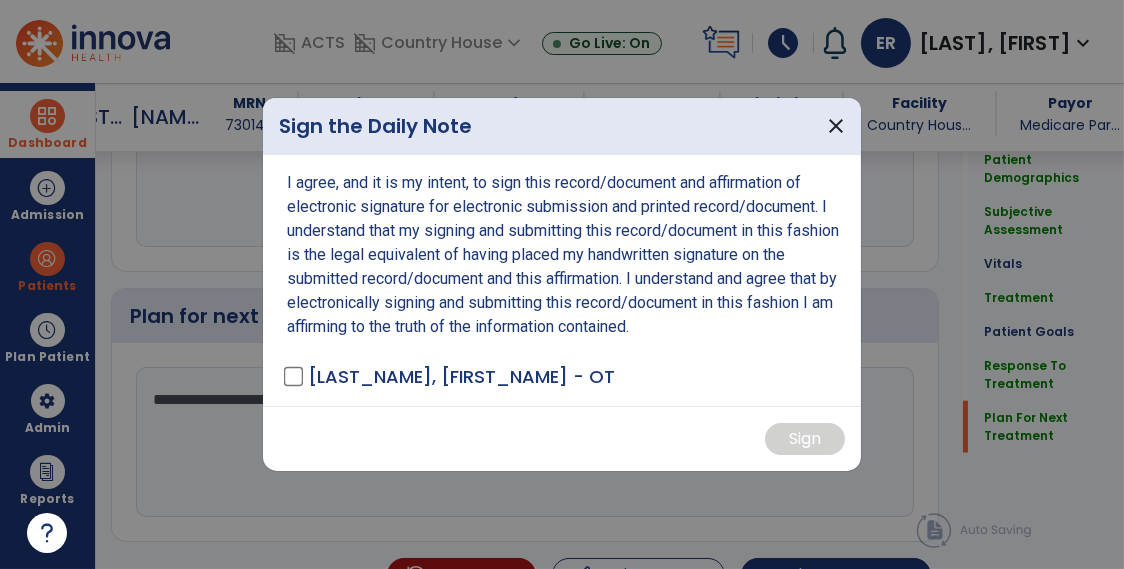 click on "[LAST_NAME], [FIRST_NAME] - OT" at bounding box center [461, 376] 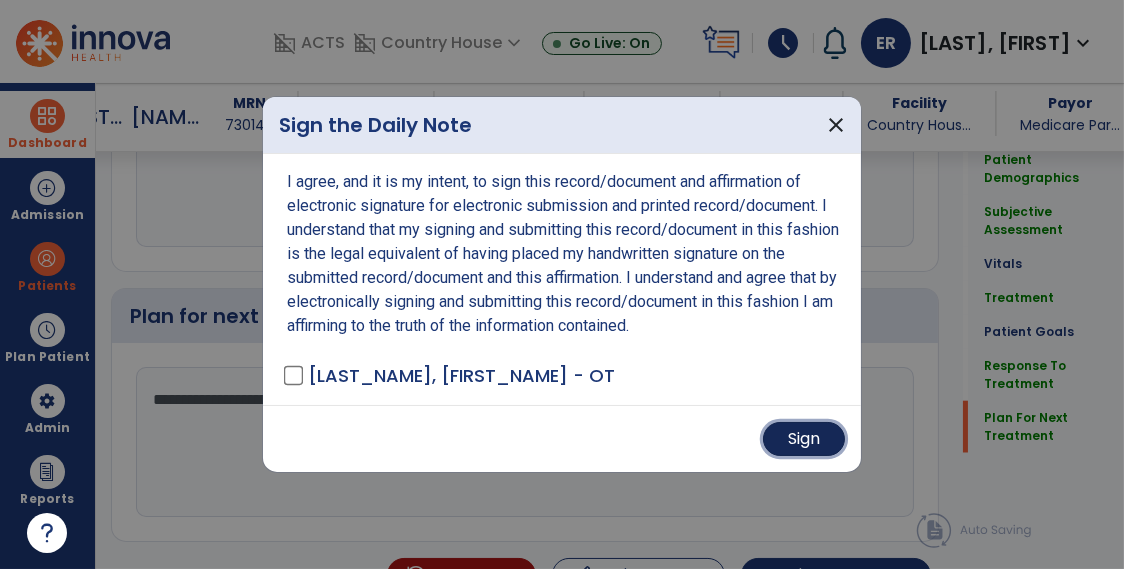 click on "Sign" at bounding box center [804, 439] 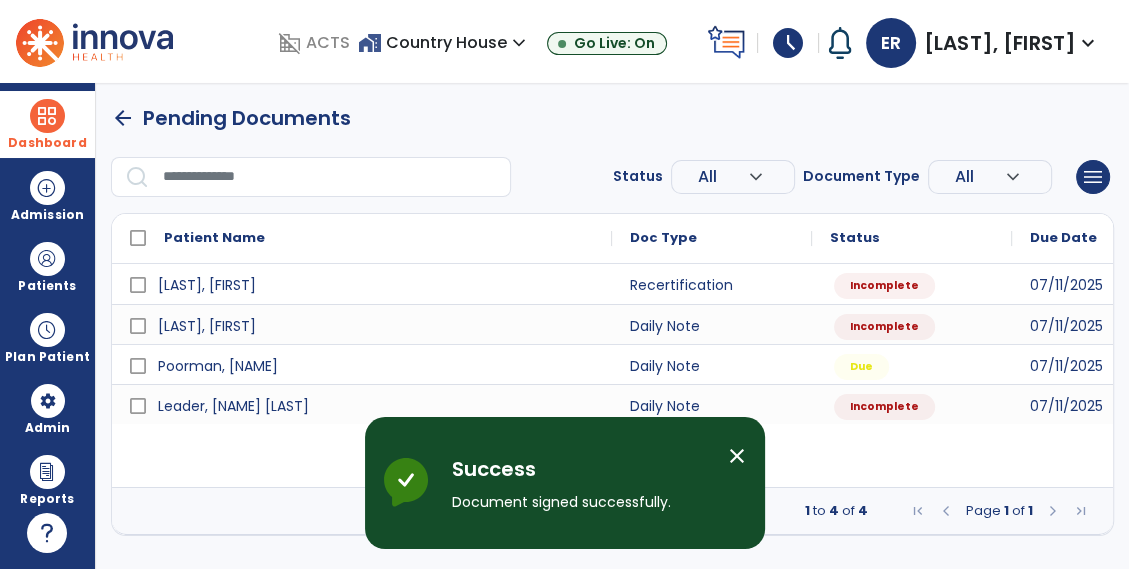 scroll, scrollTop: 0, scrollLeft: 0, axis: both 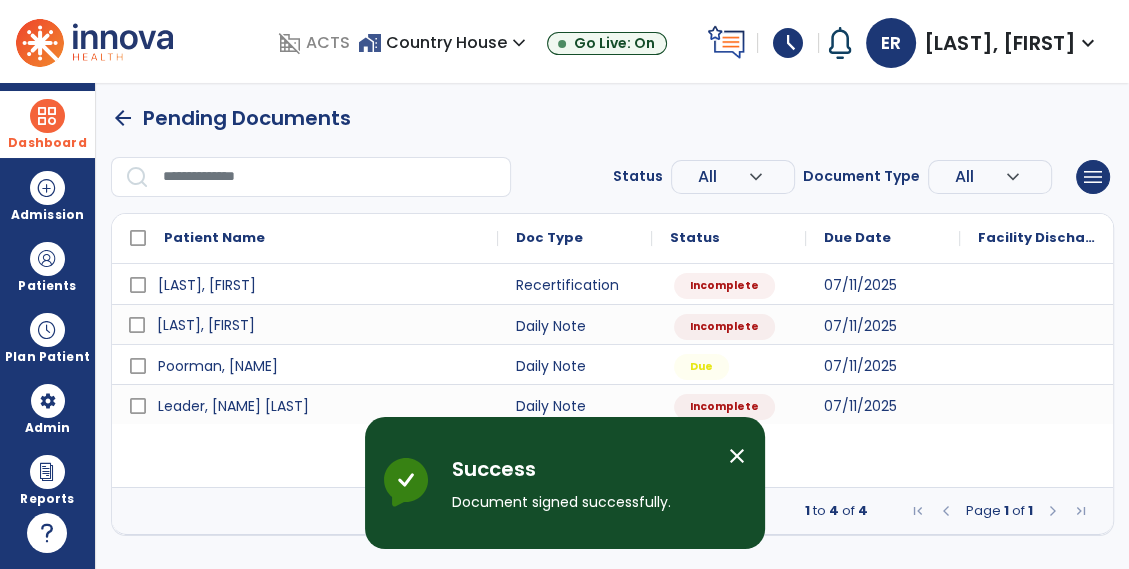 click on "[LAST], [FIRST]" at bounding box center [319, 325] 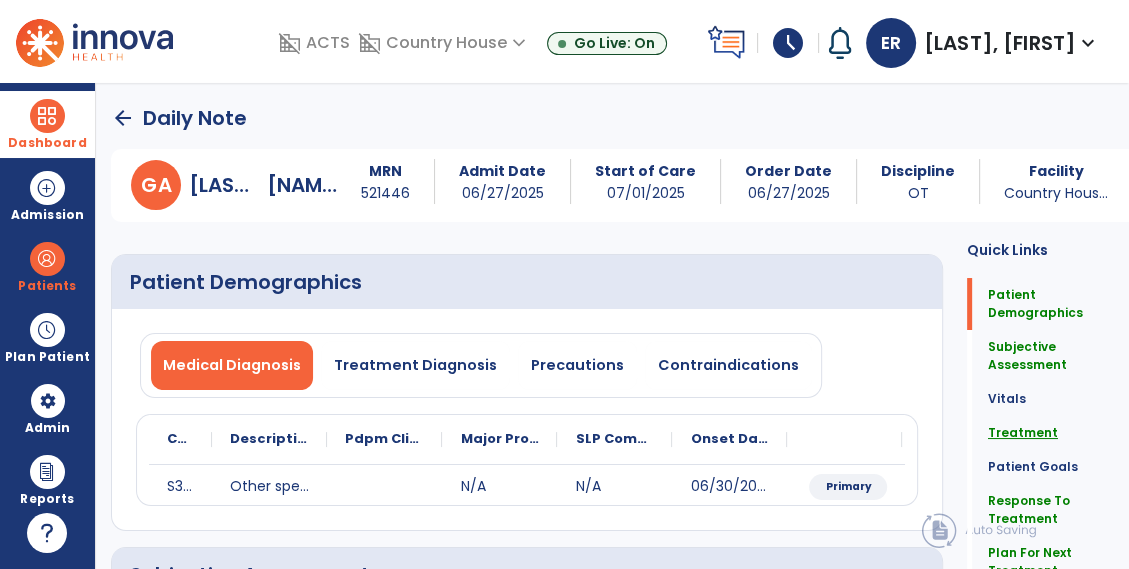 click on "Treatment" 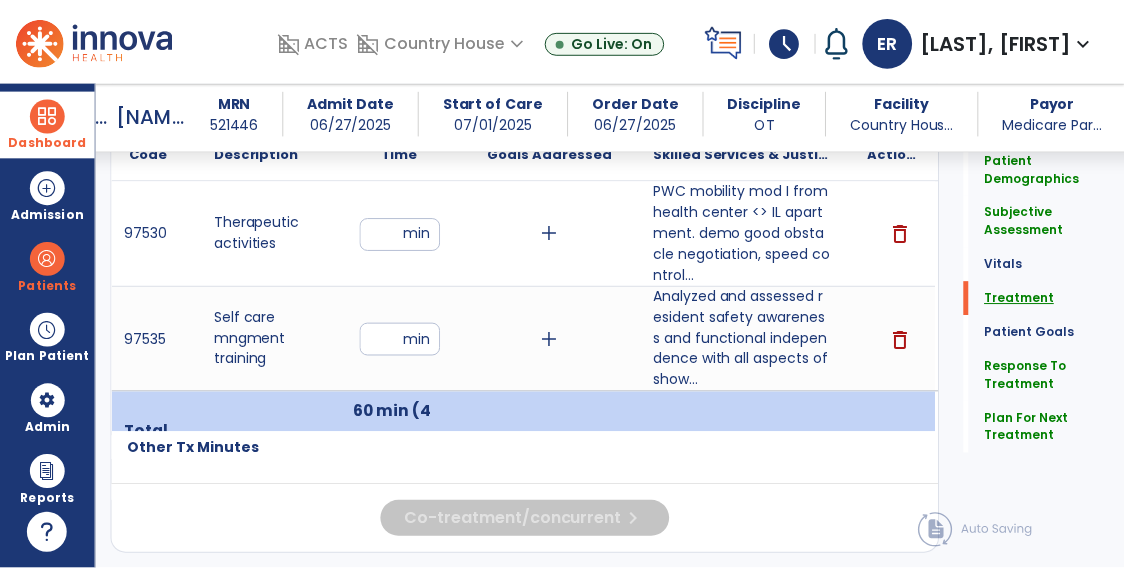 scroll, scrollTop: 1177, scrollLeft: 0, axis: vertical 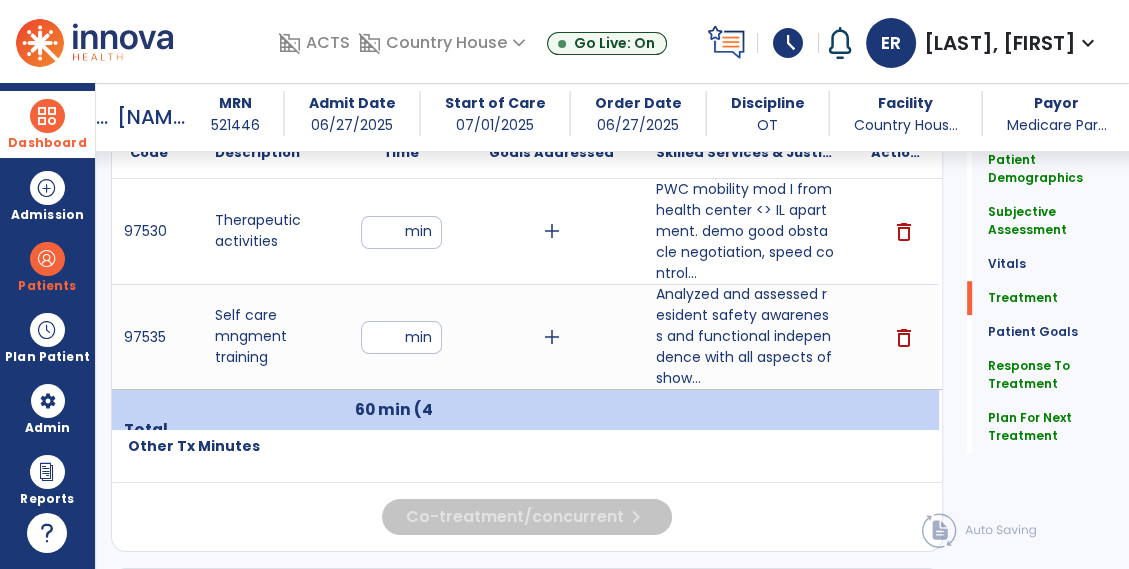 click on "**" at bounding box center (401, 337) 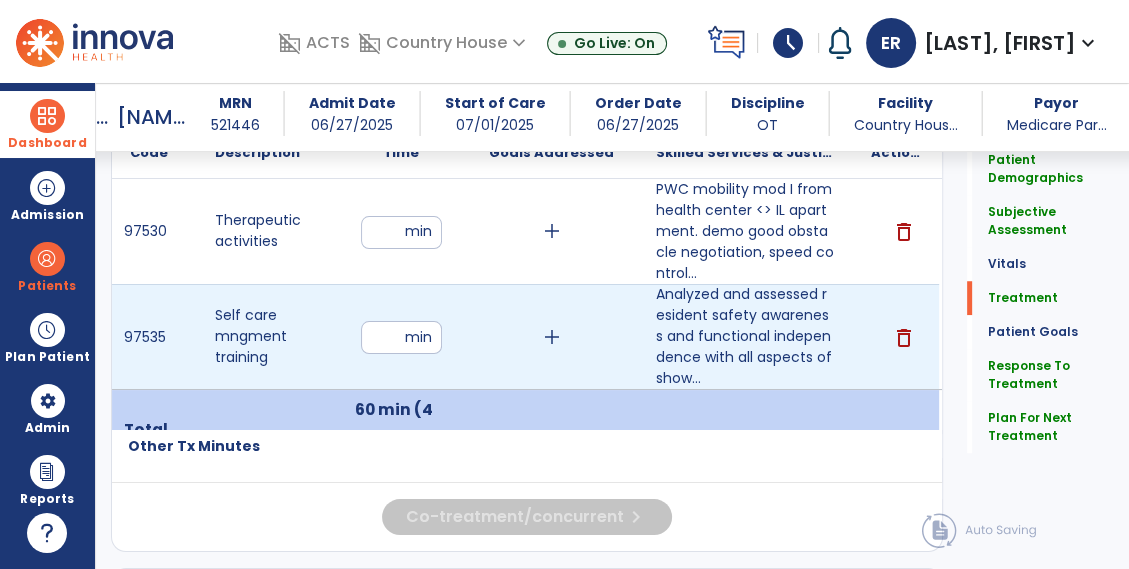 type on "*" 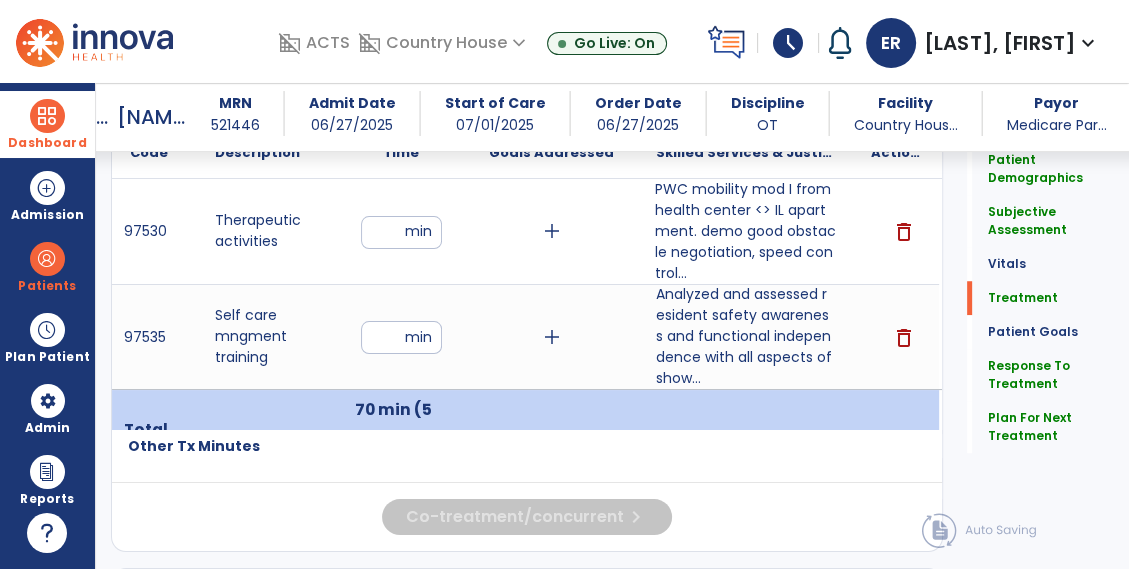 click on "PWC mobility mod I from health center <> IL apartment. demo good obstacle negotiation, speed control..." at bounding box center [745, 231] 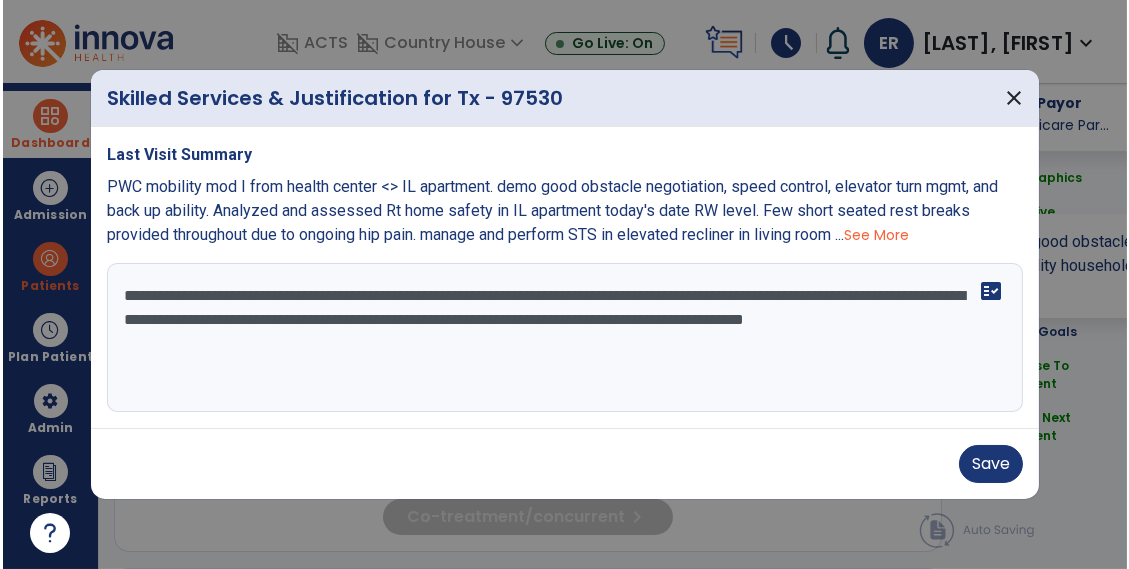 scroll, scrollTop: 1177, scrollLeft: 0, axis: vertical 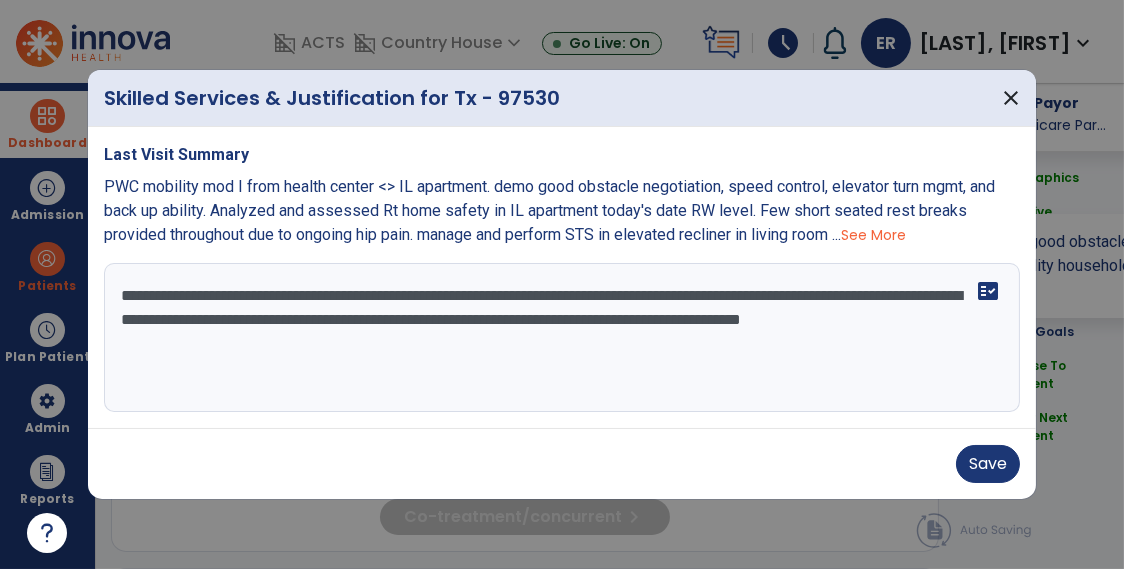 click on "**********" at bounding box center [563, 338] 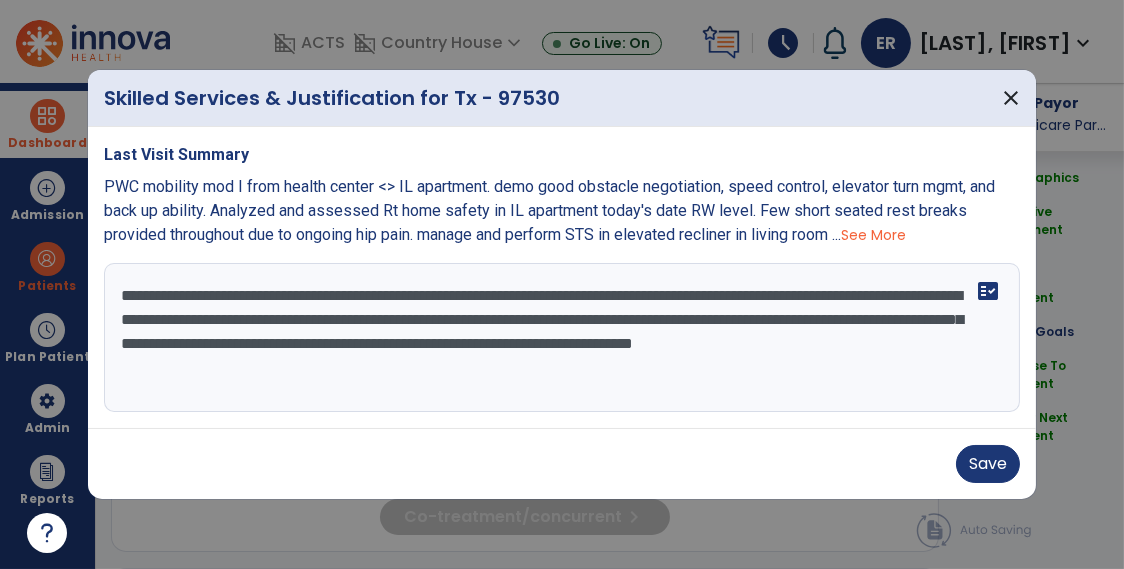 type on "**********" 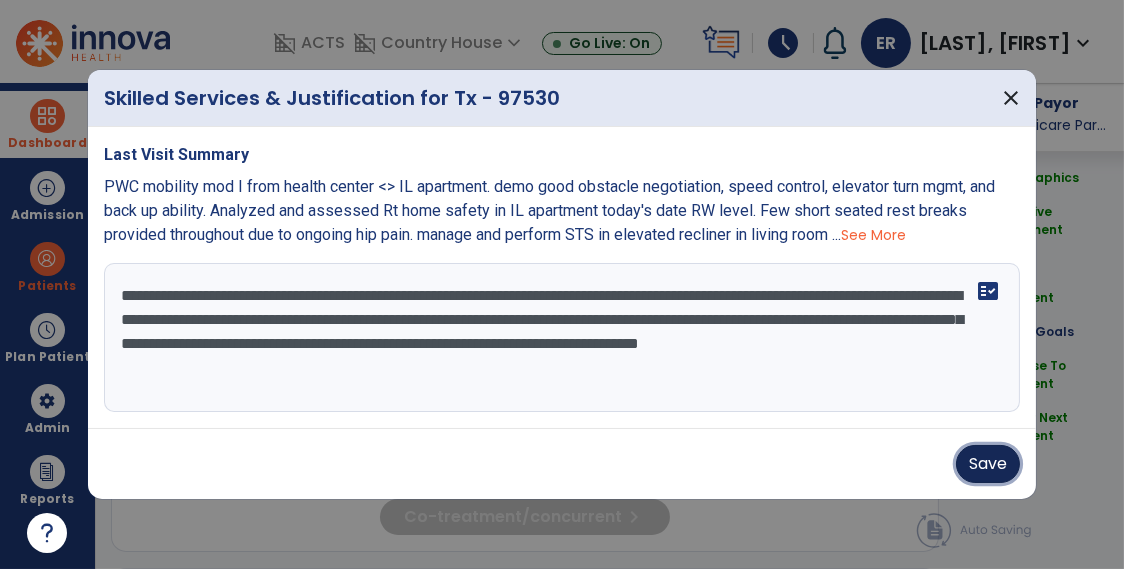 click on "Save" at bounding box center [988, 464] 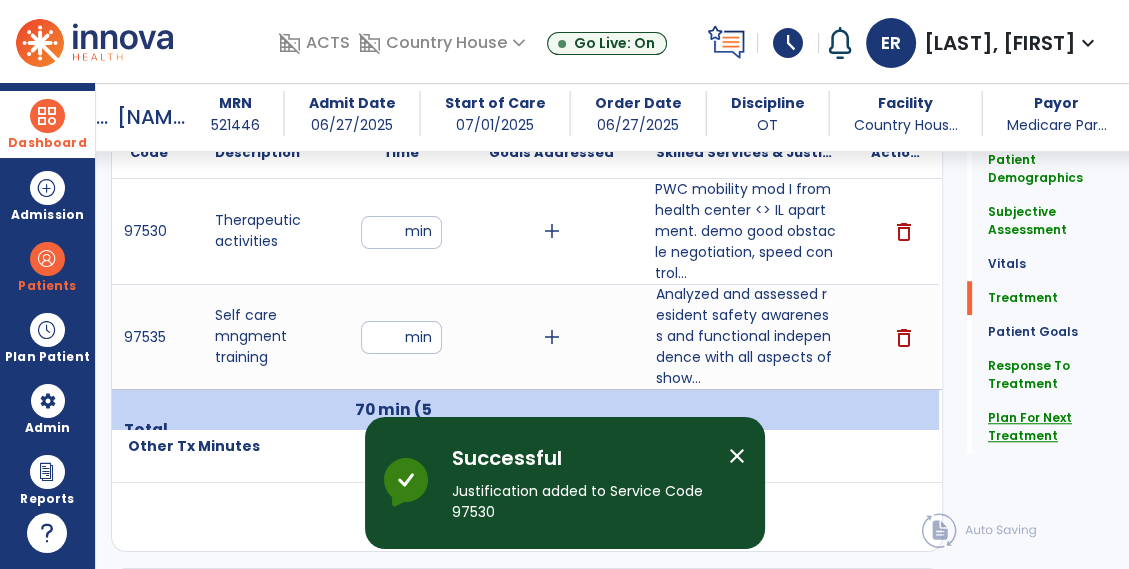 click on "Plan For Next Treatment" 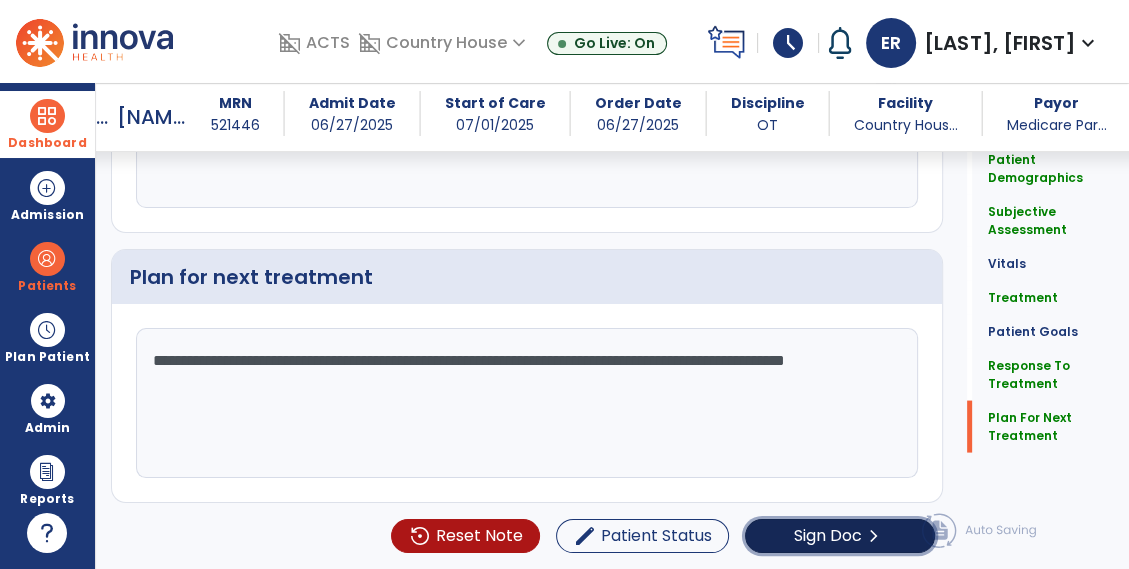 click on "Sign Doc" 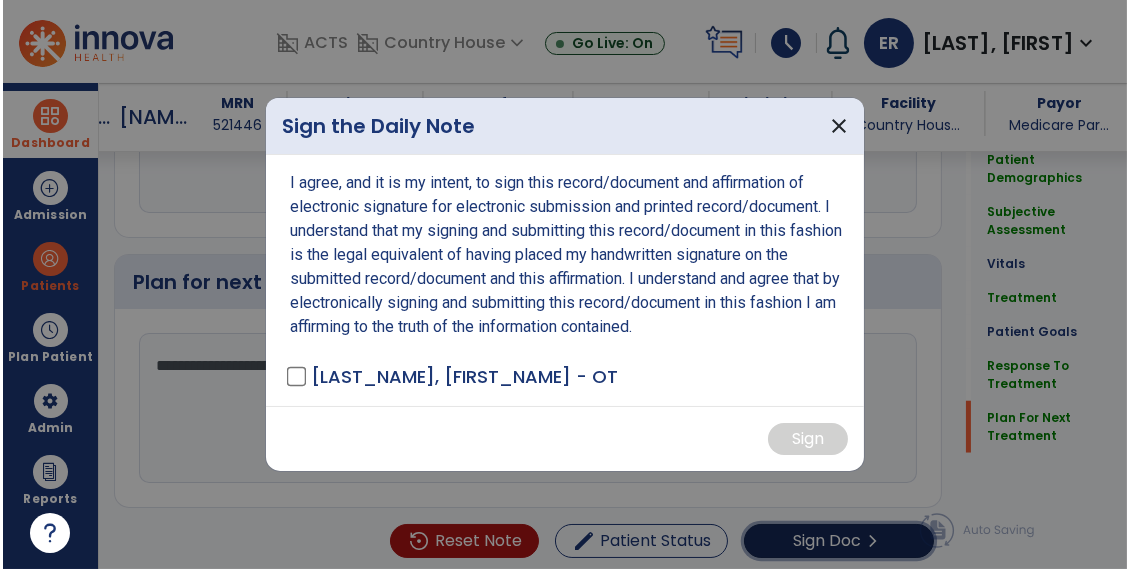 scroll, scrollTop: 2954, scrollLeft: 0, axis: vertical 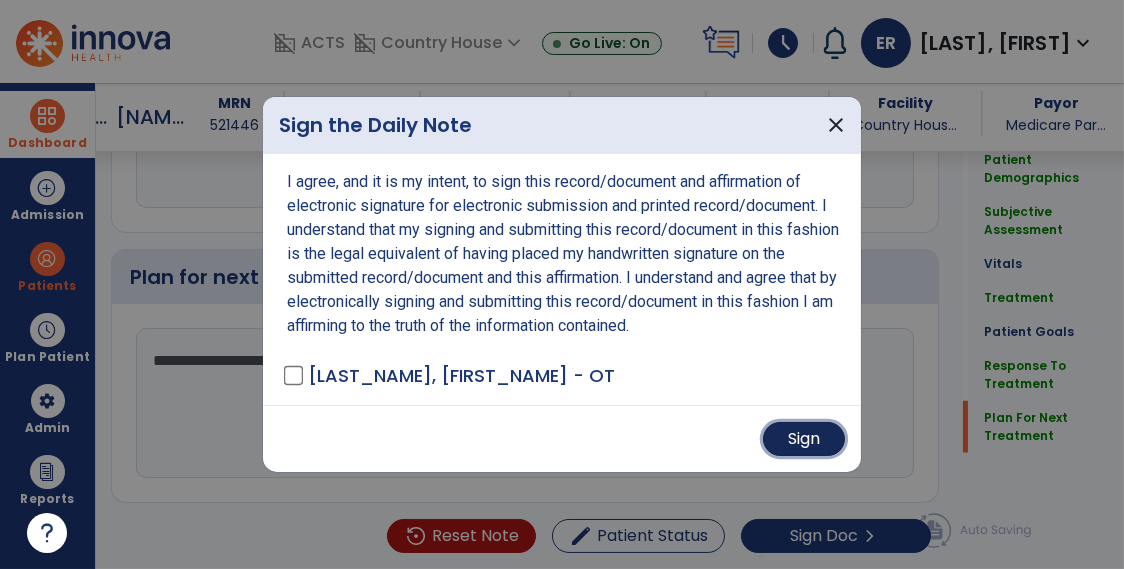 click on "Sign" at bounding box center (804, 439) 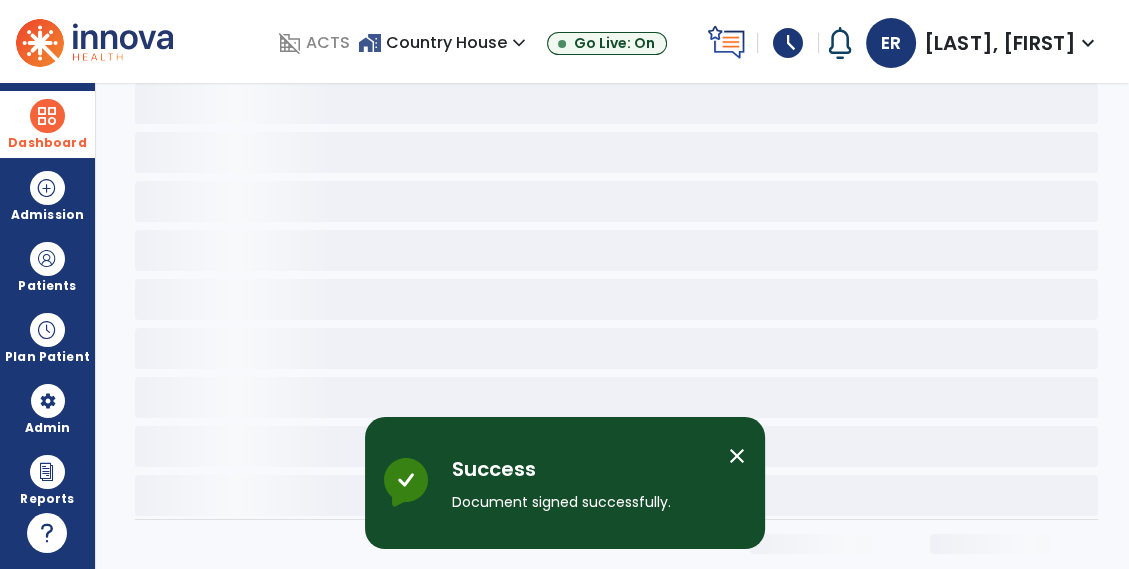 scroll, scrollTop: 0, scrollLeft: 0, axis: both 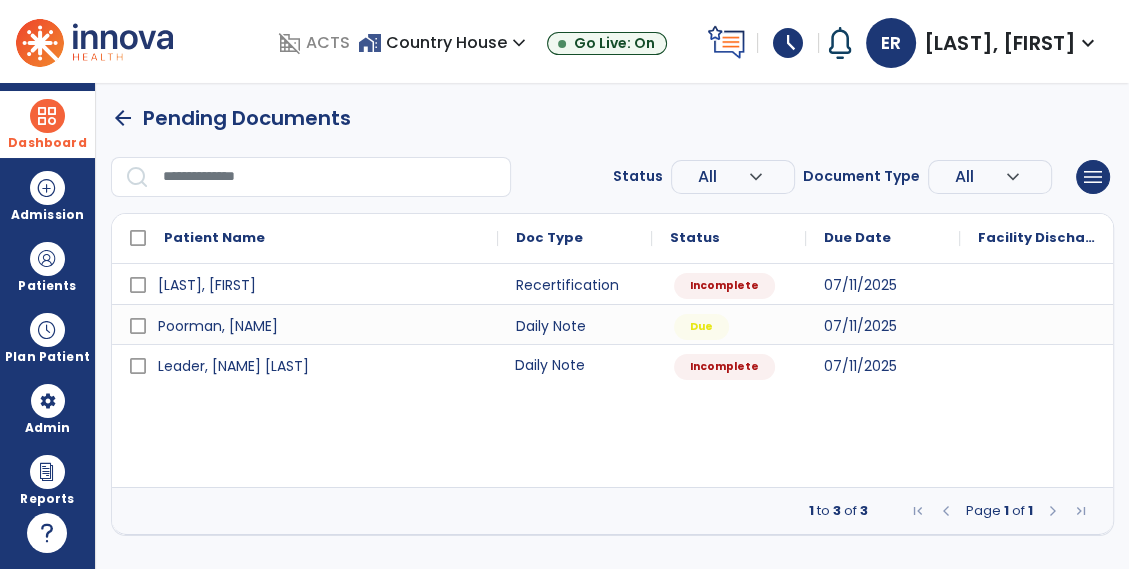 click on "Daily Note" at bounding box center [575, 364] 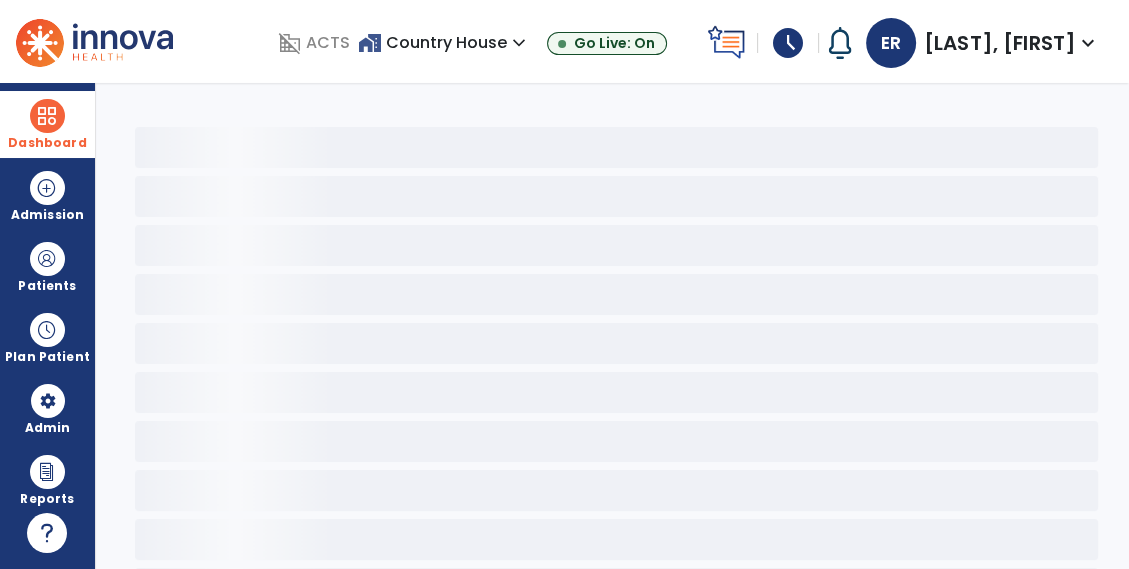 select on "*" 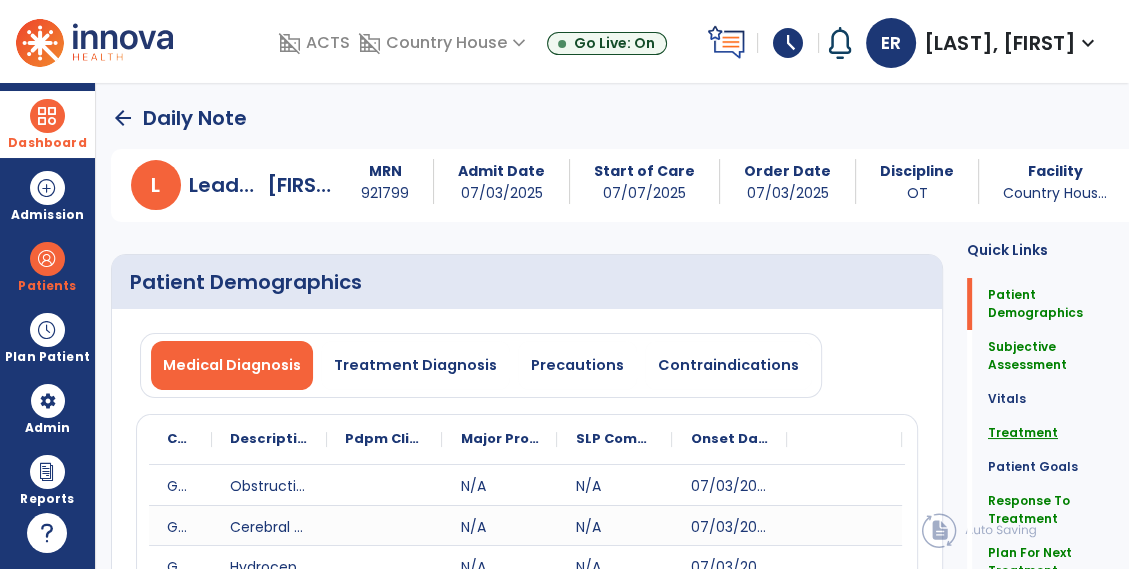 click on "Treatment" 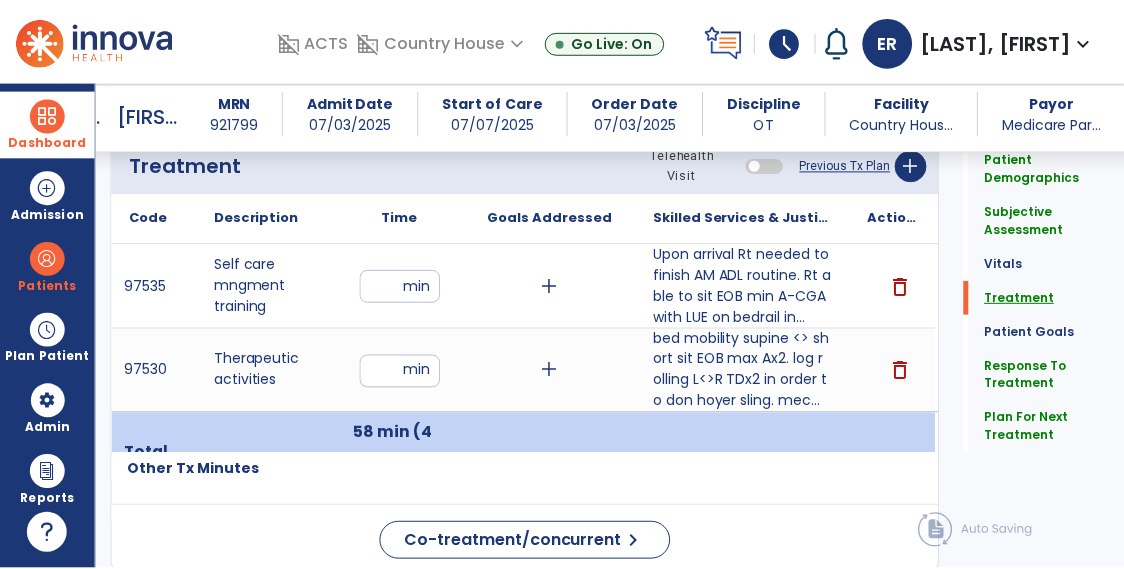 scroll, scrollTop: 1234, scrollLeft: 0, axis: vertical 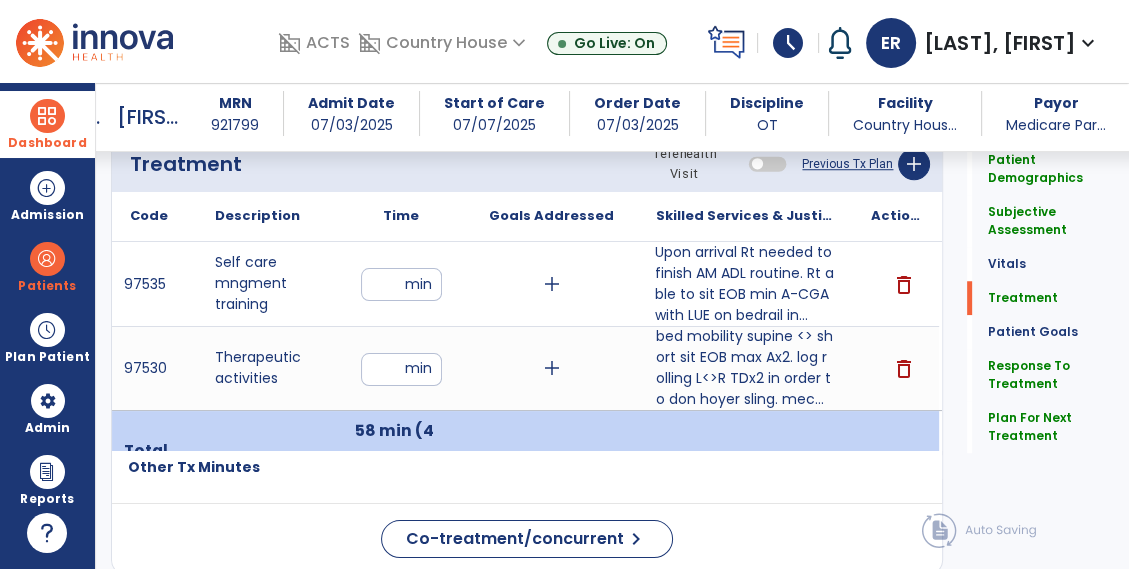 click on "Upon arrival Rt needed to finish AM ADL routine. Rt able to sit EOB min A-CGA with LUE on bedrail in..." at bounding box center [745, 284] 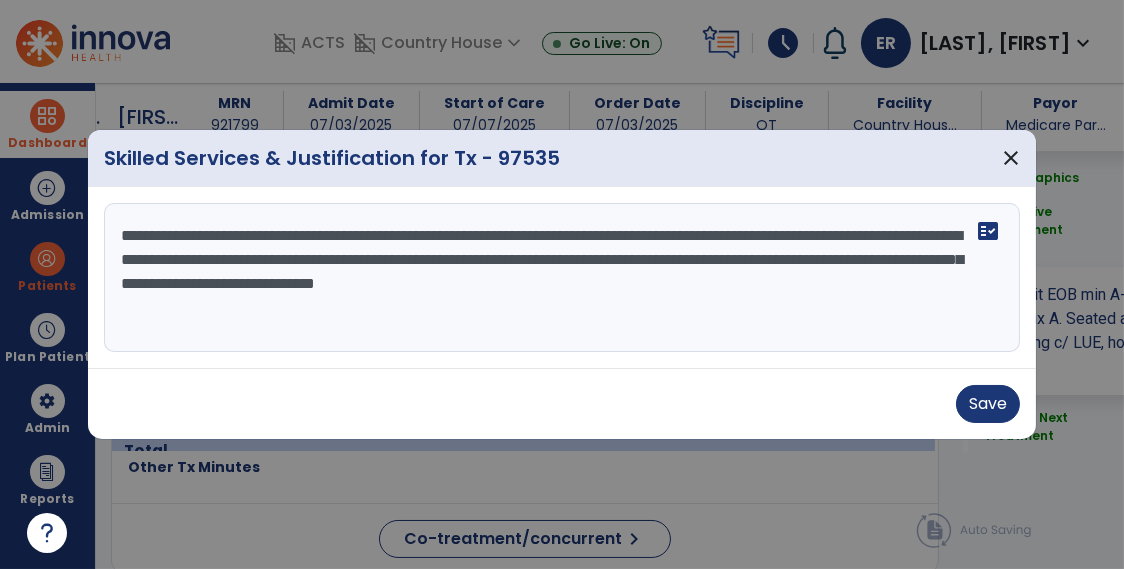 scroll, scrollTop: 1234, scrollLeft: 0, axis: vertical 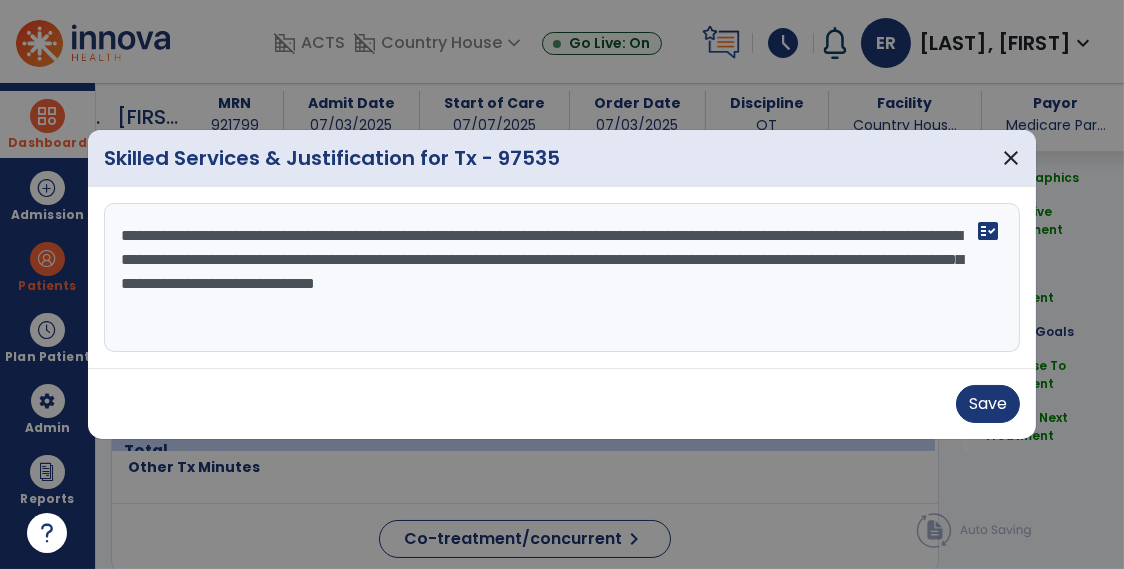 click on "**********" at bounding box center [563, 278] 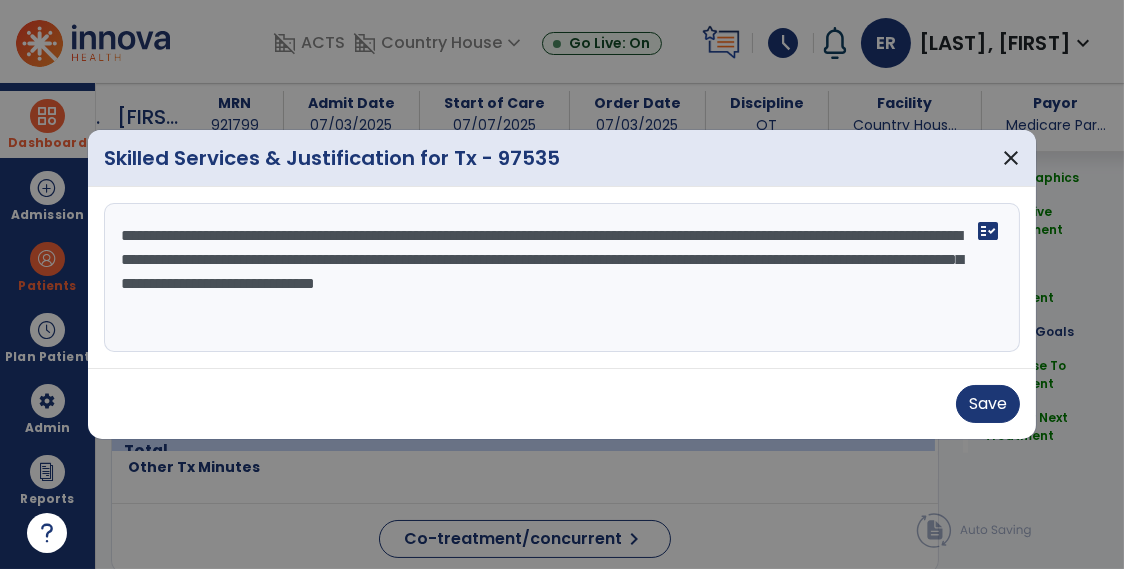 click on "**********" at bounding box center (563, 278) 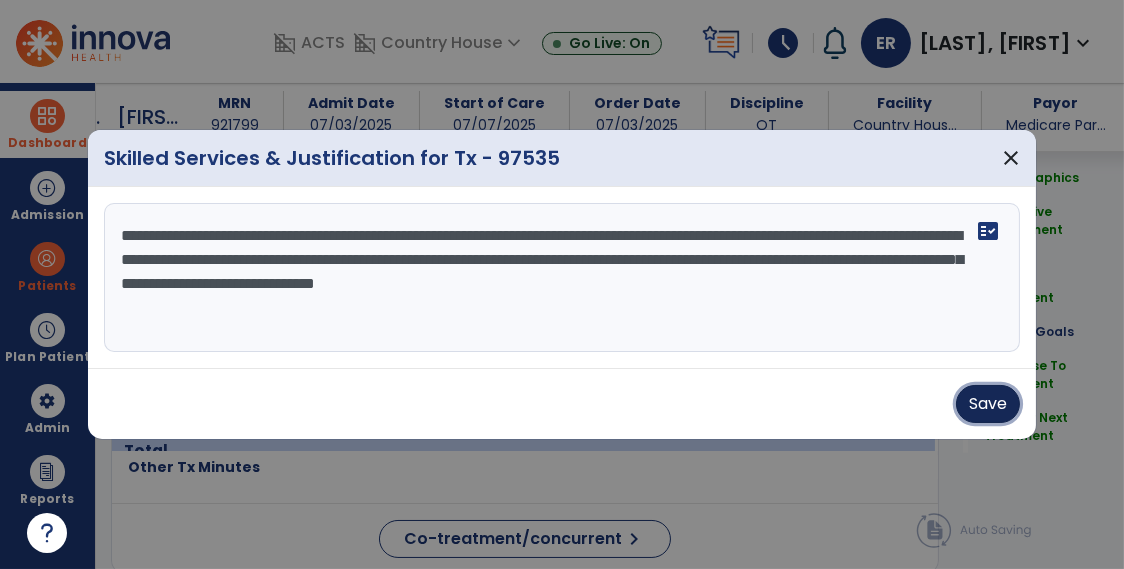 click on "Save" at bounding box center (988, 404) 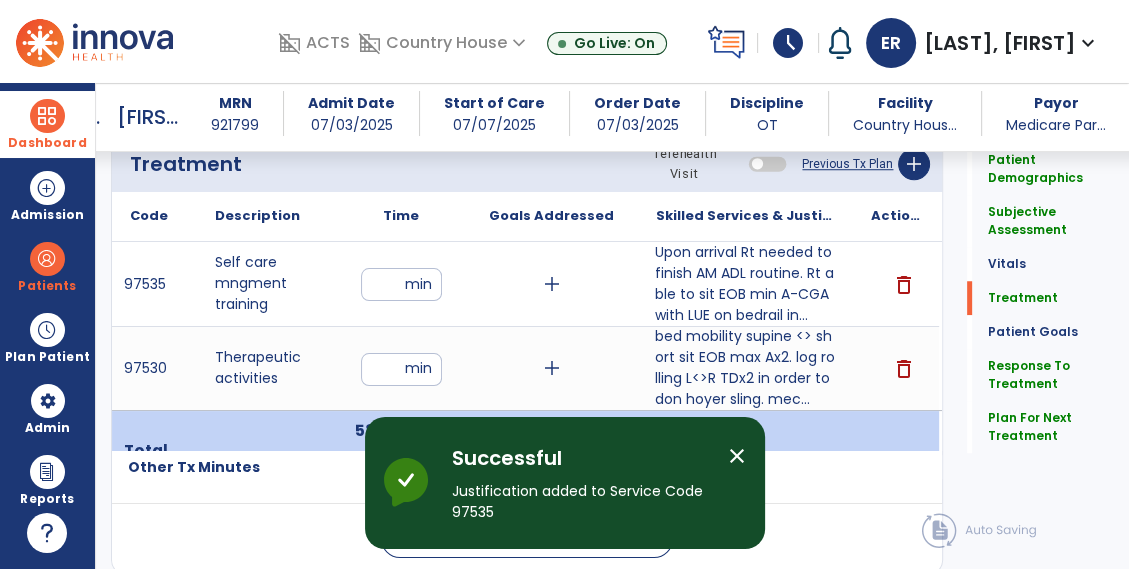 click on "bed mobility supine <> short sit EOB max Ax2. log rolling L<>R TDx2 in order to don hoyer sling. mec..." at bounding box center [745, 368] 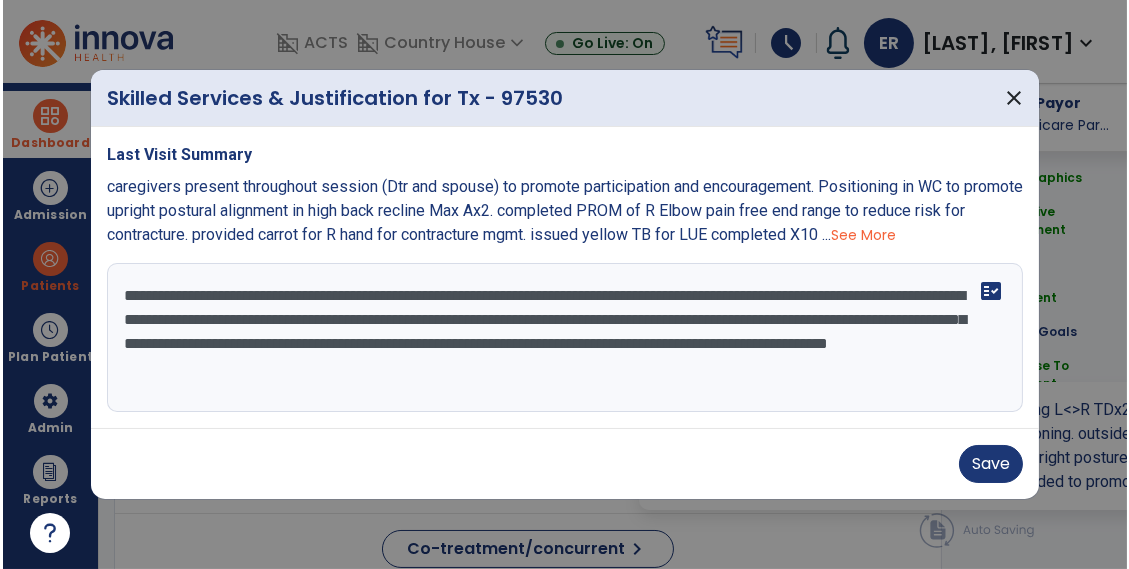 scroll, scrollTop: 1234, scrollLeft: 0, axis: vertical 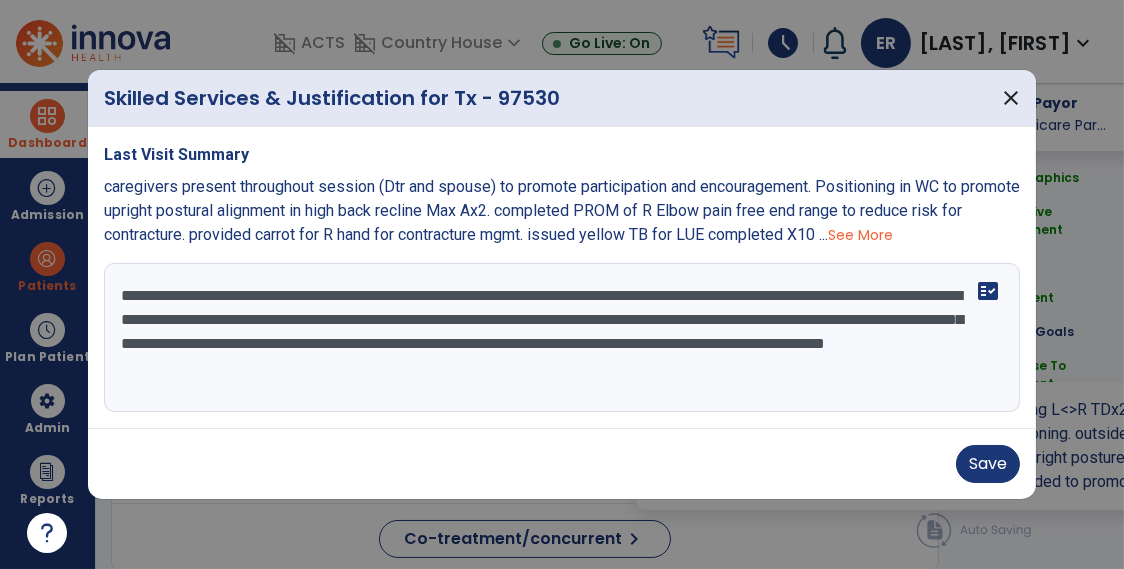 click on "**********" at bounding box center [563, 338] 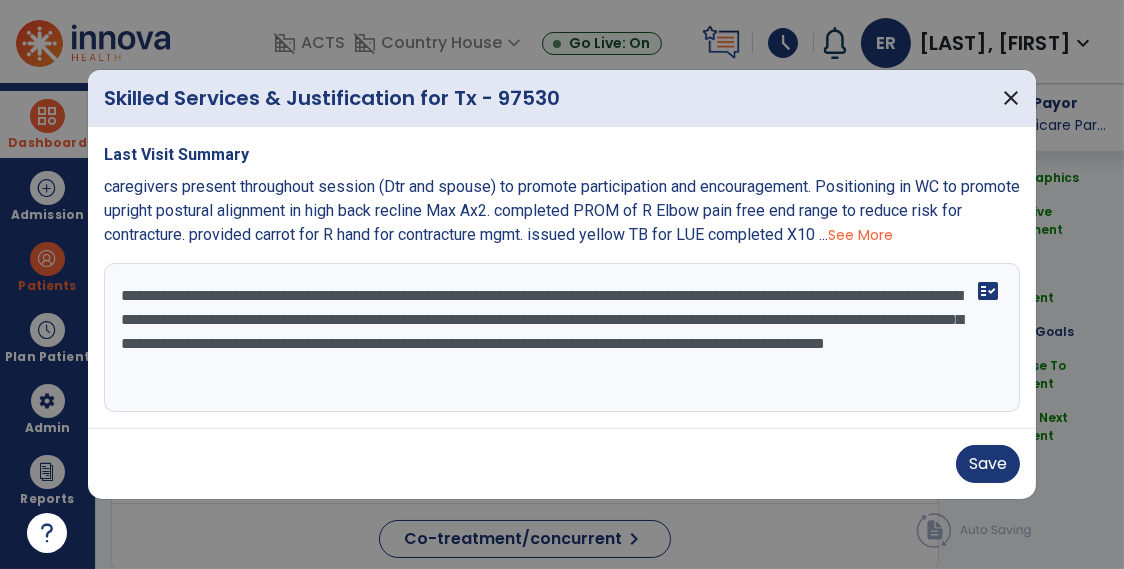 click on "**********" at bounding box center [563, 338] 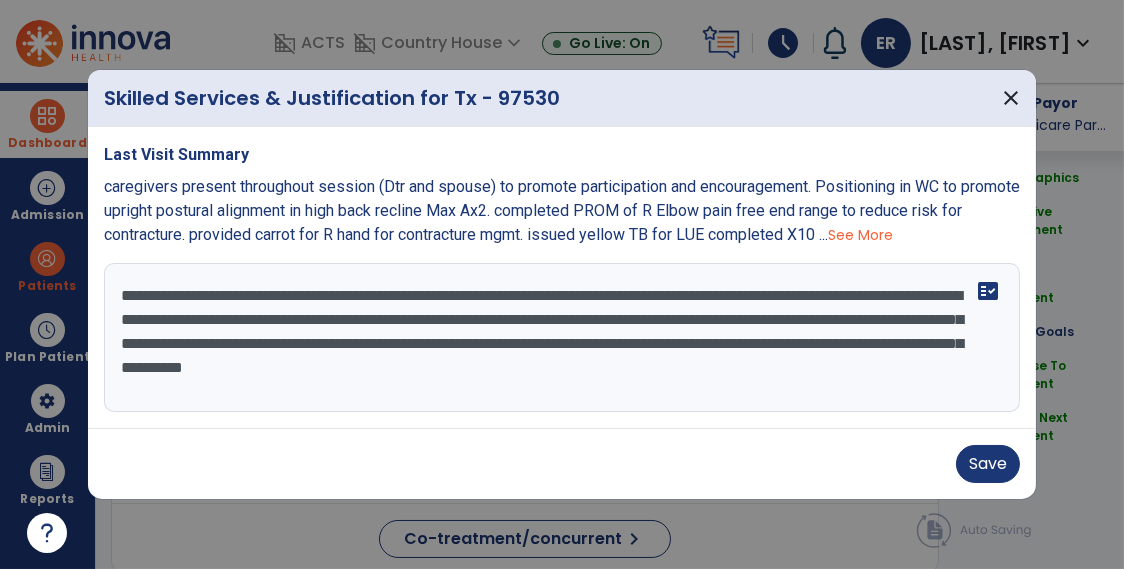 click on "**********" at bounding box center (563, 338) 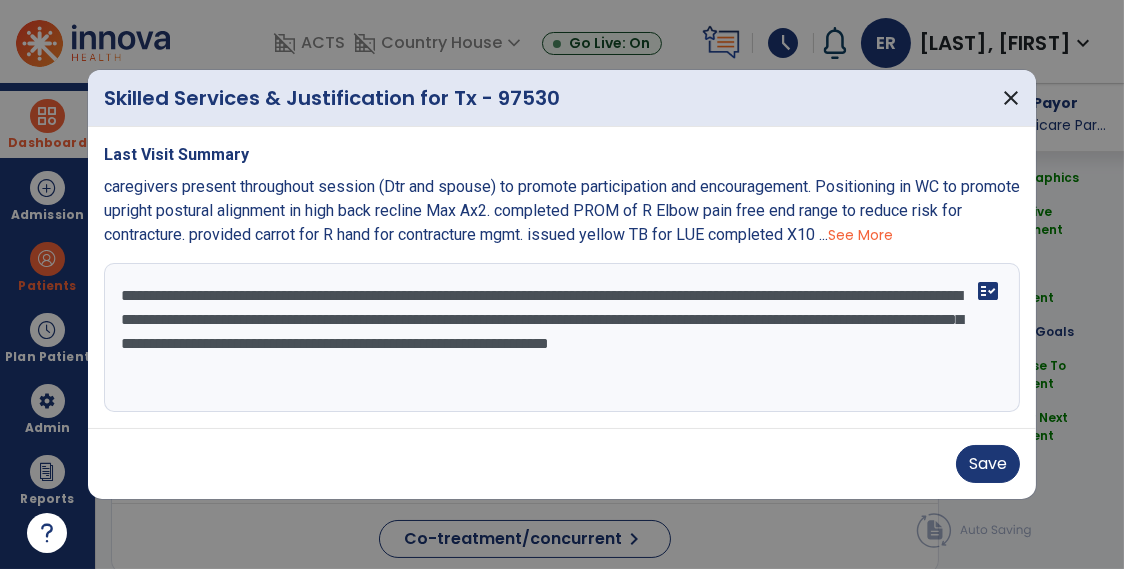 type on "**********" 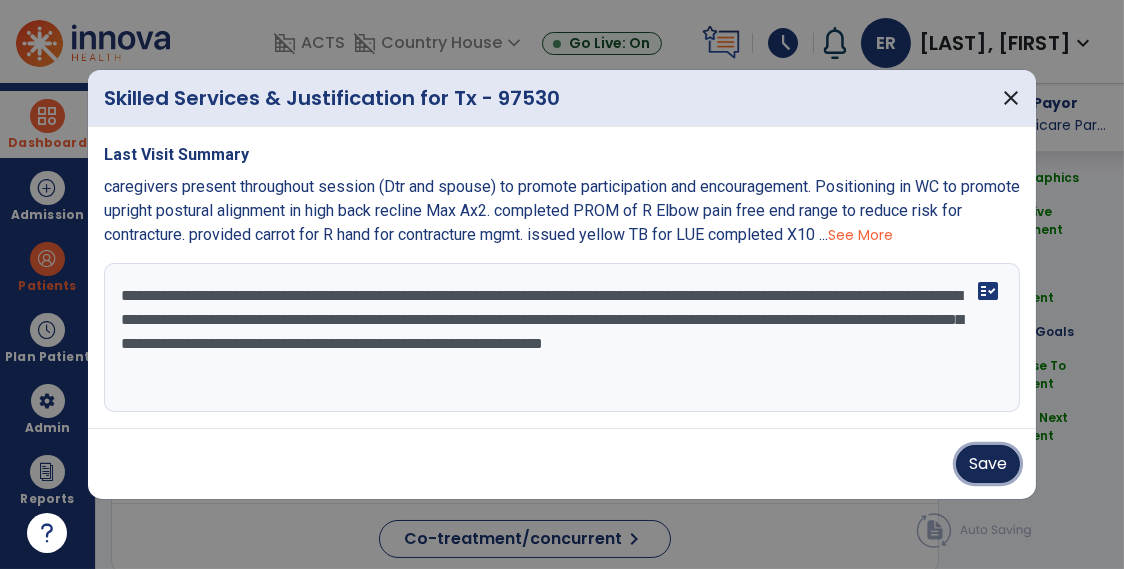 click on "Save" at bounding box center [988, 464] 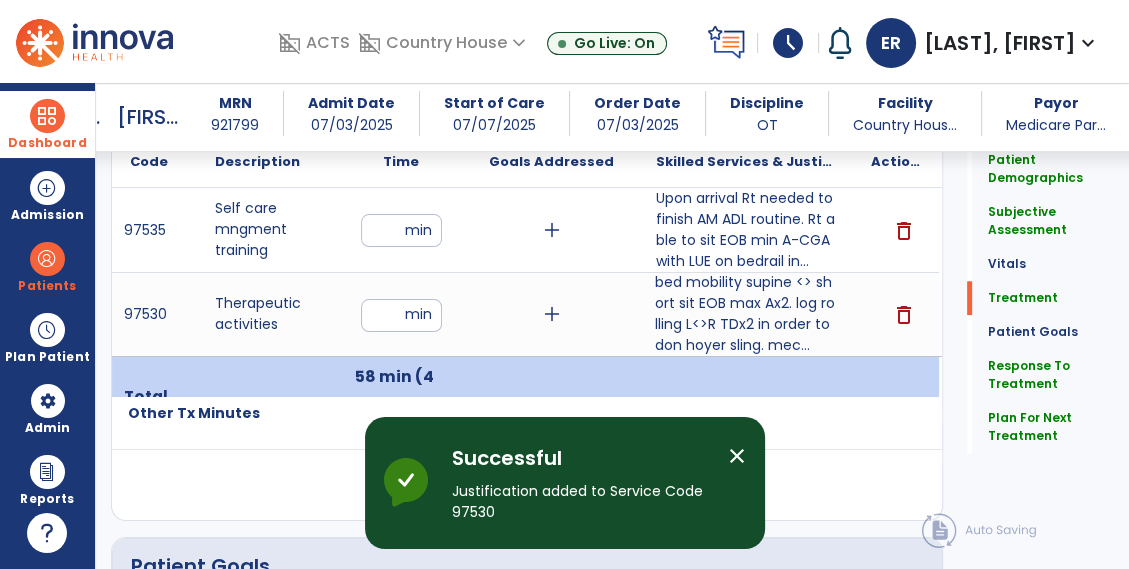 scroll, scrollTop: 1288, scrollLeft: 0, axis: vertical 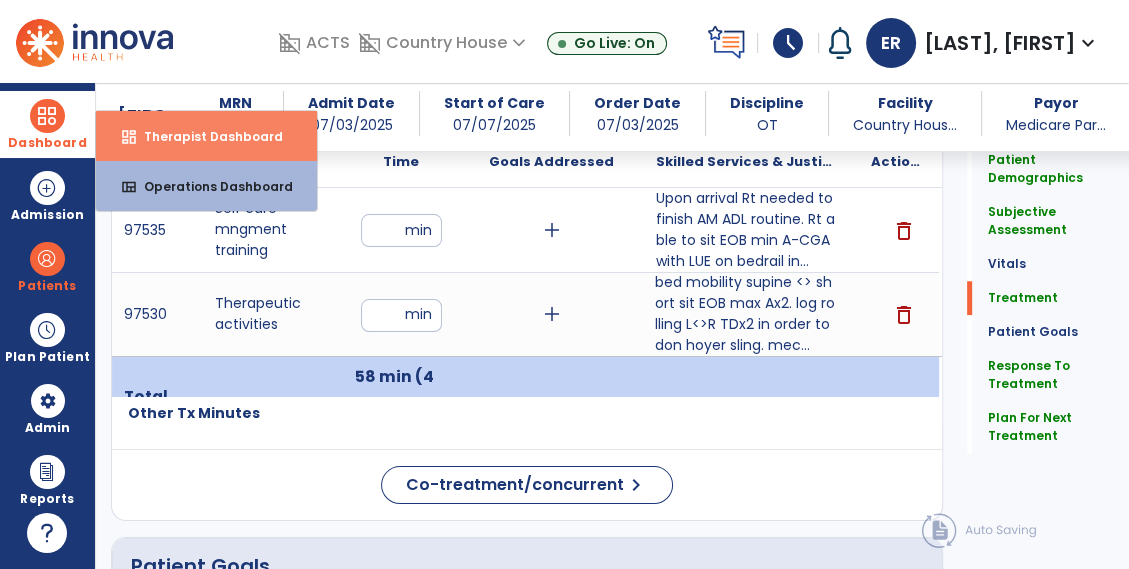 click on "dashboard  Therapist Dashboard" at bounding box center [206, 136] 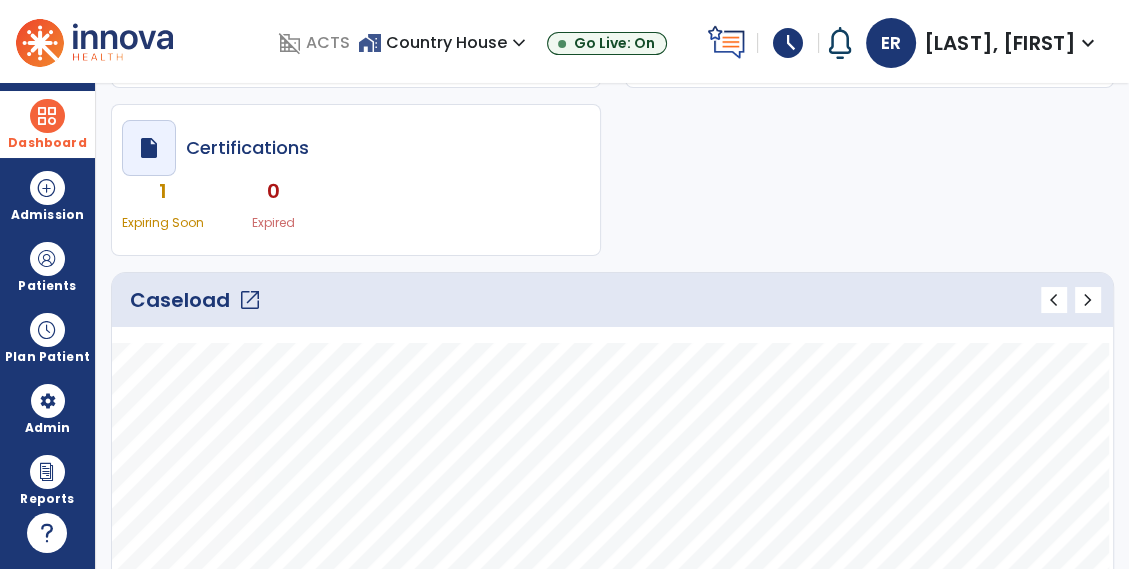 scroll, scrollTop: 0, scrollLeft: 0, axis: both 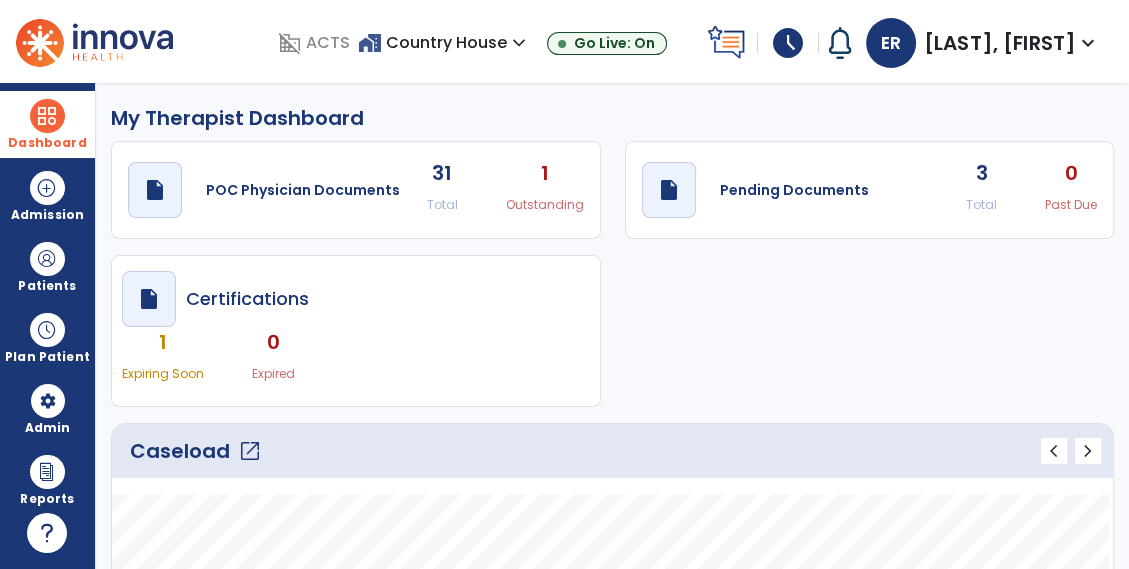 click on "draft   open_in_new  Pending Documents 3 Total 0 Past Due" 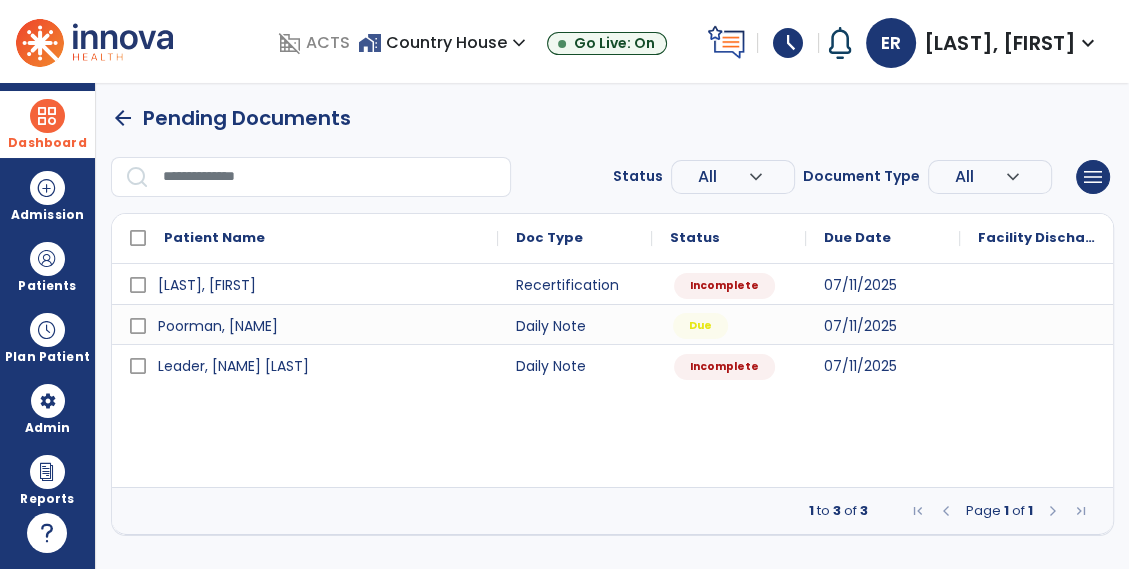 click on "Due" at bounding box center [729, 324] 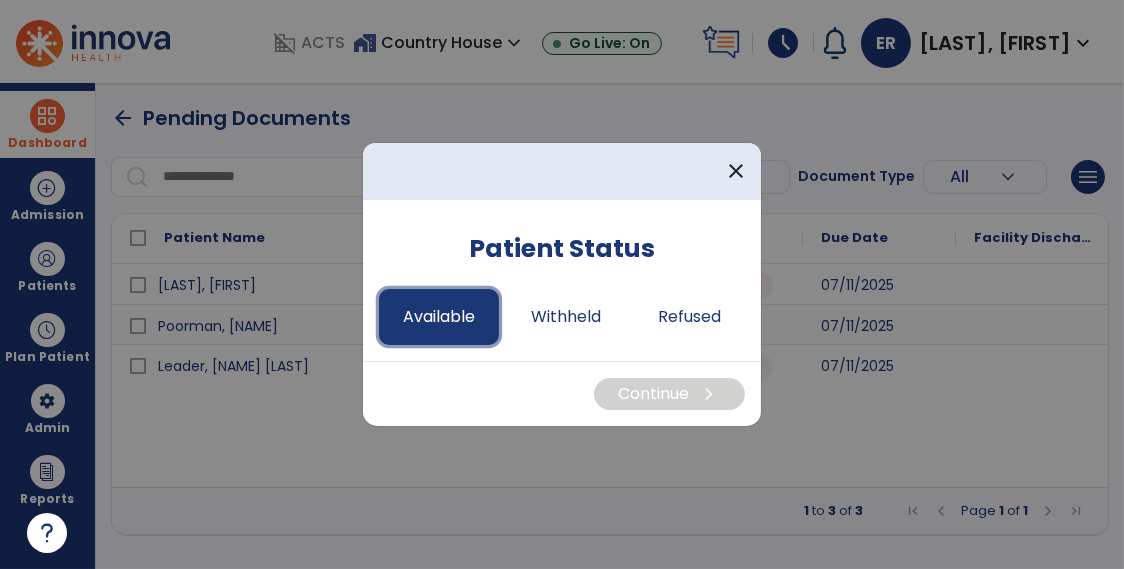 click on "Available" at bounding box center [439, 317] 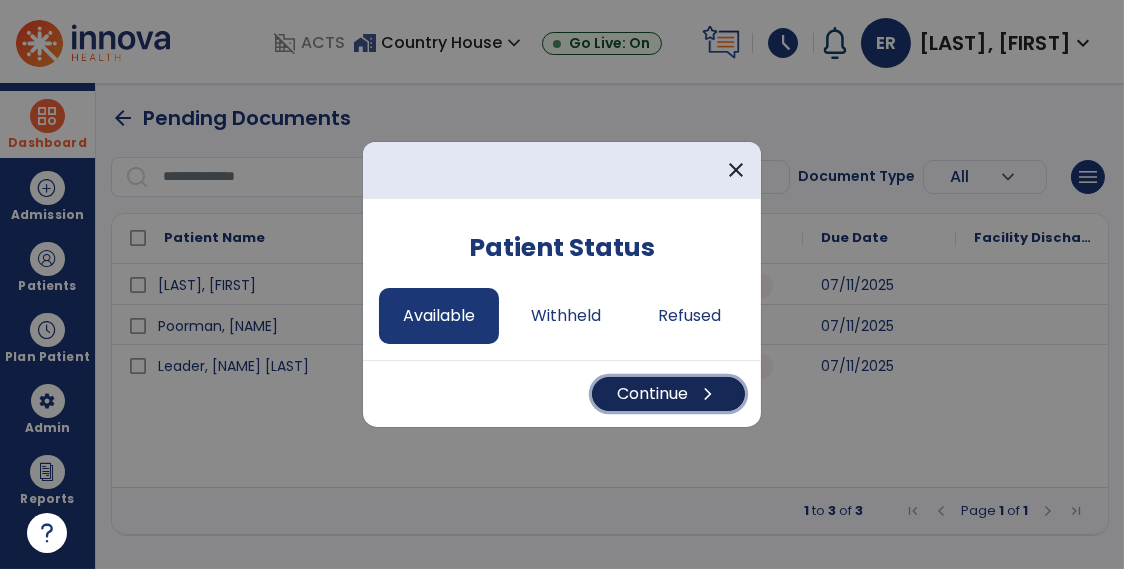 click on "Continue   chevron_right" at bounding box center [668, 394] 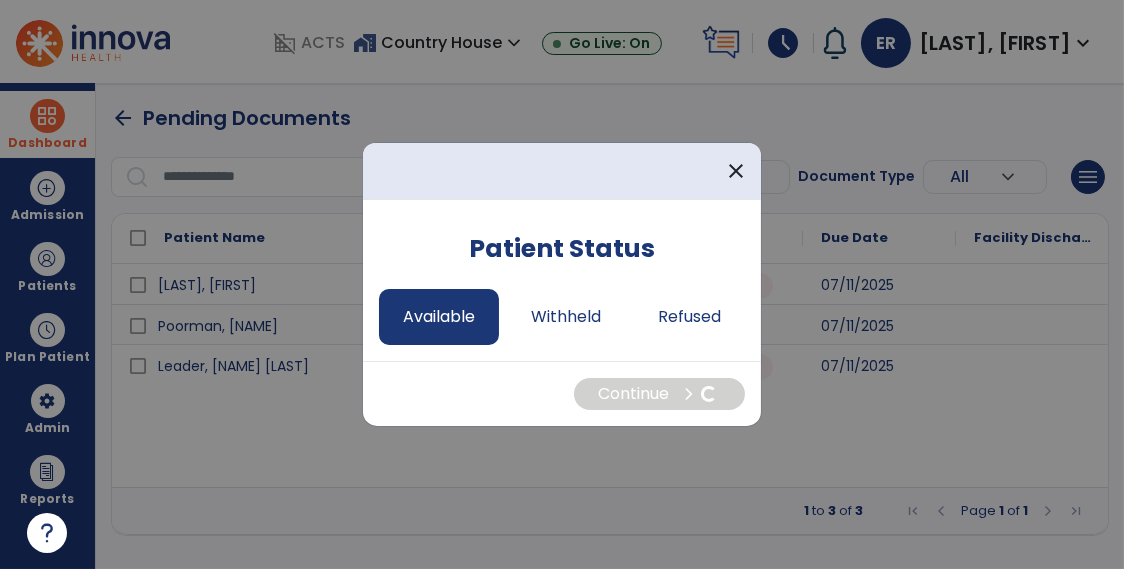 select on "*" 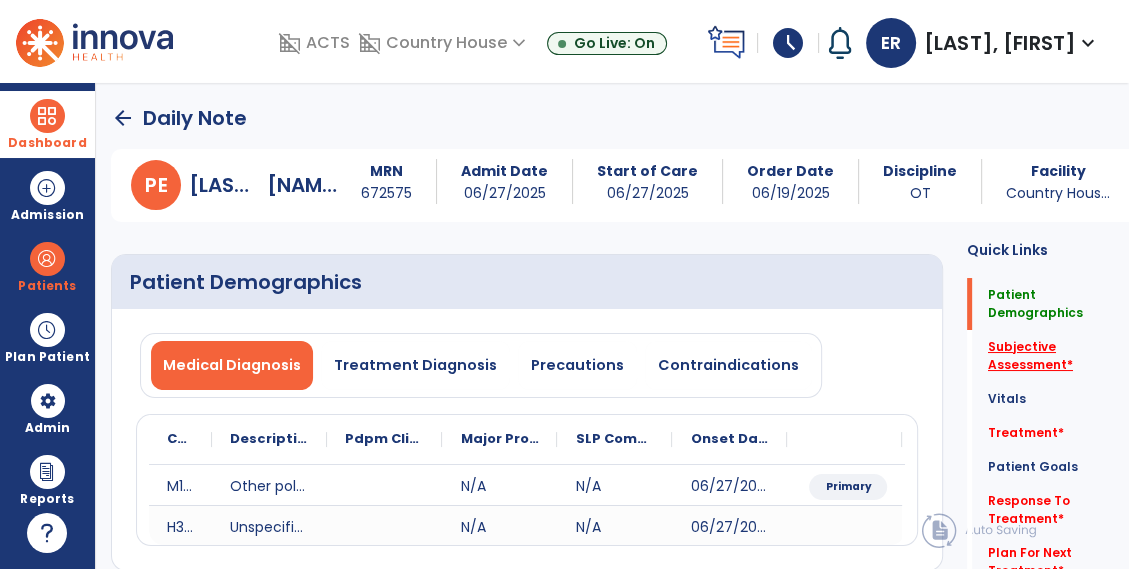 click on "Subjective Assessment   *" 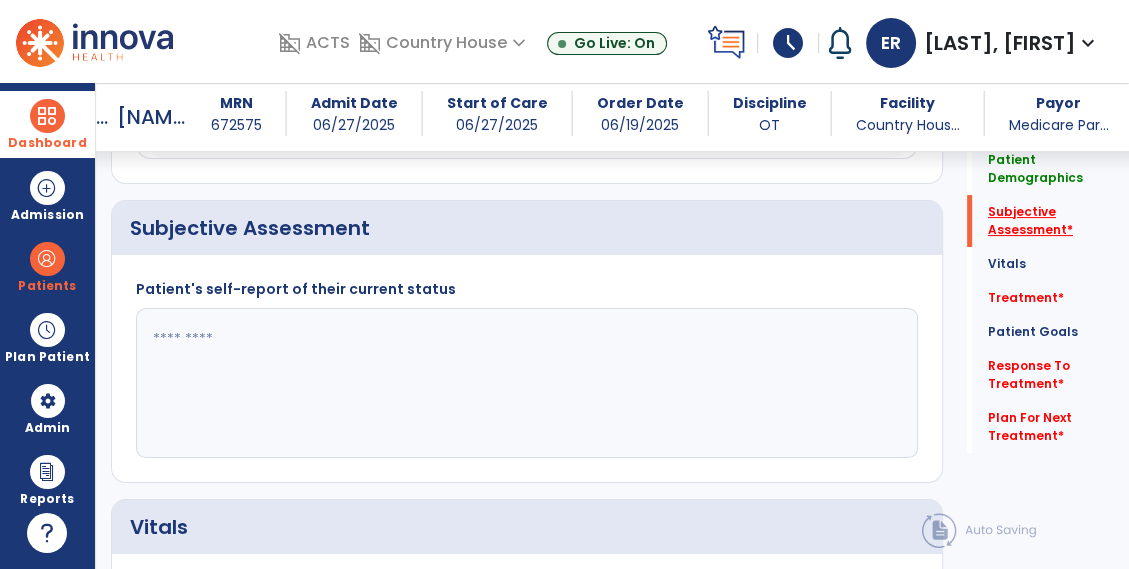 scroll, scrollTop: 399, scrollLeft: 0, axis: vertical 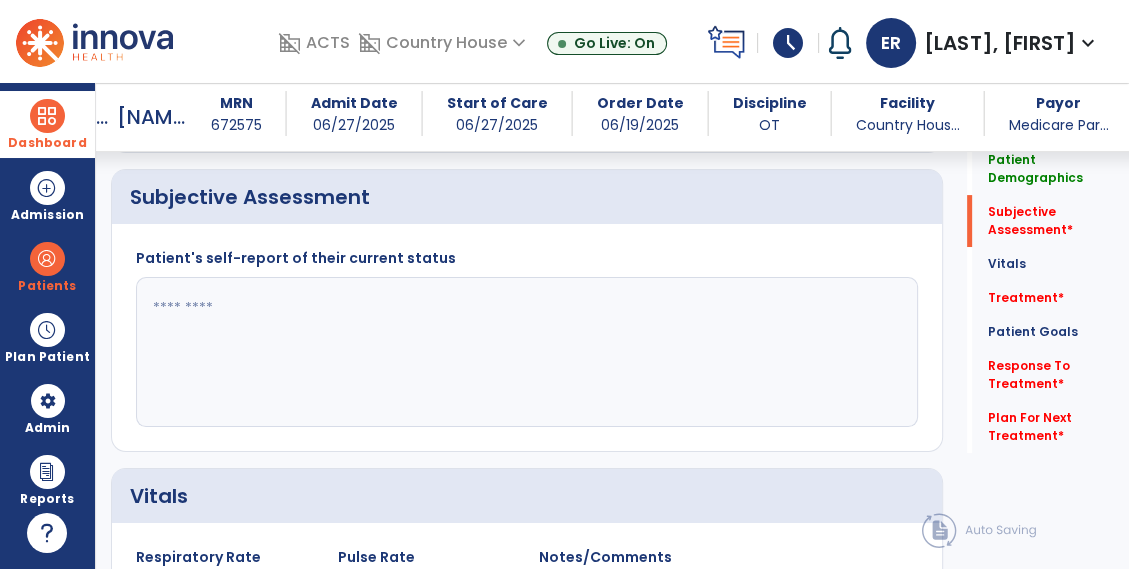 click 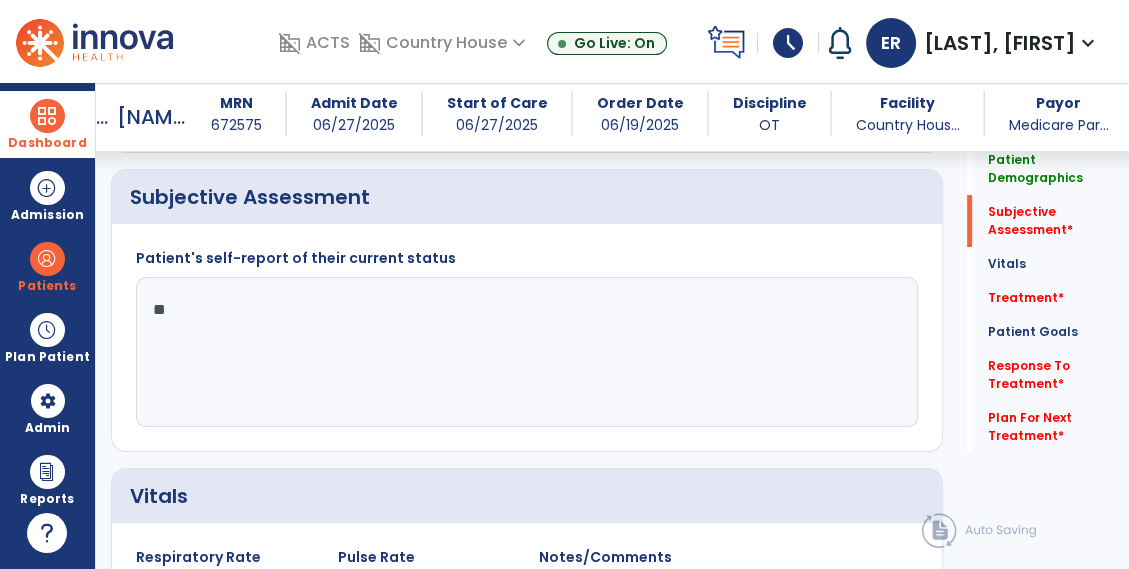type on "*" 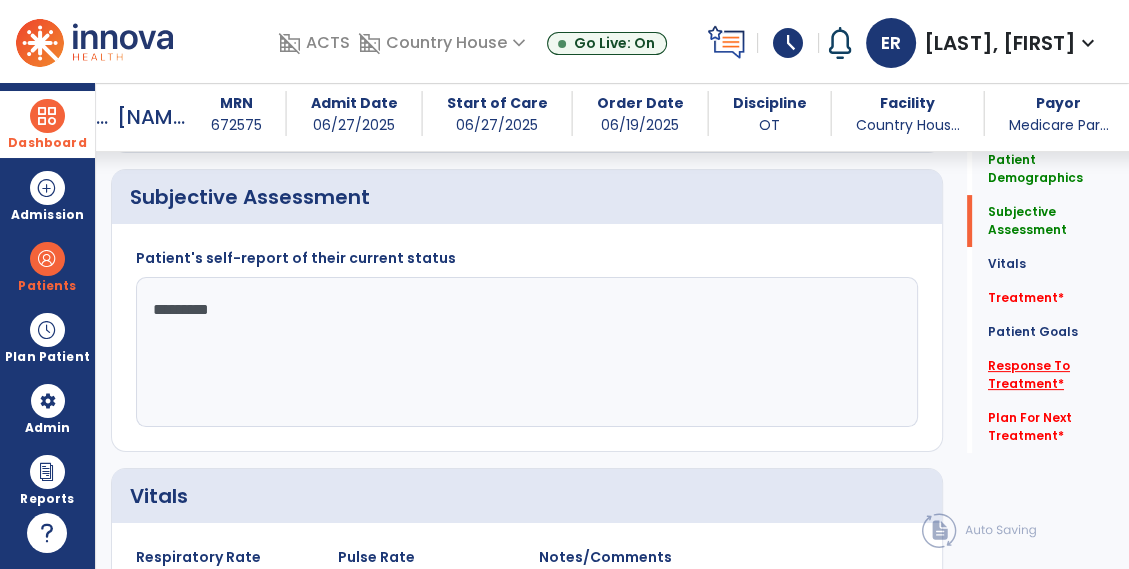 type on "********" 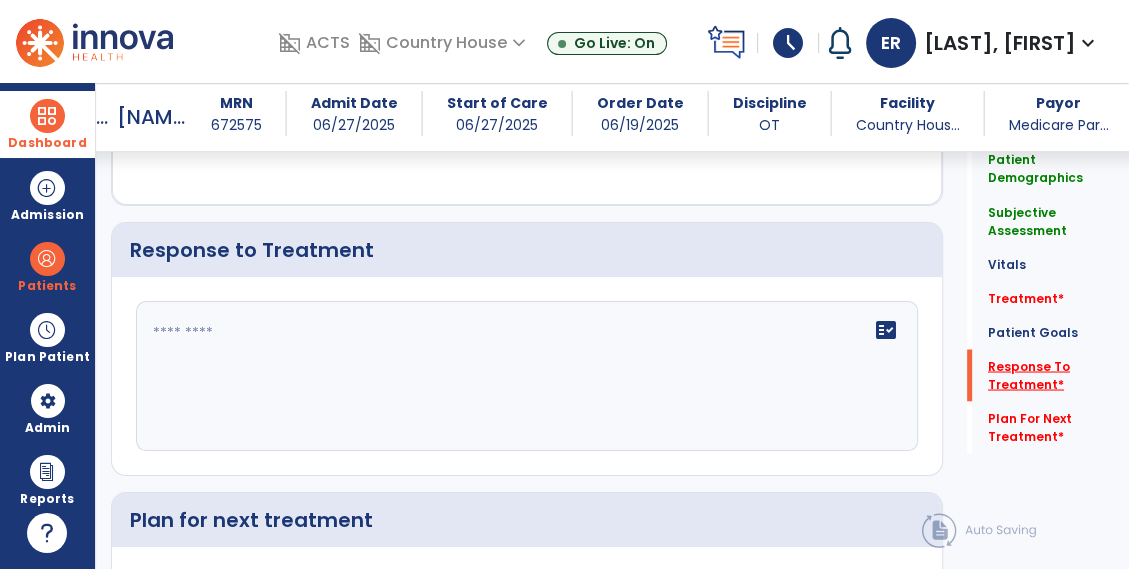 scroll, scrollTop: 2702, scrollLeft: 0, axis: vertical 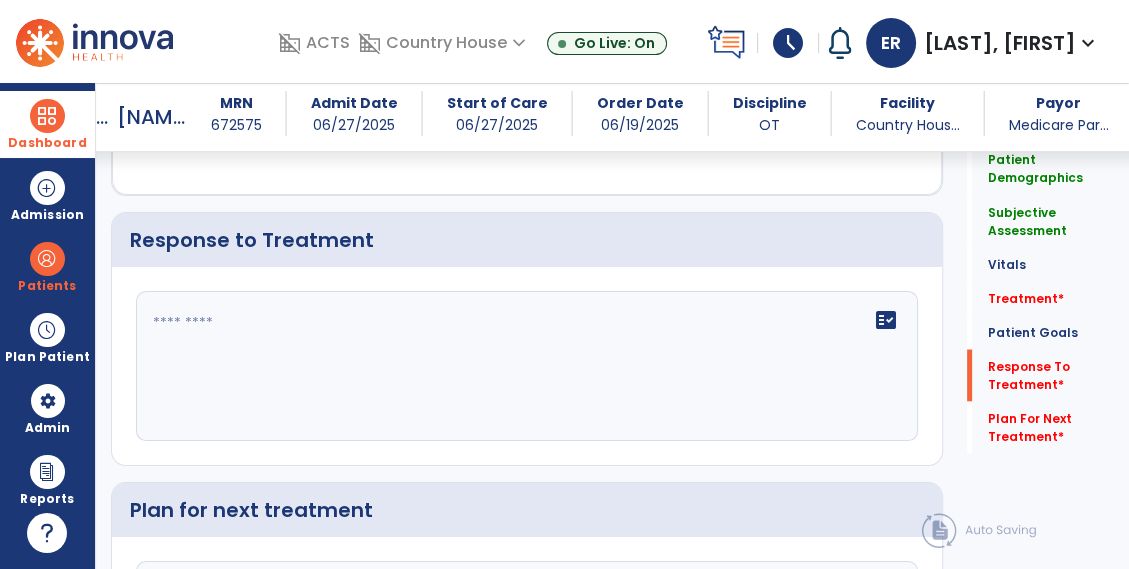 click on "fact_check" 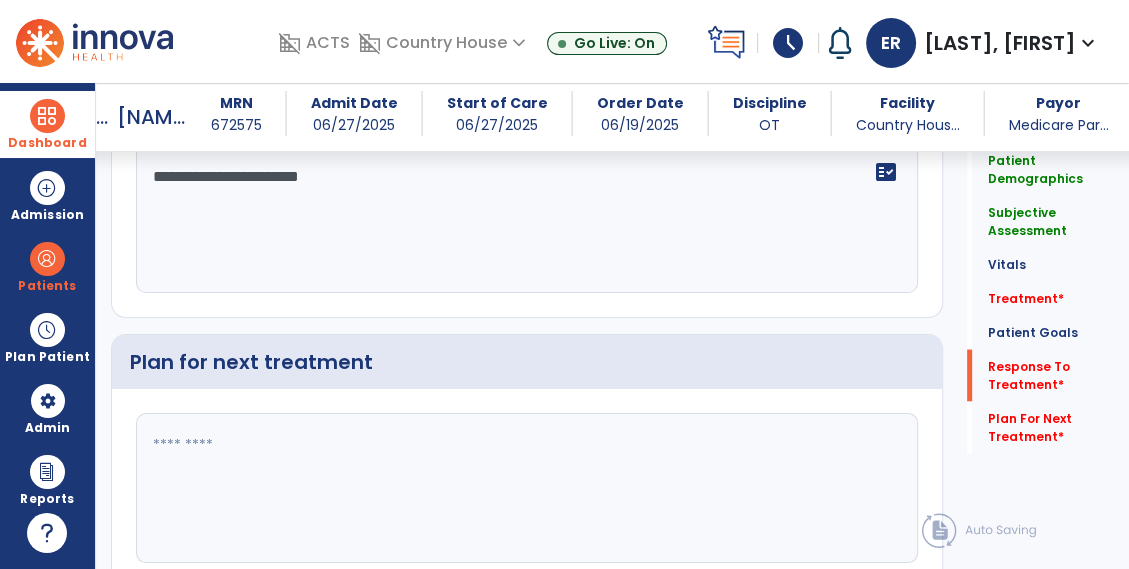 scroll, scrollTop: 2877, scrollLeft: 0, axis: vertical 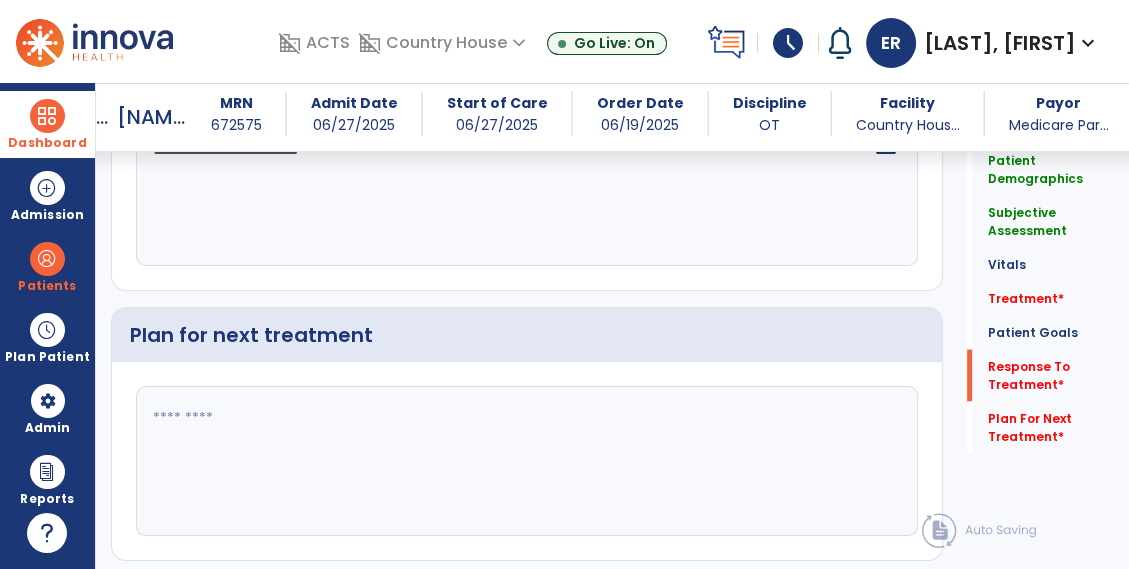 type on "**********" 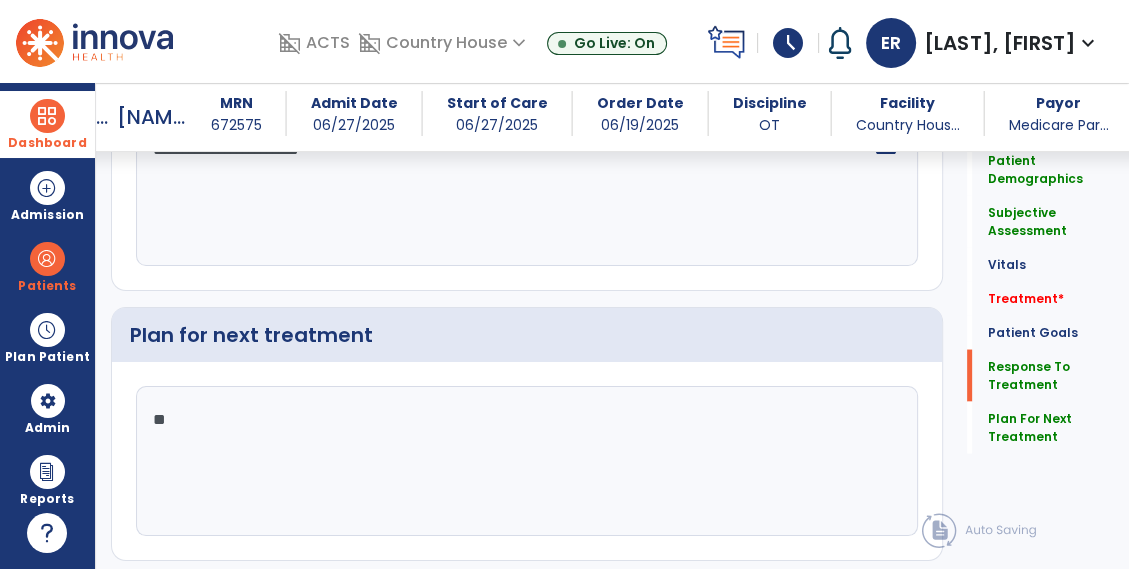 type on "*" 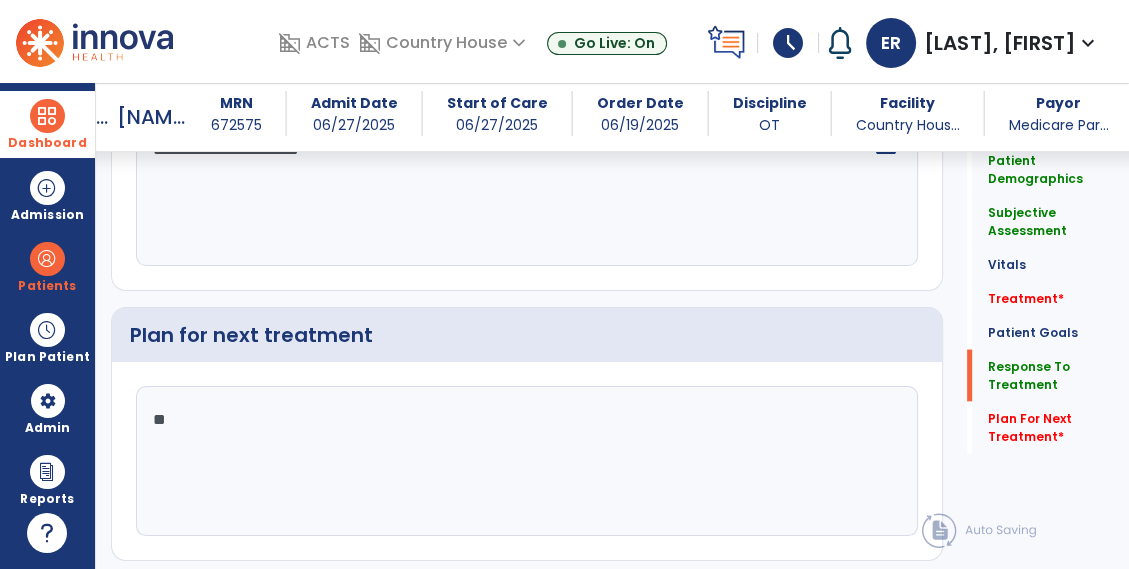 type on "*" 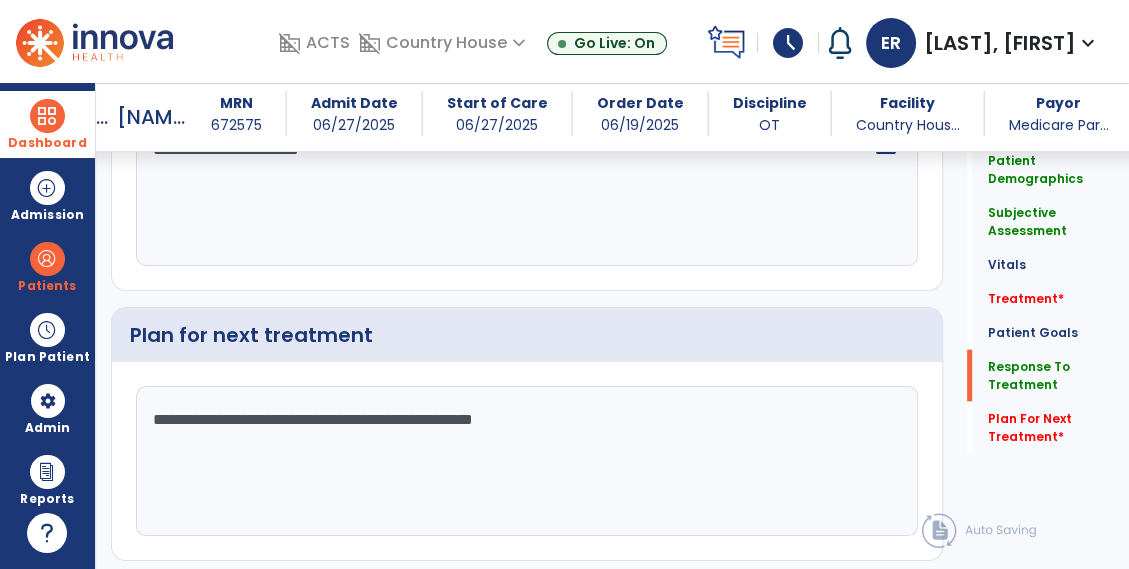 click on "**********" 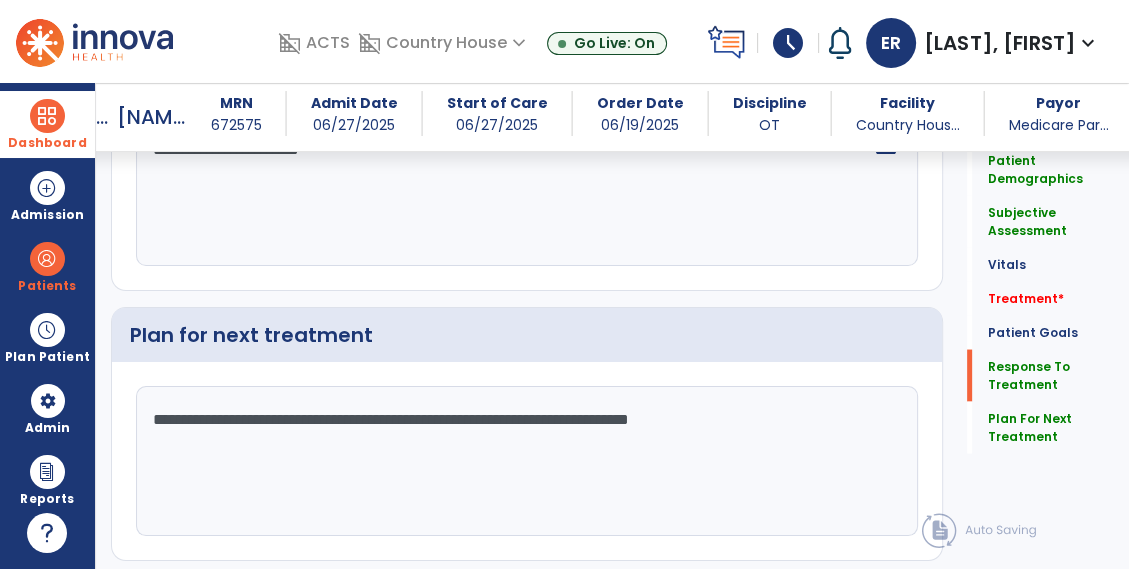 click on "**********" 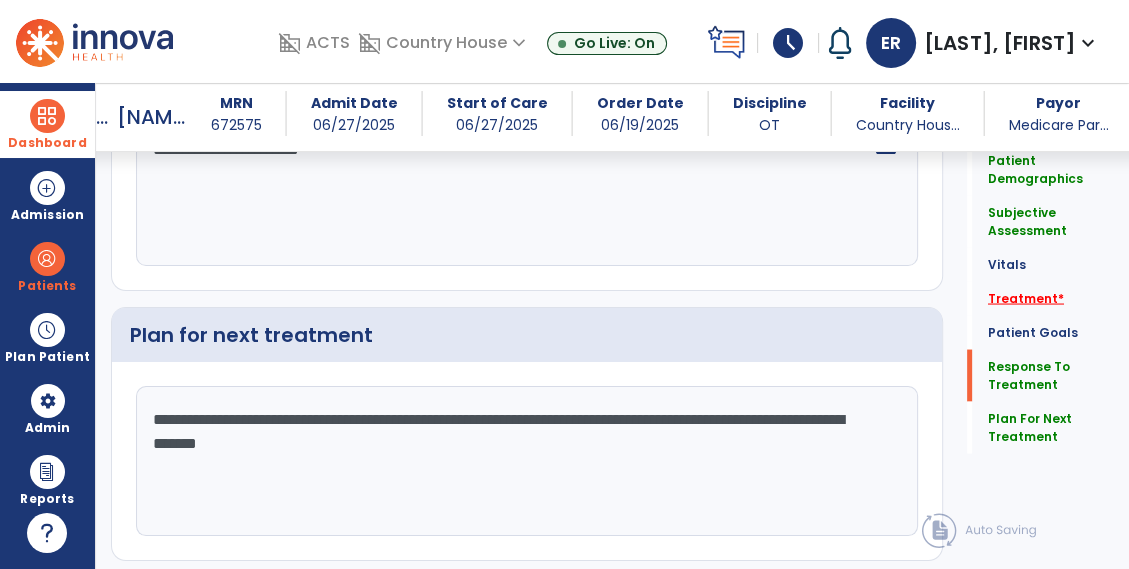 type on "**********" 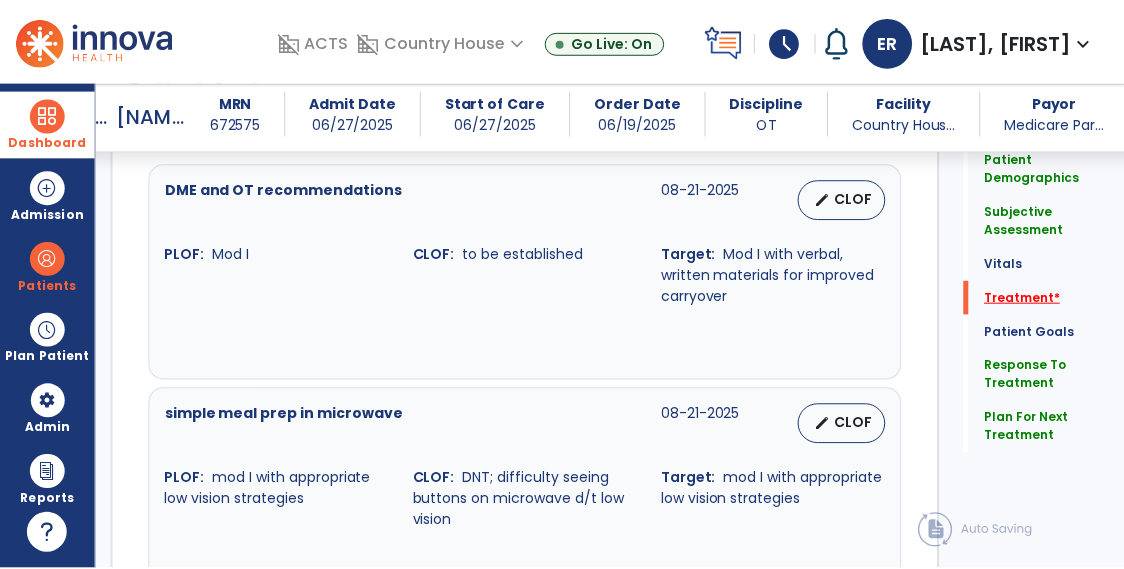 scroll, scrollTop: 1085, scrollLeft: 0, axis: vertical 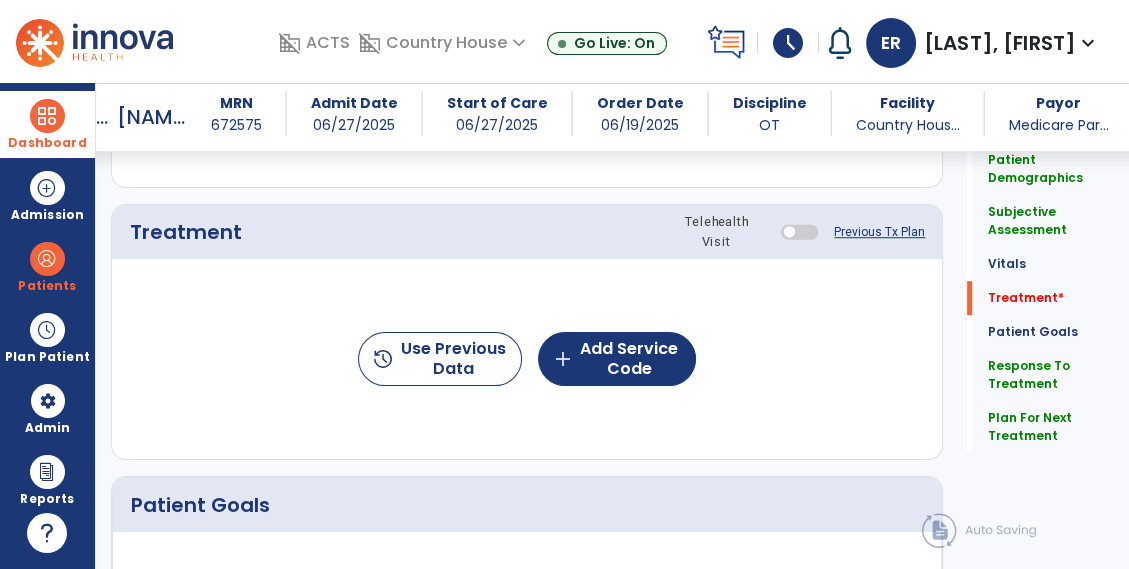 click on "history  Use Previous Data  add  Add Service Code" 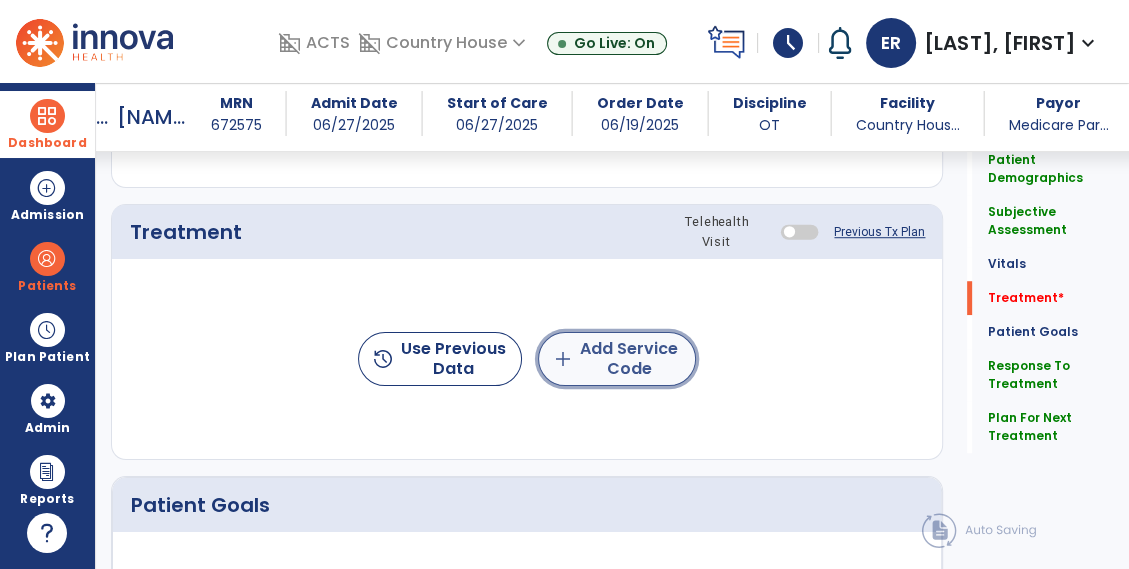 click on "add  Add Service Code" 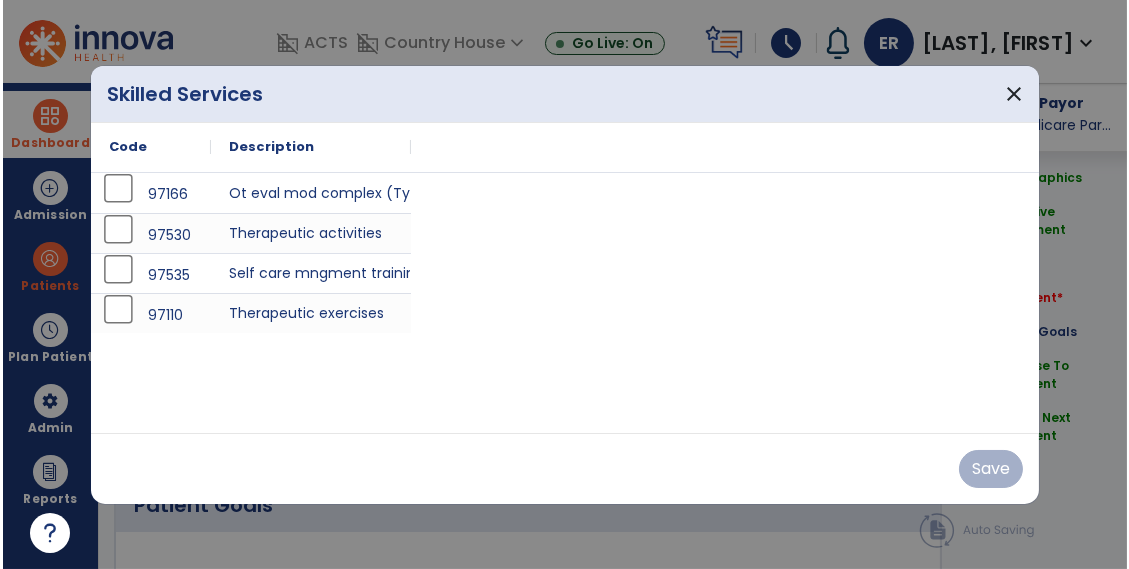 scroll, scrollTop: 1085, scrollLeft: 0, axis: vertical 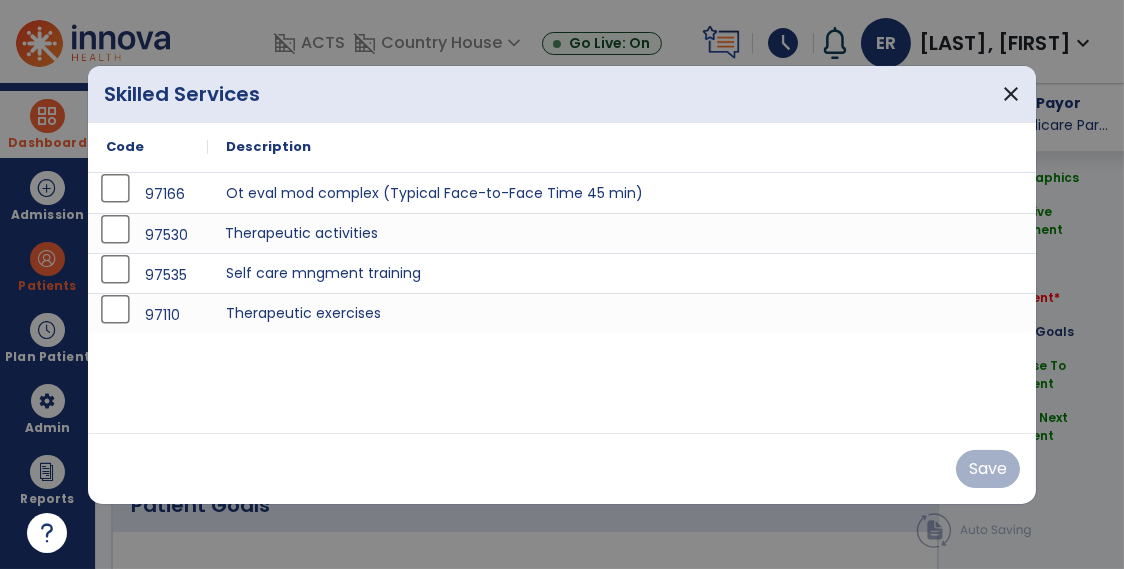 click on "Therapeutic activities" at bounding box center (622, 233) 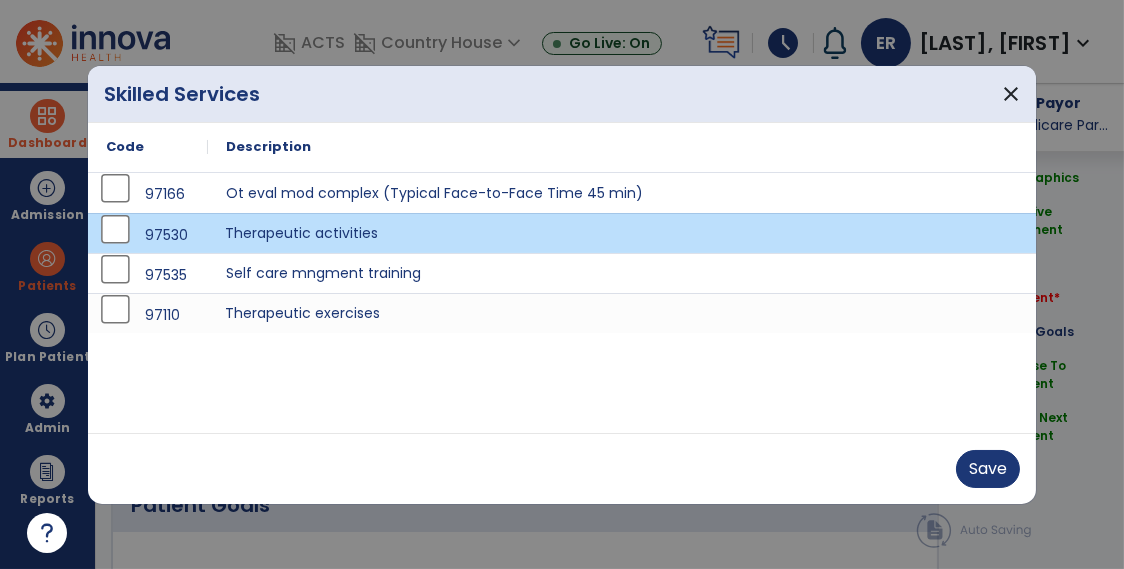 click on "Therapeutic exercises" at bounding box center [622, 313] 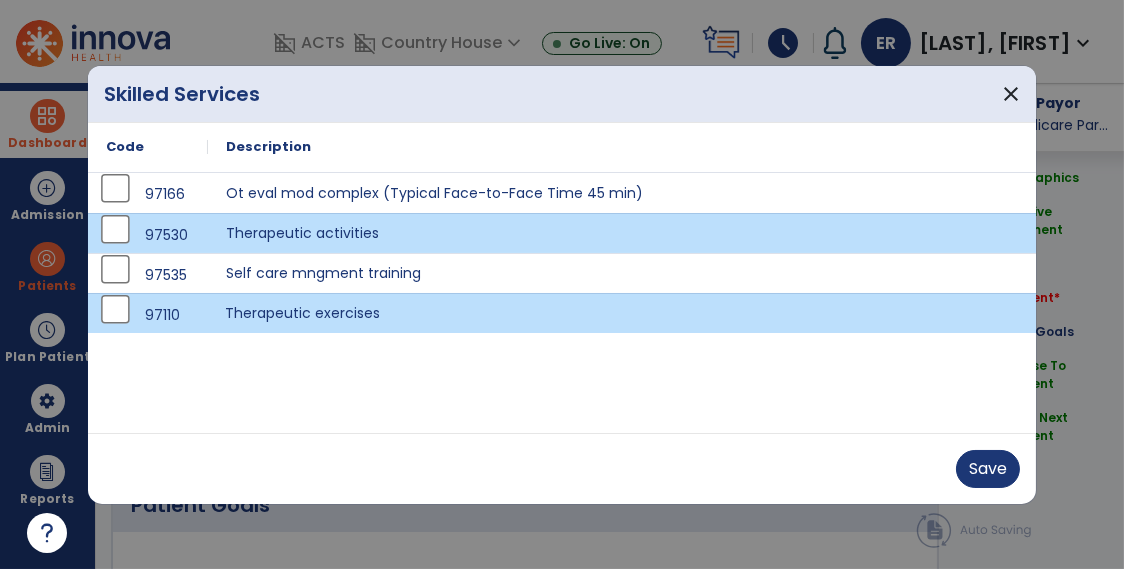 click on "Therapeutic exercises" at bounding box center (622, 313) 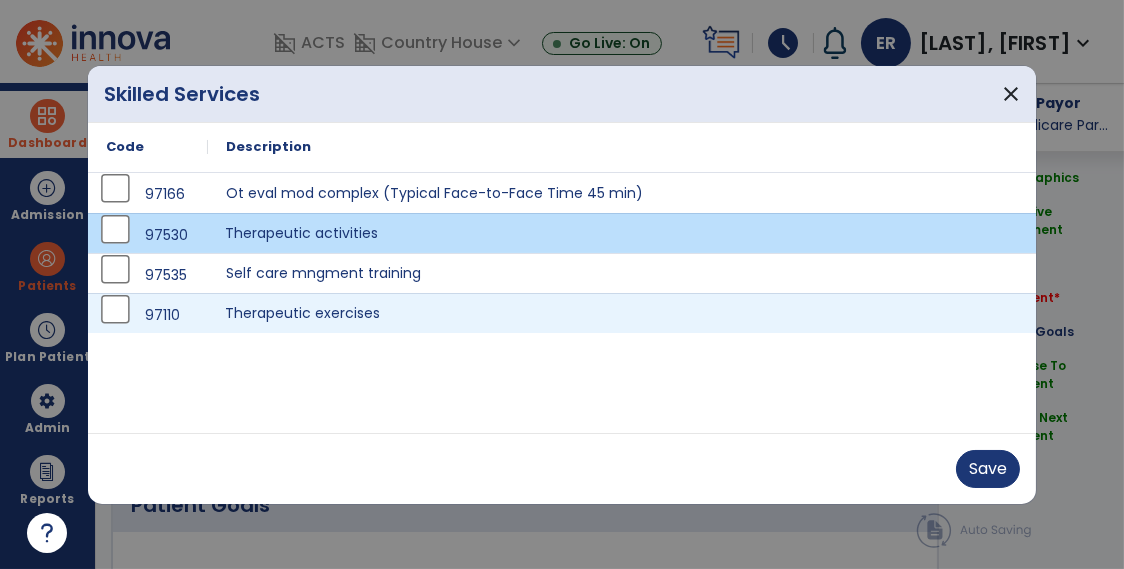 click on "Therapeutic activities" at bounding box center [622, 233] 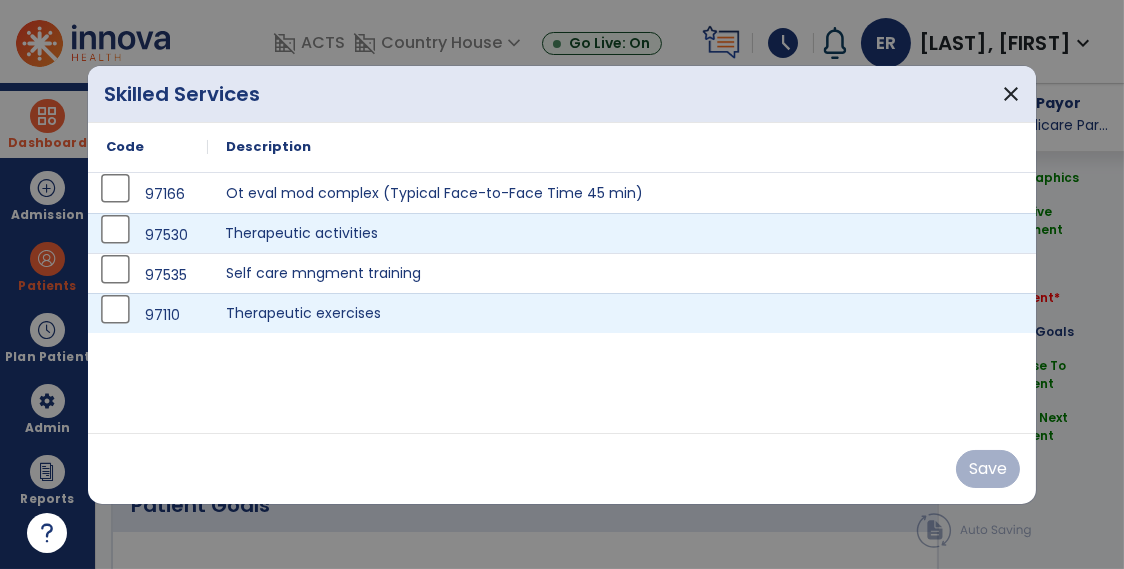 click on "97535 Self care mngment training" at bounding box center [562, 273] 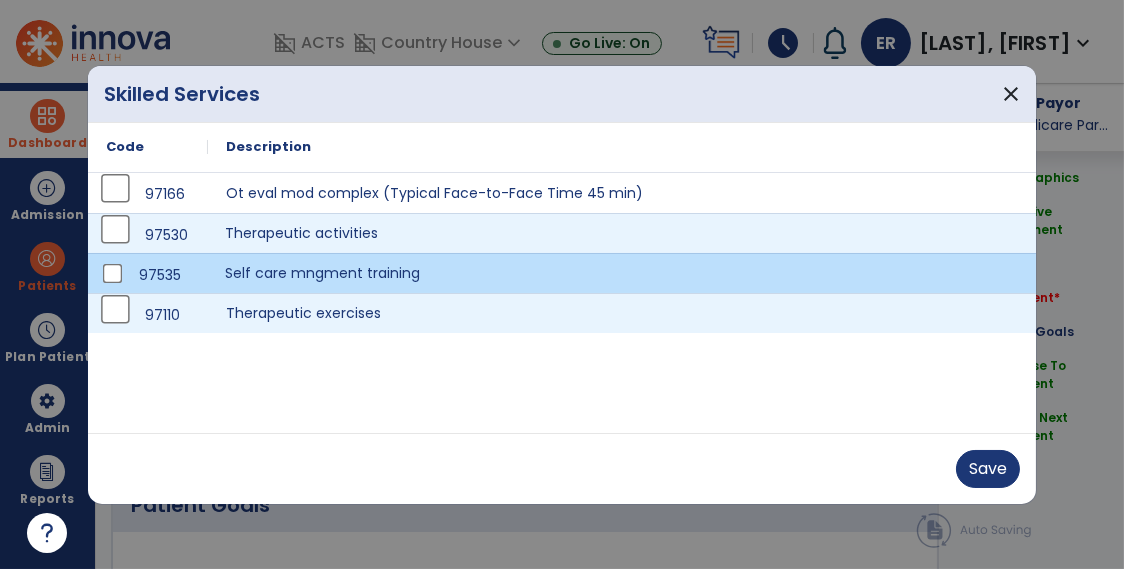 click on "Self care mngment training" at bounding box center (622, 273) 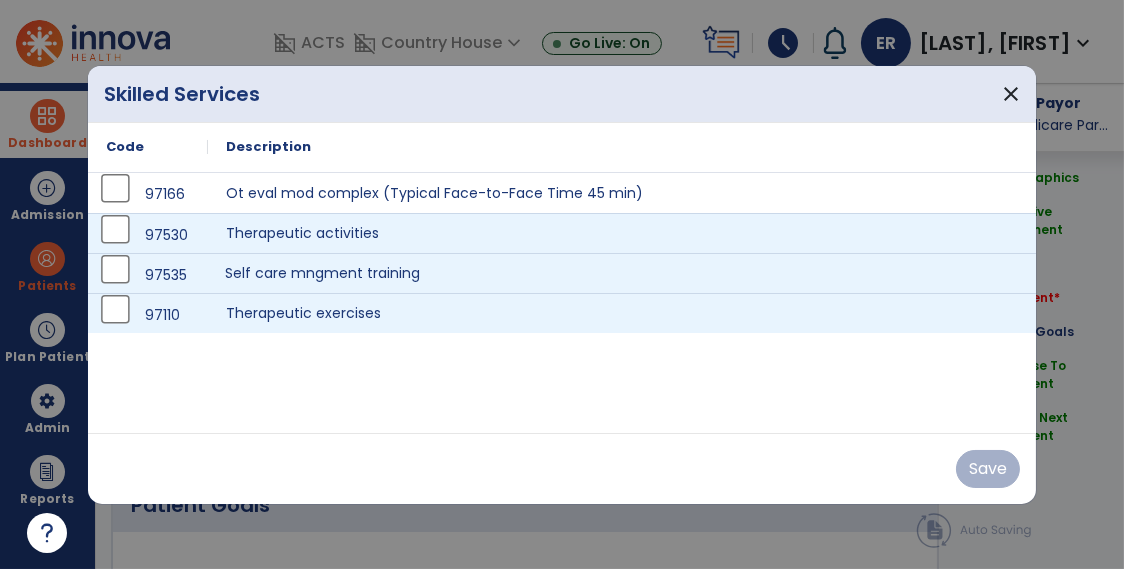 click on "Self care mngment training" at bounding box center [622, 273] 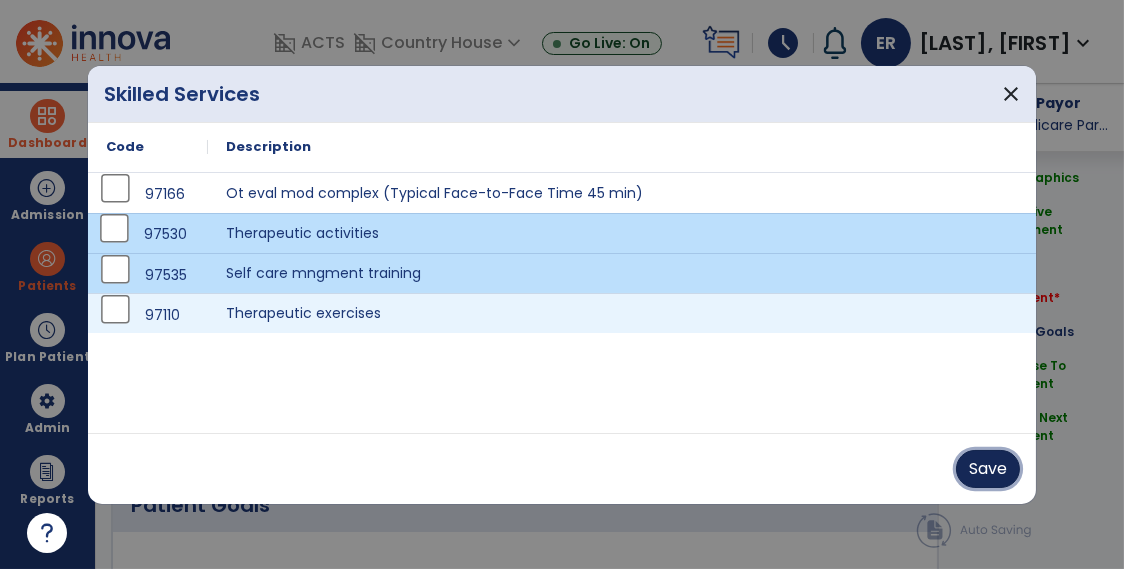 click on "Save" at bounding box center [988, 469] 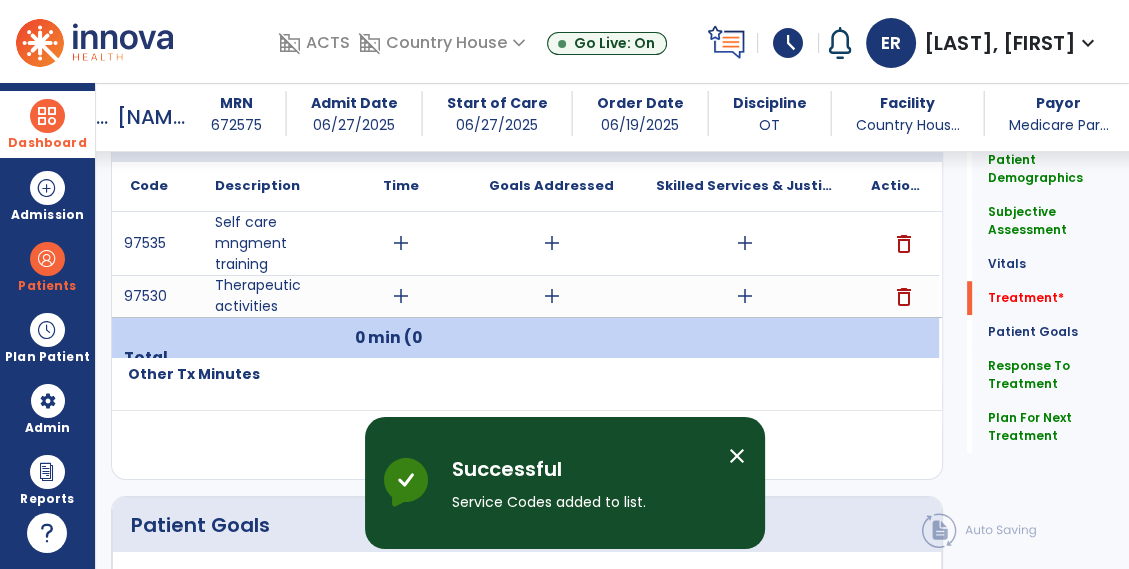 scroll, scrollTop: 1187, scrollLeft: 0, axis: vertical 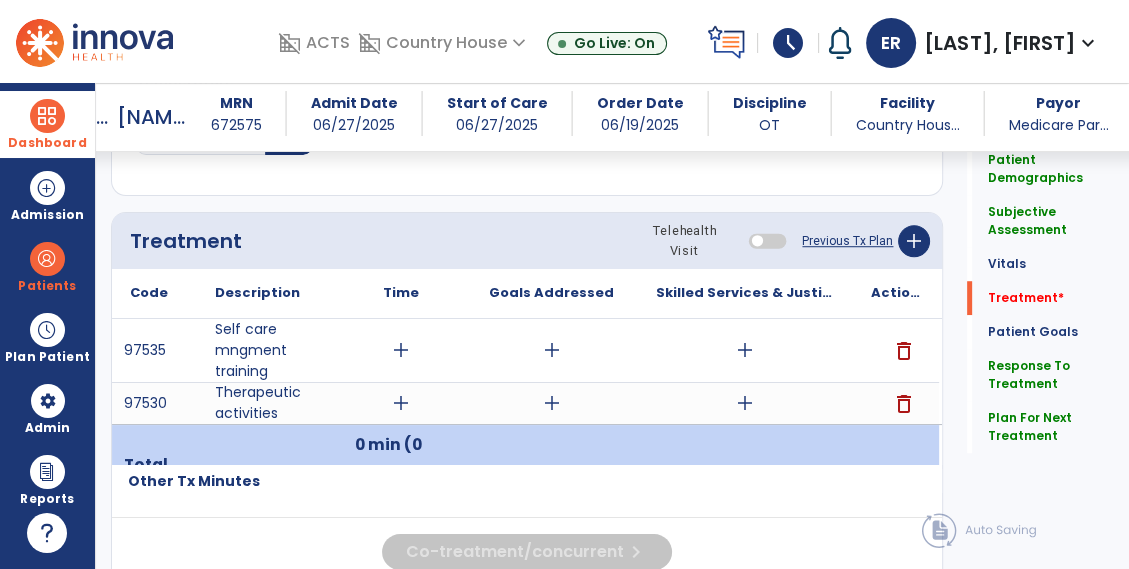 click on "add" at bounding box center [745, 350] 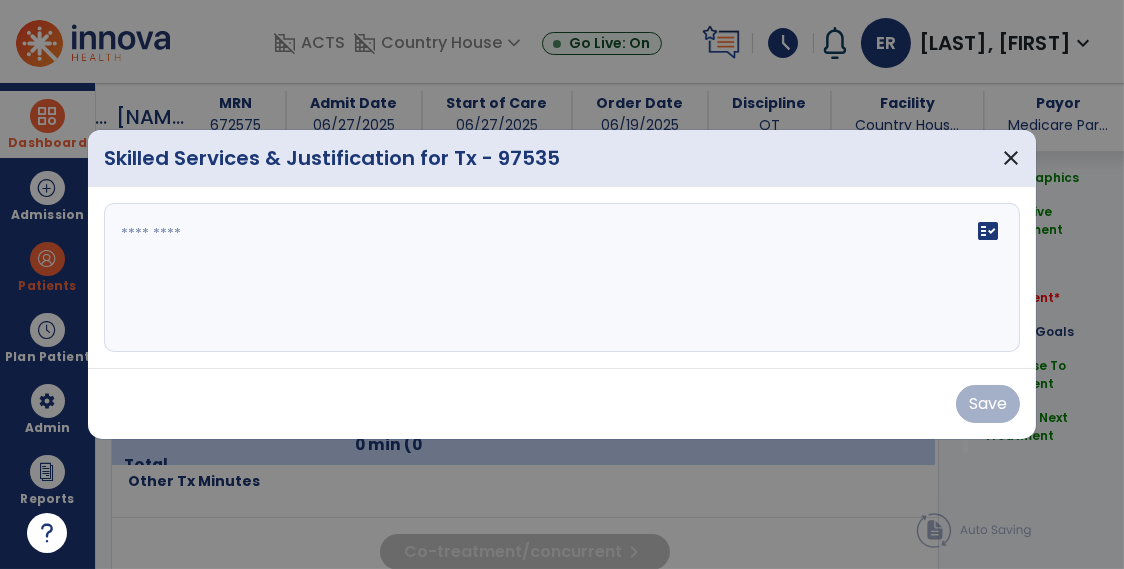 scroll, scrollTop: 1077, scrollLeft: 0, axis: vertical 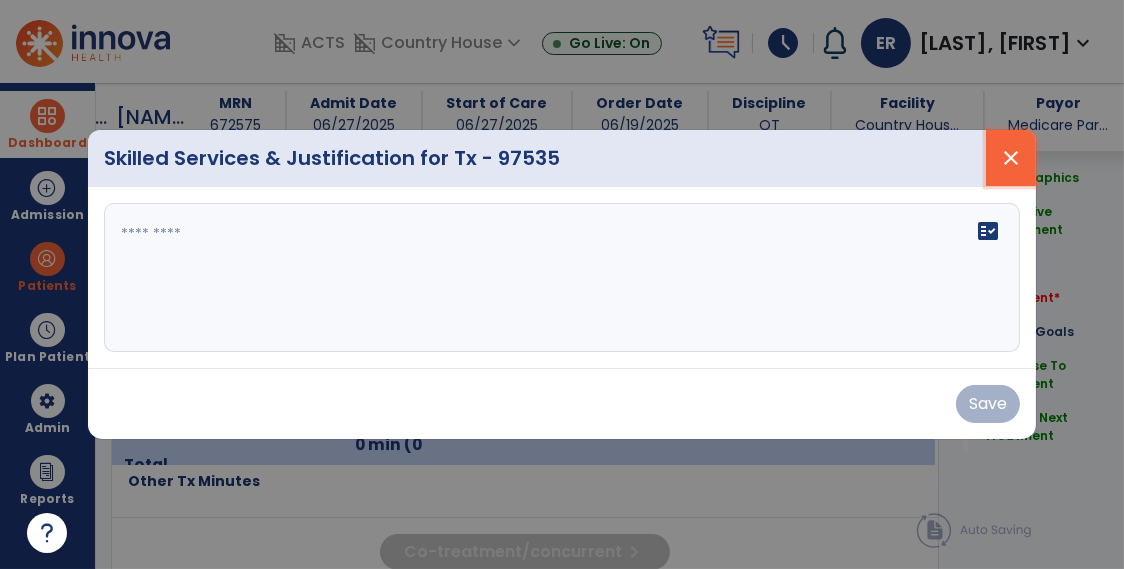 click on "close" at bounding box center [1011, 158] 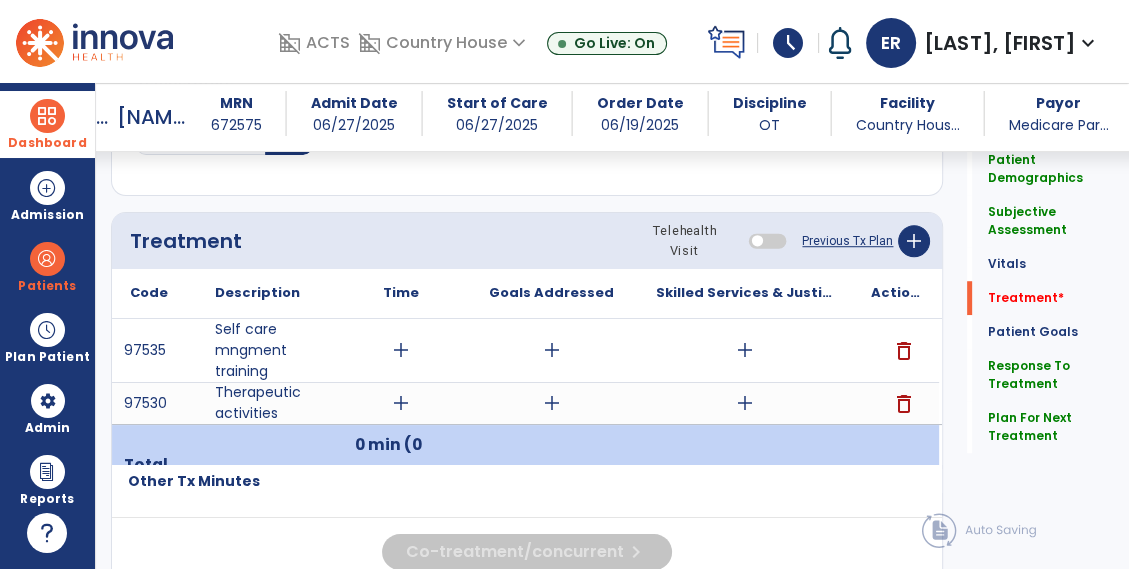 click on "add" at bounding box center (745, 403) 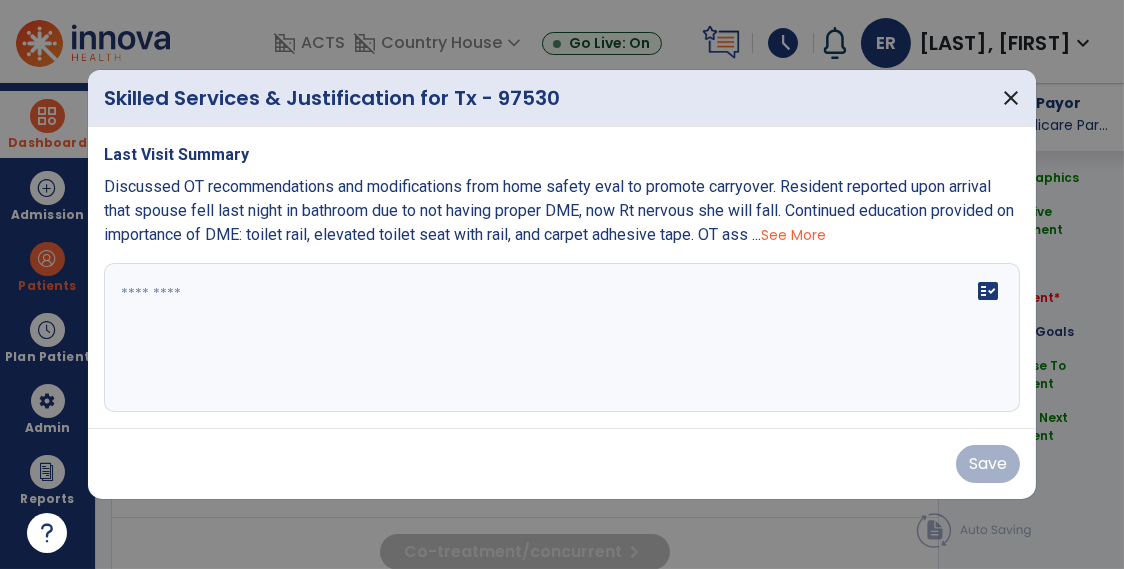 scroll, scrollTop: 1077, scrollLeft: 0, axis: vertical 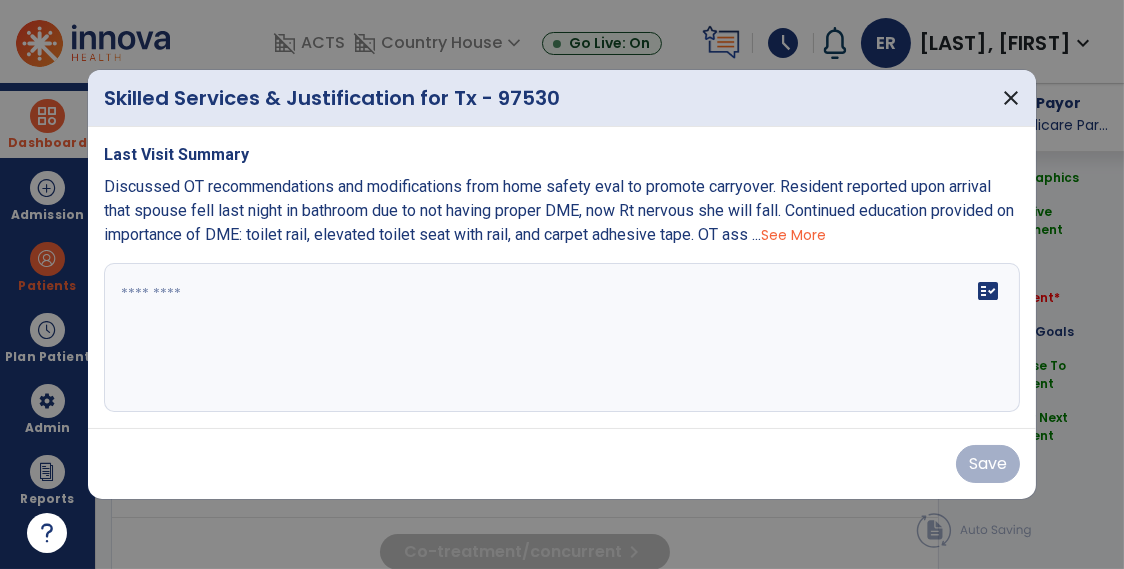 click on "fact_check" at bounding box center (562, 338) 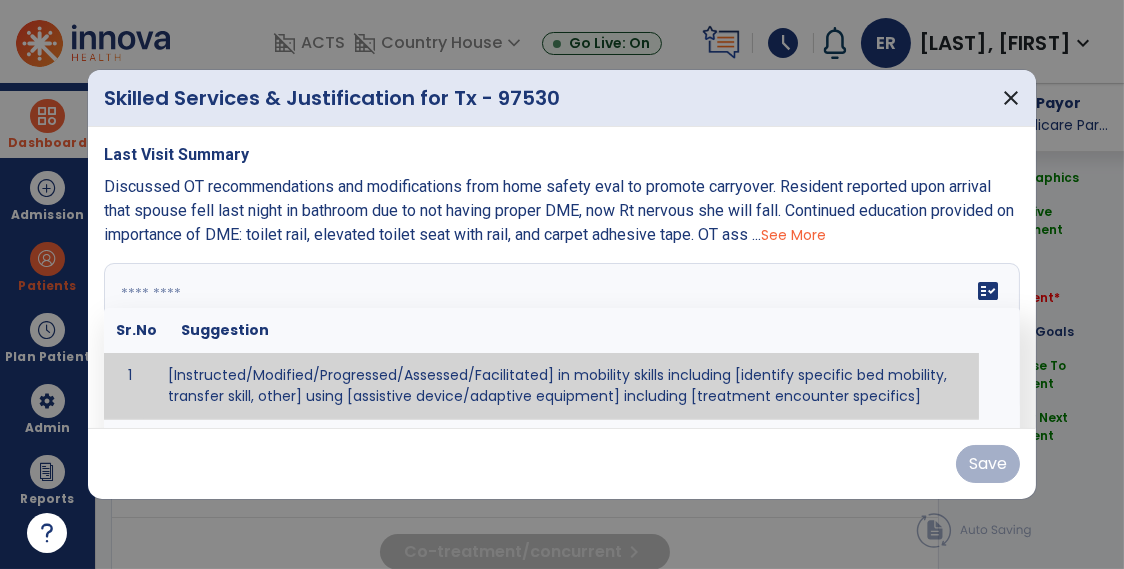 click on "See More" at bounding box center (793, 235) 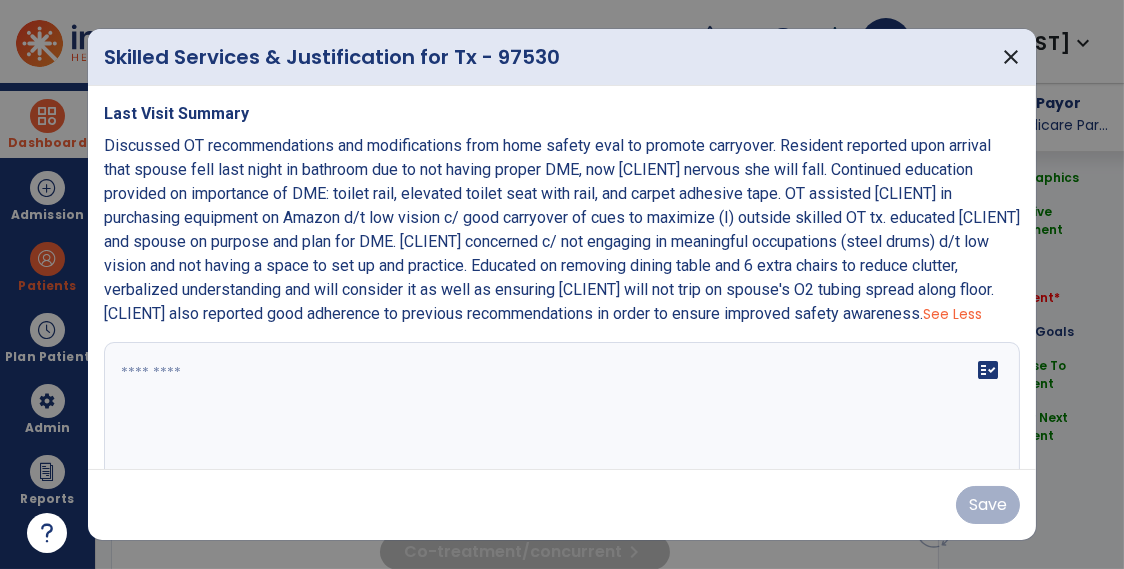 scroll, scrollTop: 0, scrollLeft: 0, axis: both 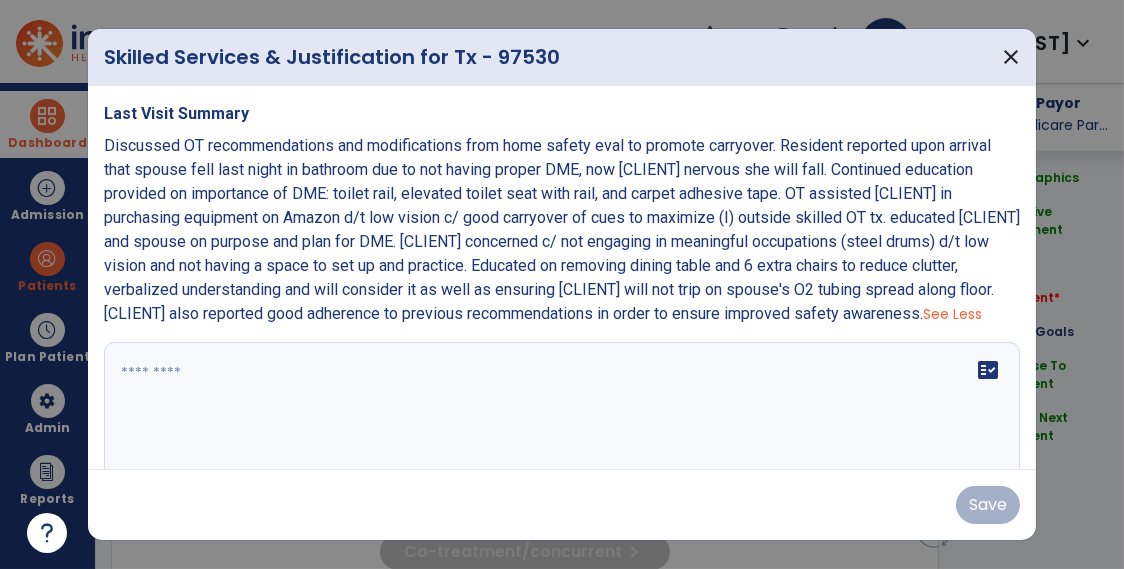 click at bounding box center (560, 417) 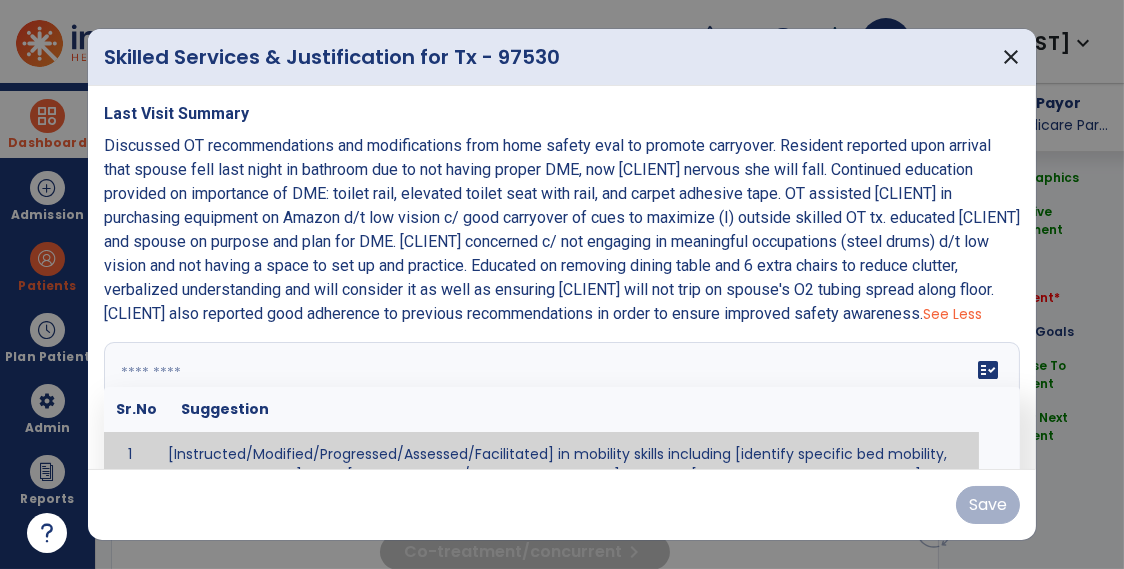 scroll, scrollTop: 27, scrollLeft: 0, axis: vertical 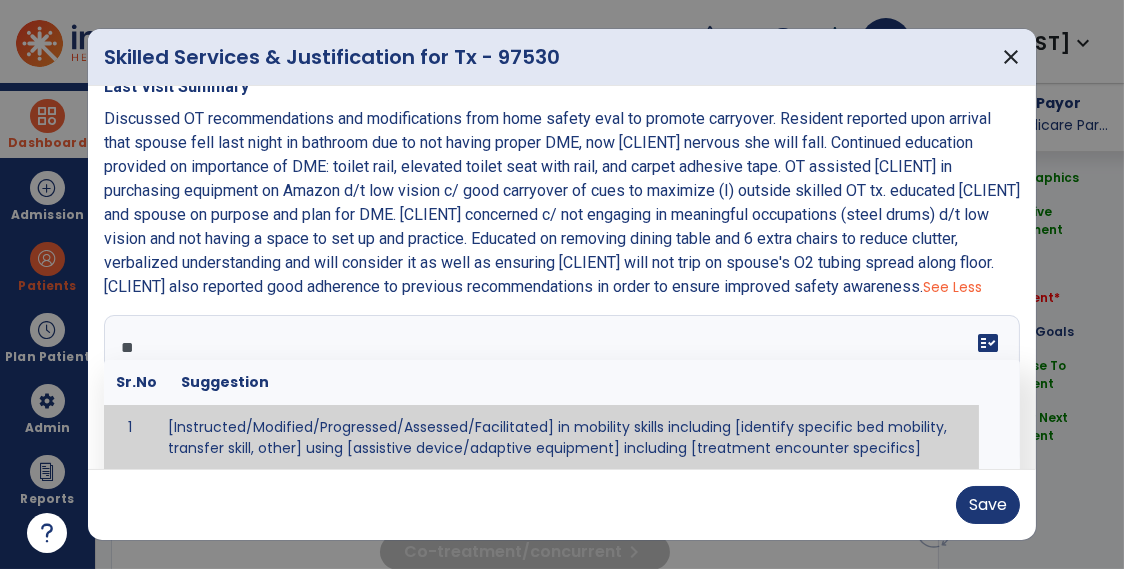type on "*" 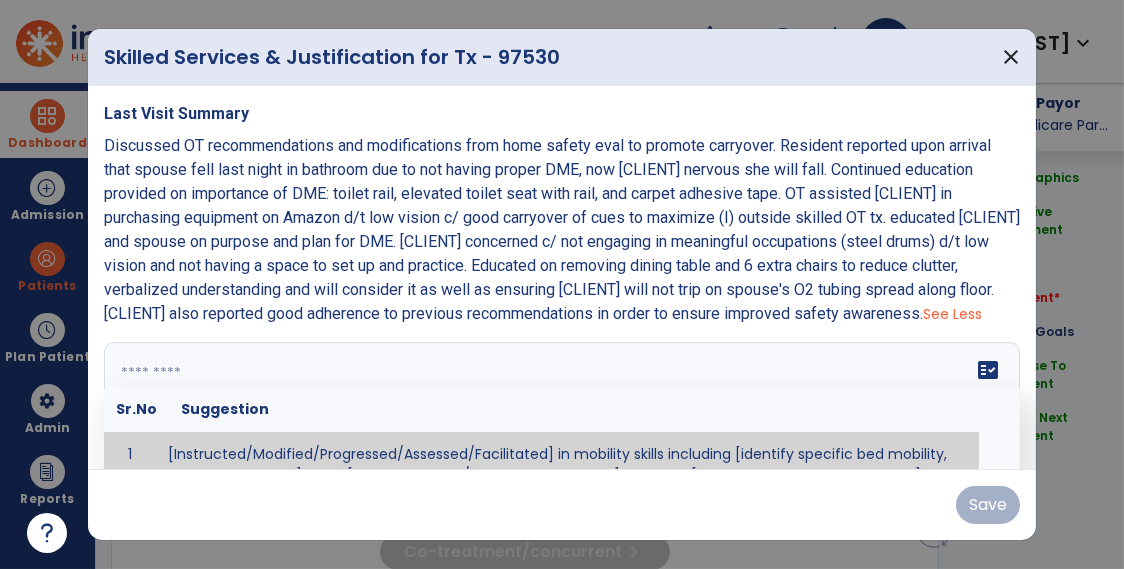 scroll, scrollTop: 27, scrollLeft: 0, axis: vertical 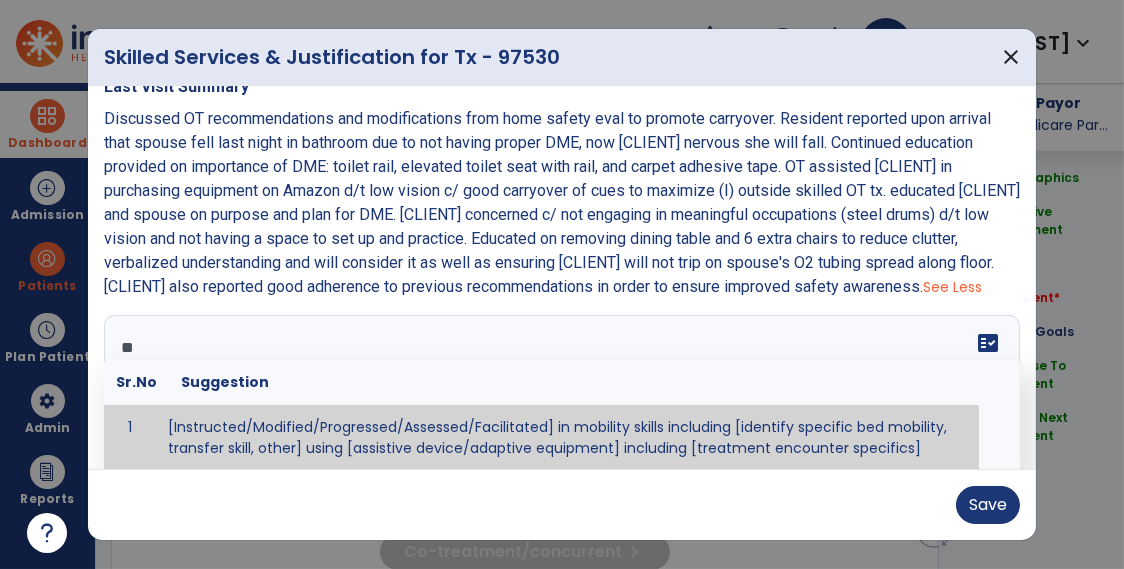 type on "*" 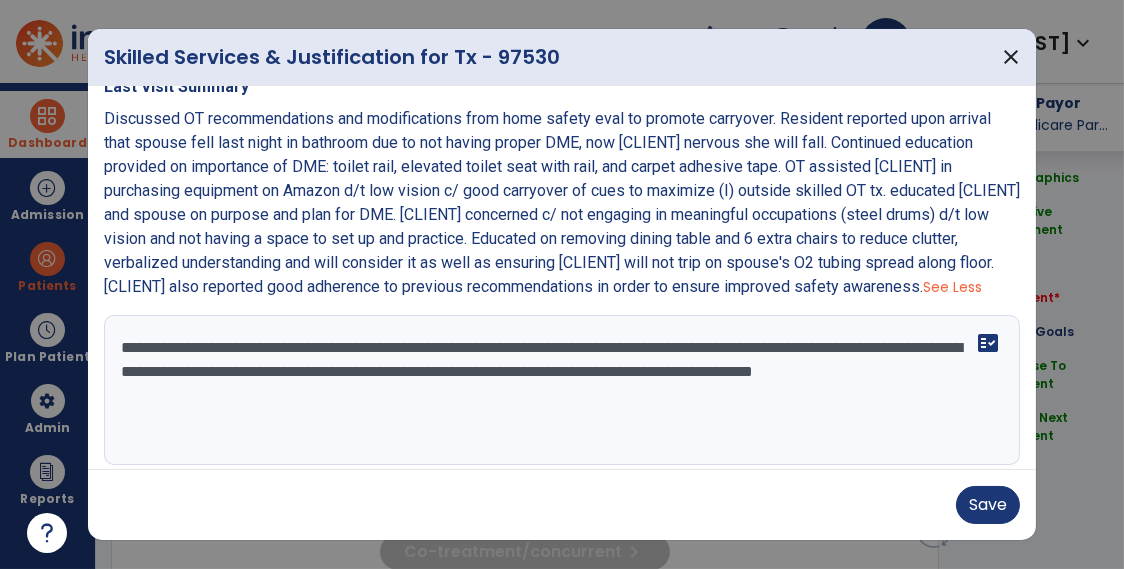 click on "**********" at bounding box center (560, 390) 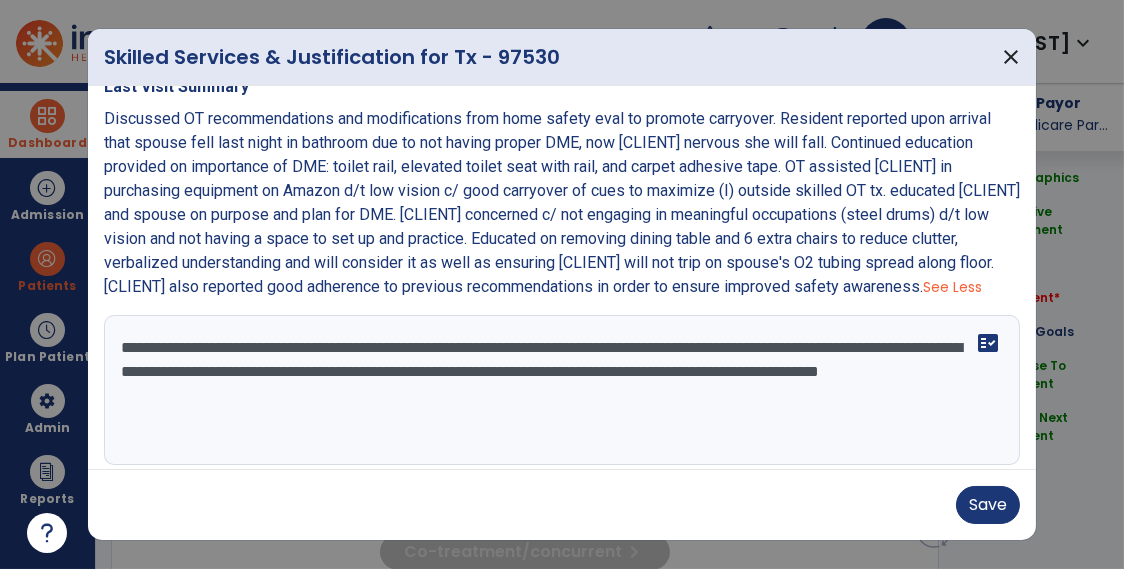 click on "**********" at bounding box center (560, 390) 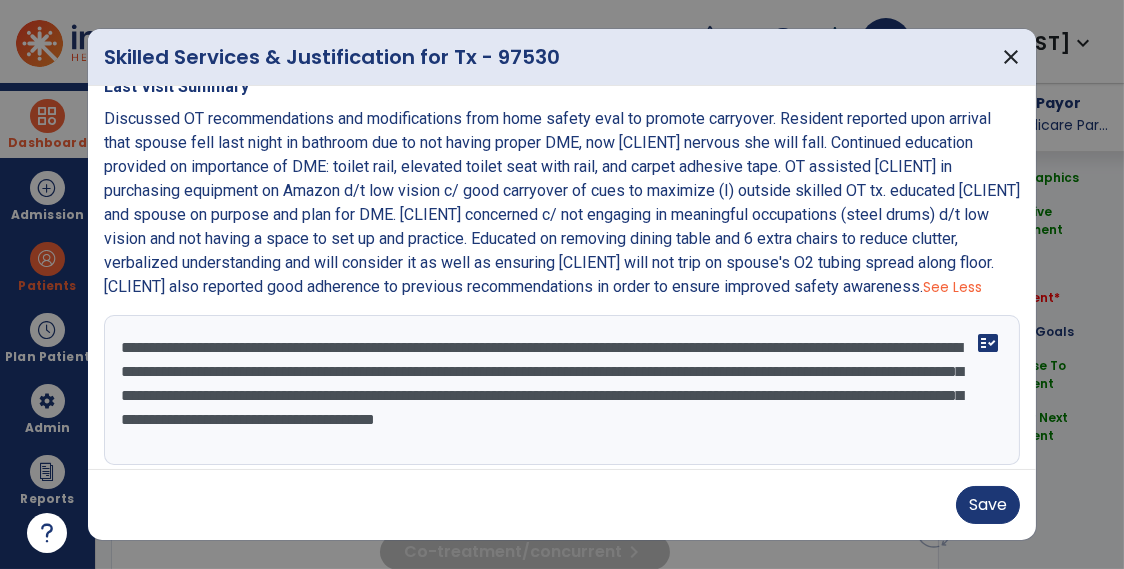 click on "**********" at bounding box center [560, 390] 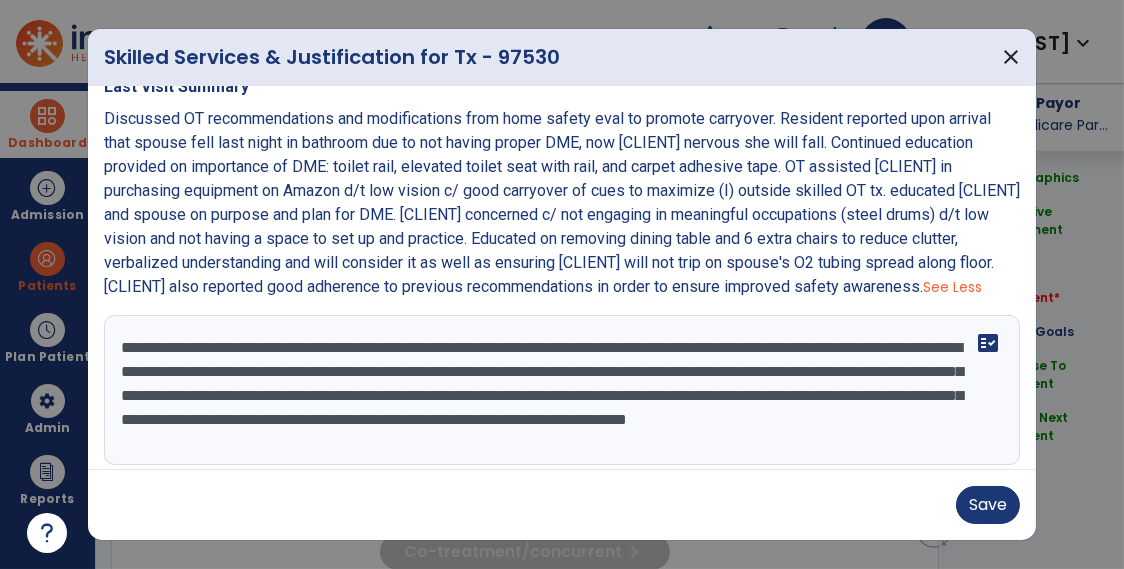 scroll, scrollTop: 15, scrollLeft: 0, axis: vertical 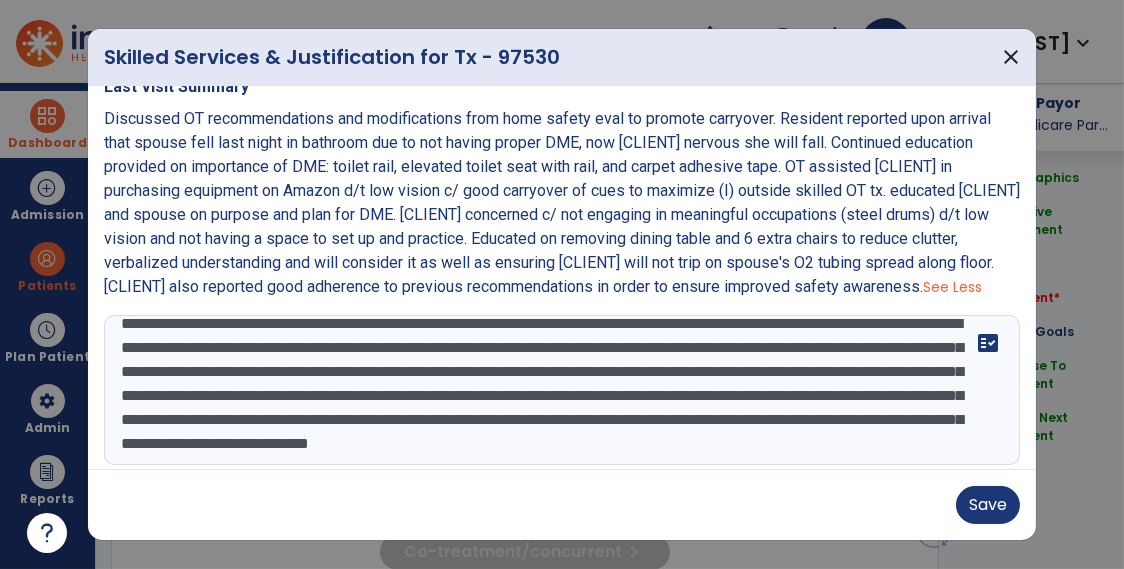 click on "**********" at bounding box center (560, 390) 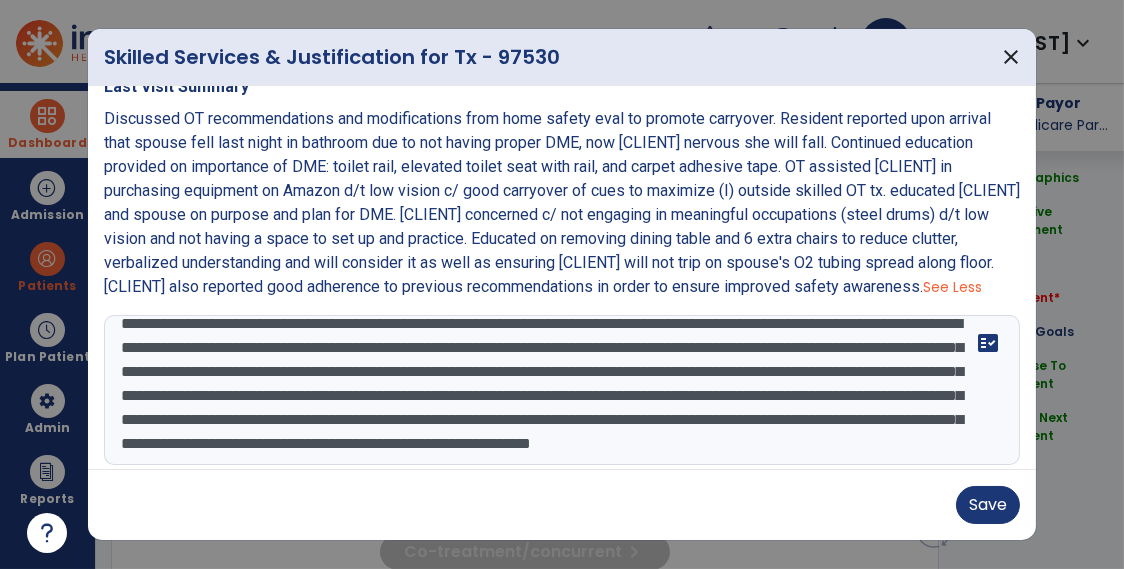 scroll, scrollTop: 71, scrollLeft: 0, axis: vertical 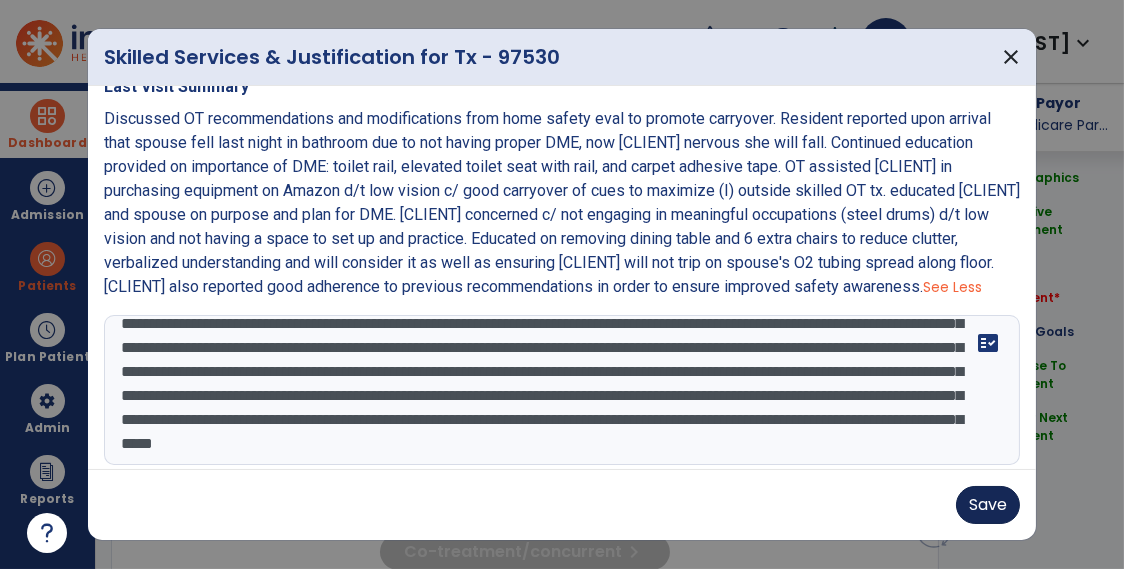 type on "**********" 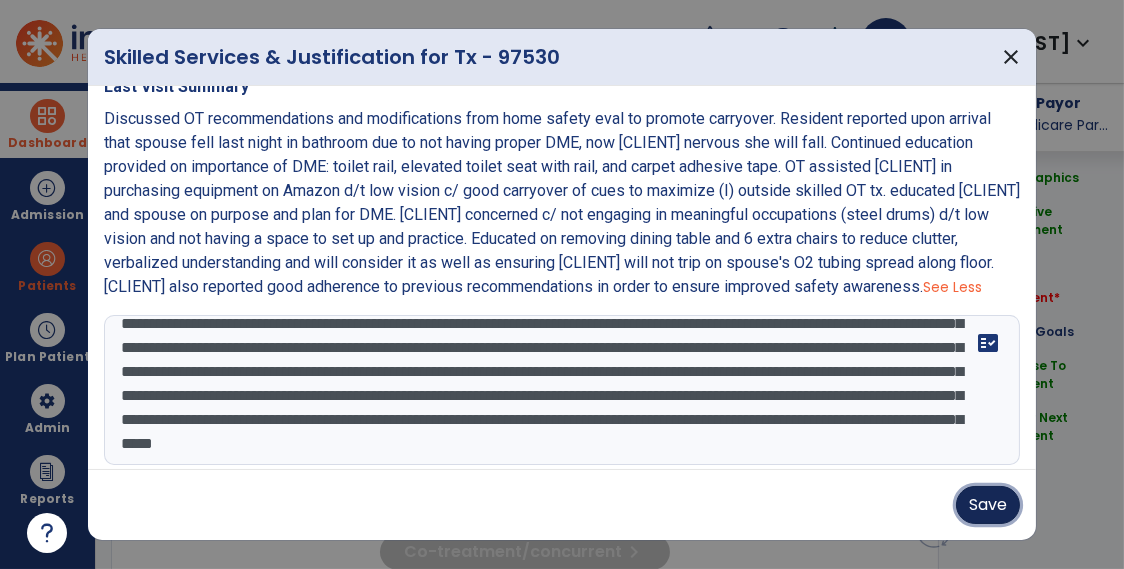 click on "Save" at bounding box center (988, 505) 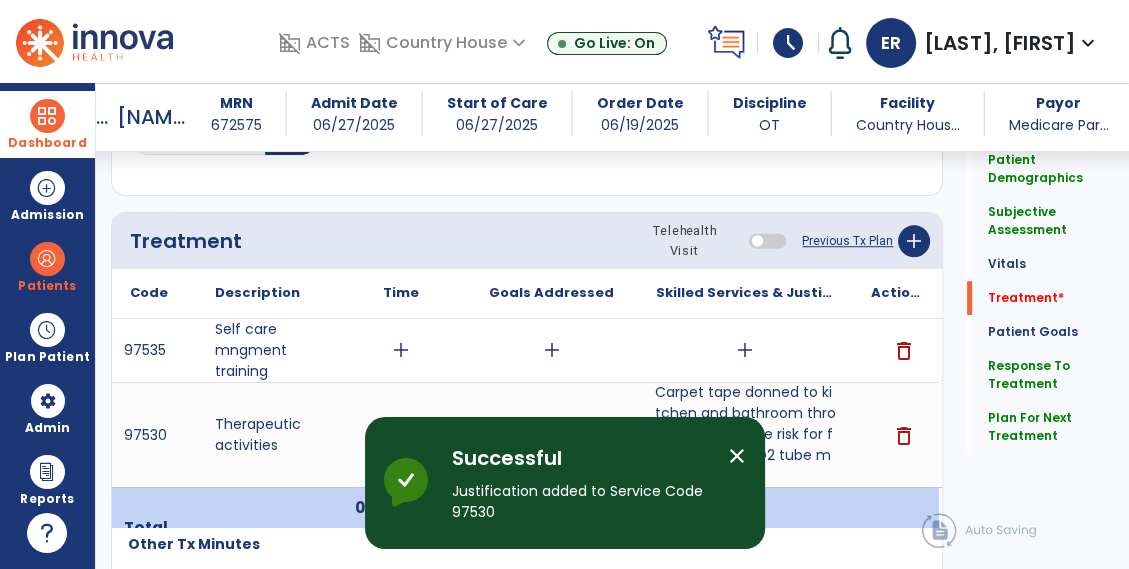 click on "add" at bounding box center [745, 350] 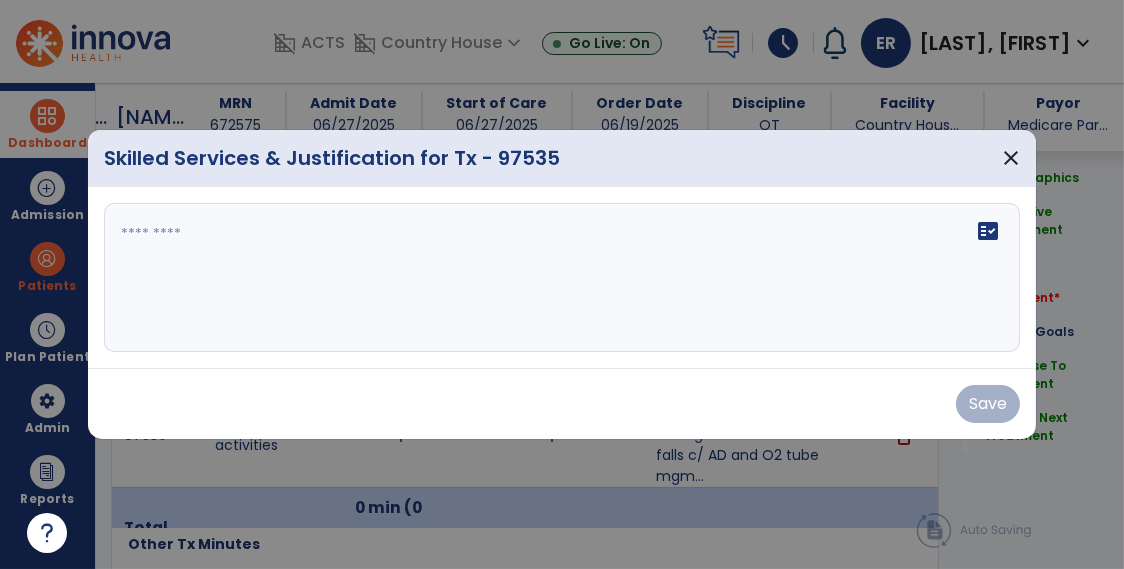 scroll, scrollTop: 1077, scrollLeft: 0, axis: vertical 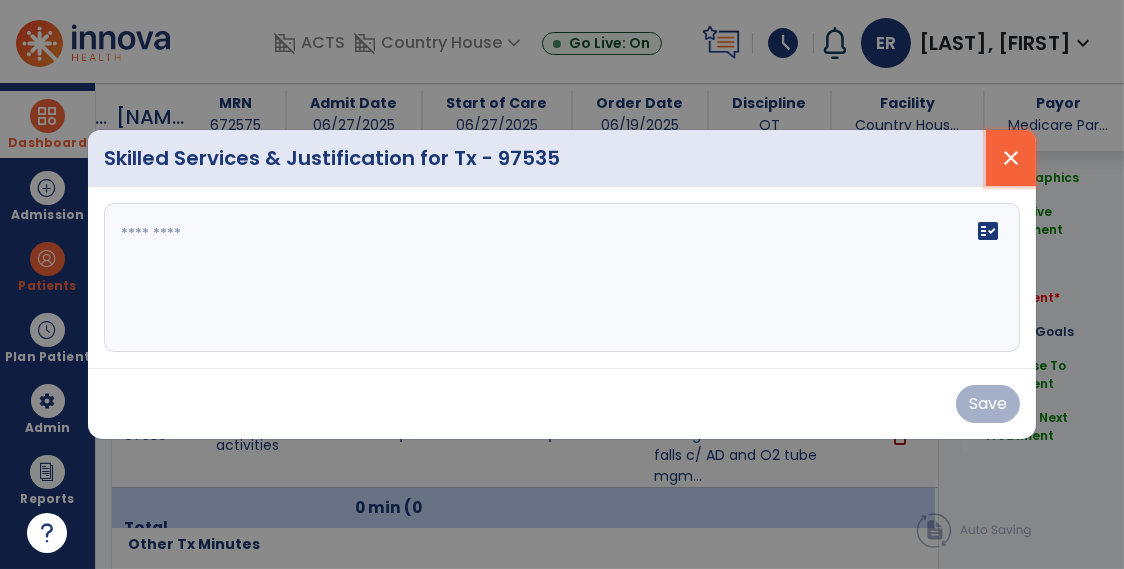 click on "close" at bounding box center [1011, 158] 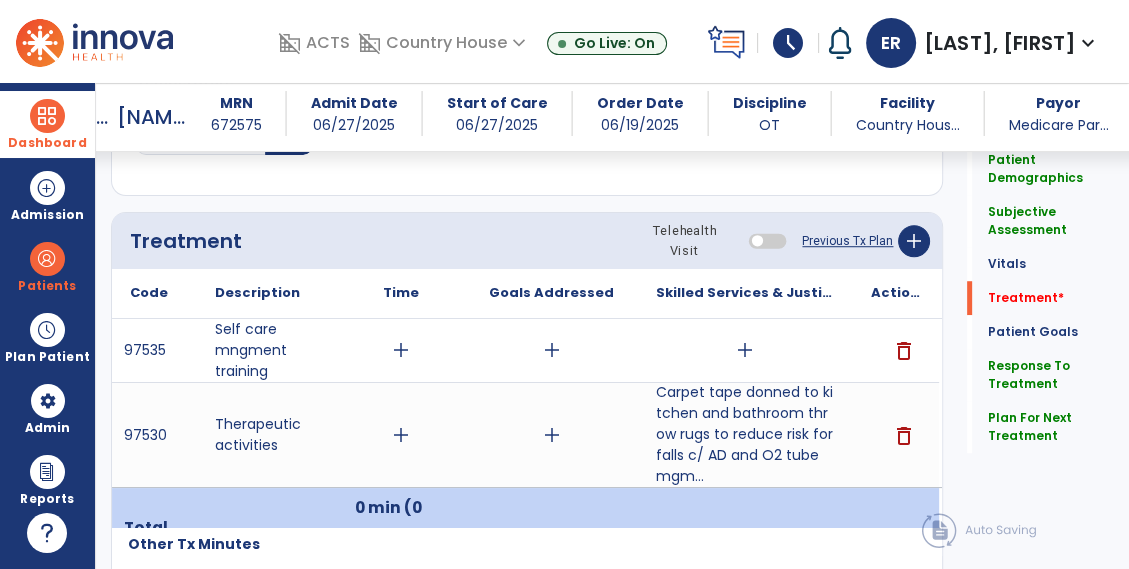 click on "delete" at bounding box center (904, 351) 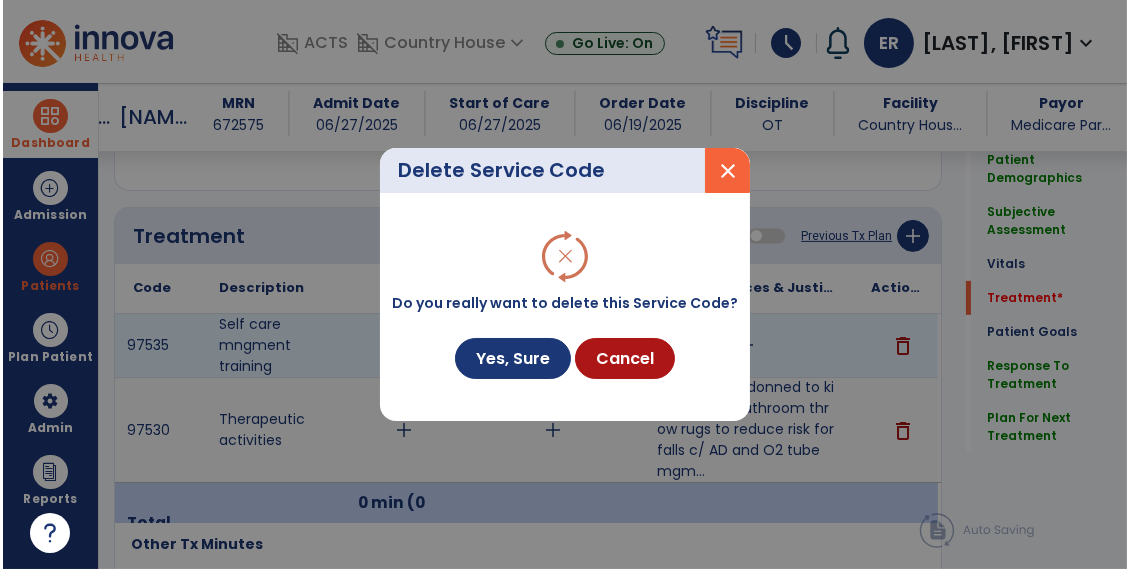 scroll, scrollTop: 1077, scrollLeft: 0, axis: vertical 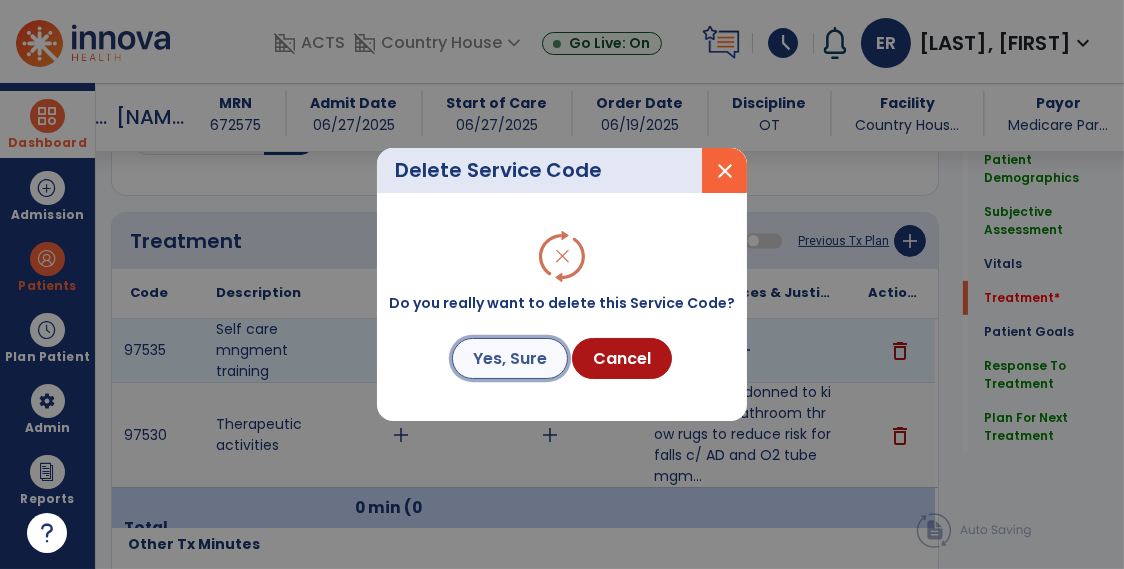 click on "Yes, Sure" at bounding box center [510, 358] 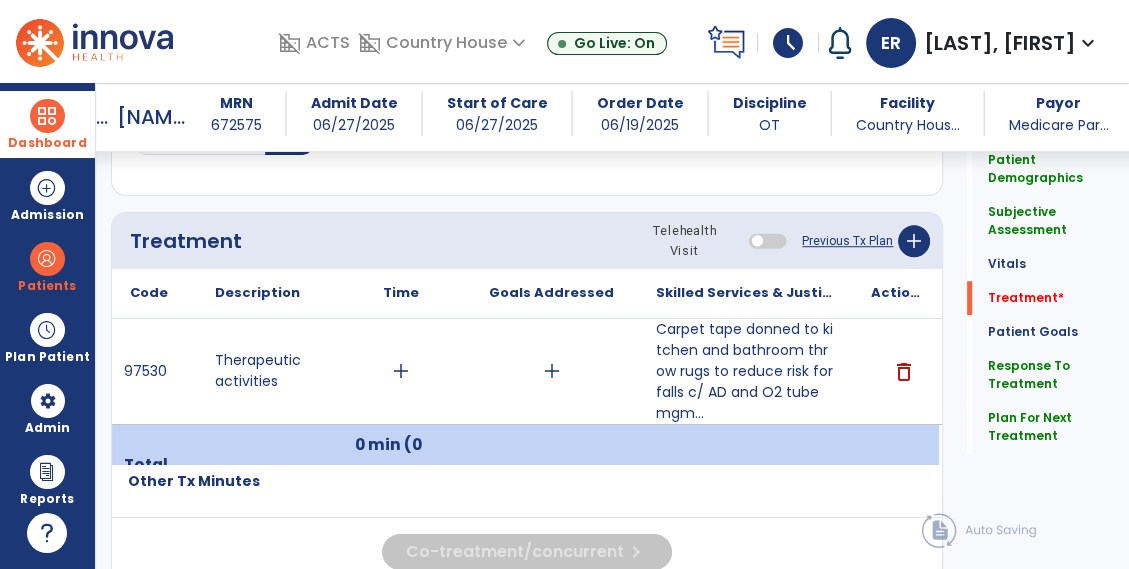 click on "add" at bounding box center [401, 371] 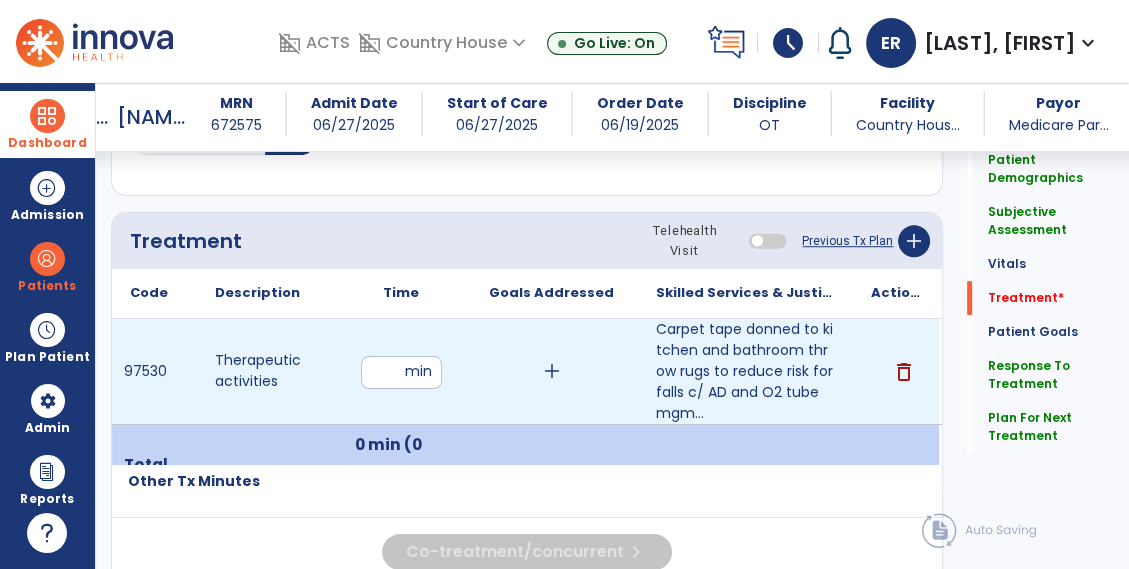 type on "**" 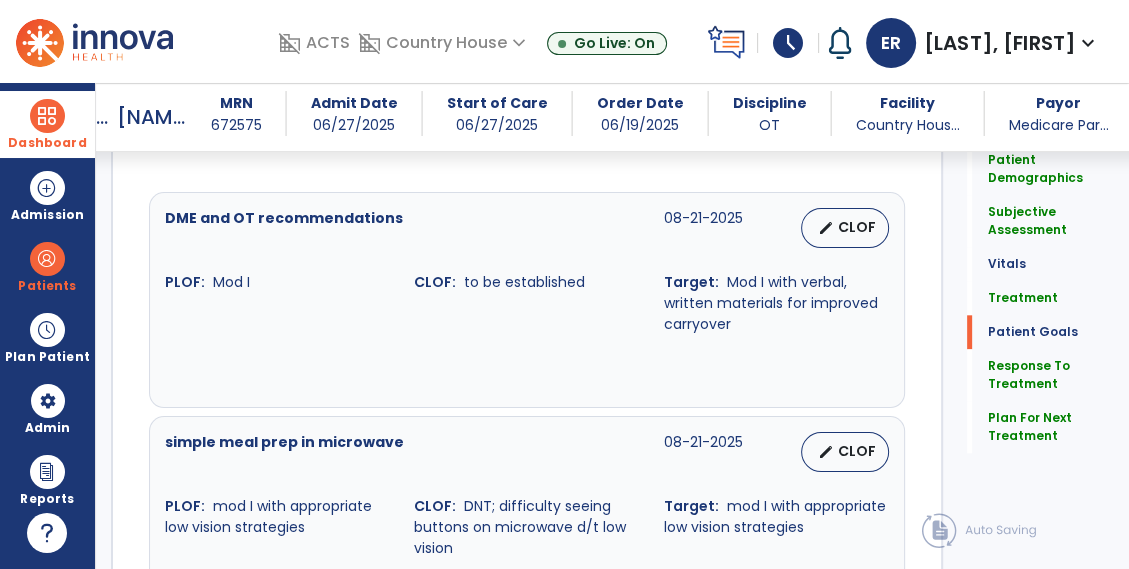scroll, scrollTop: 1595, scrollLeft: 0, axis: vertical 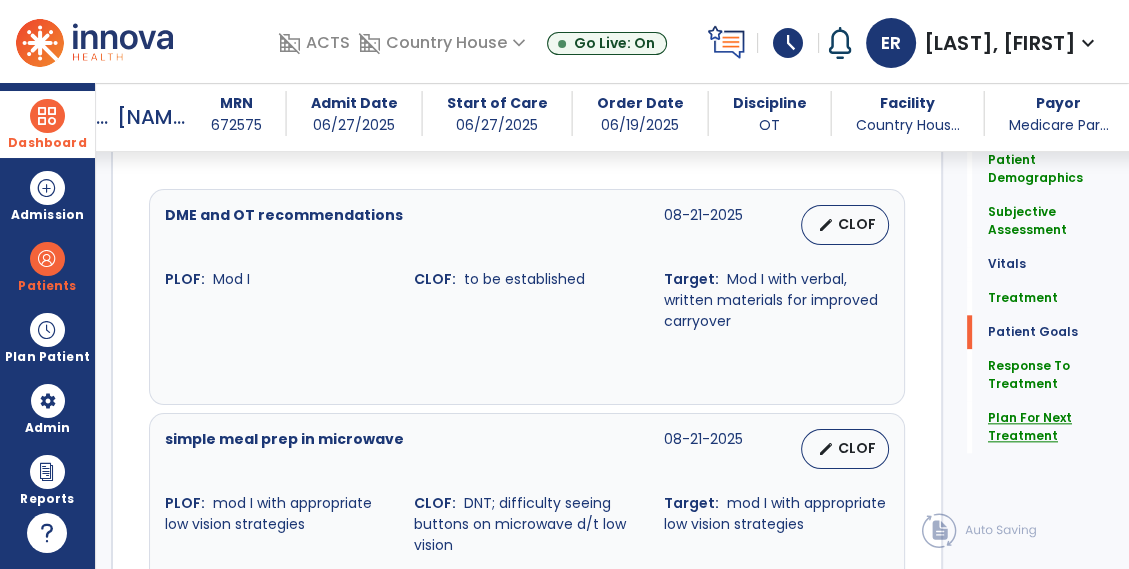 click on "Plan For Next Treatment" 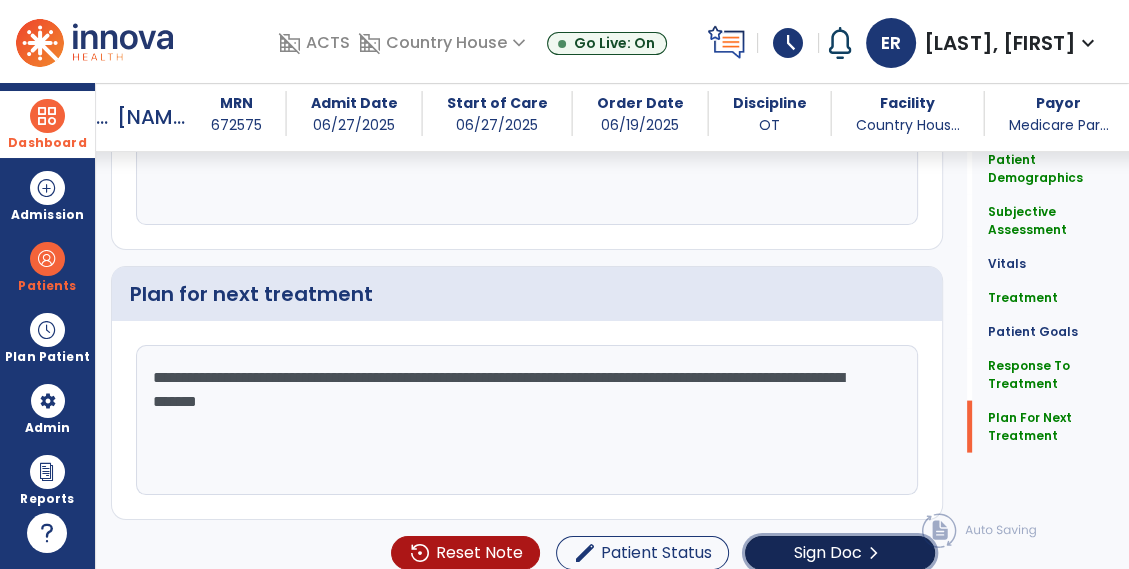 click on "chevron_right" 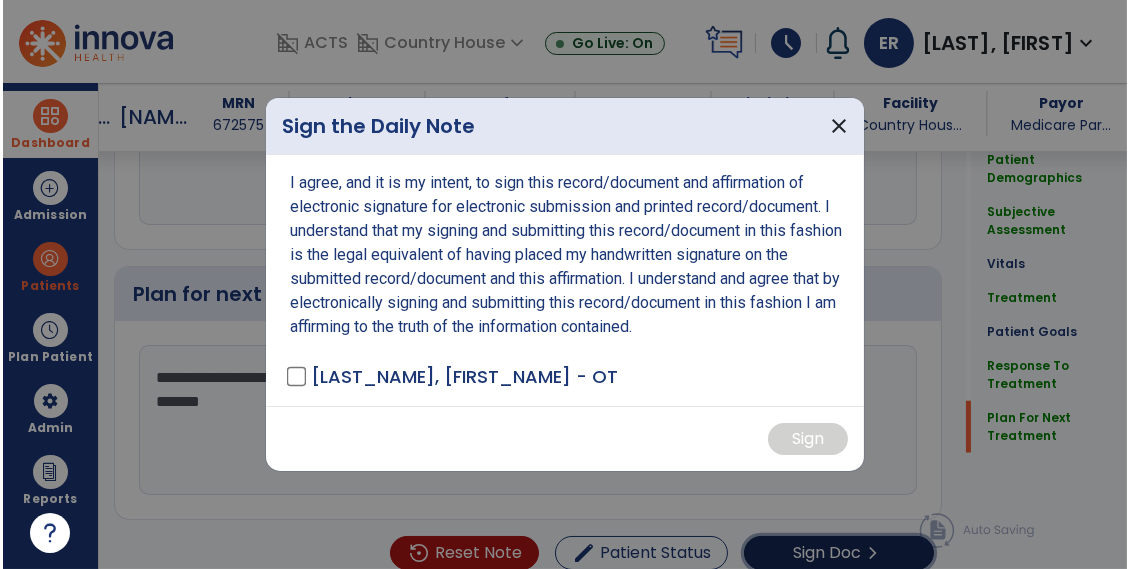 scroll, scrollTop: 3037, scrollLeft: 0, axis: vertical 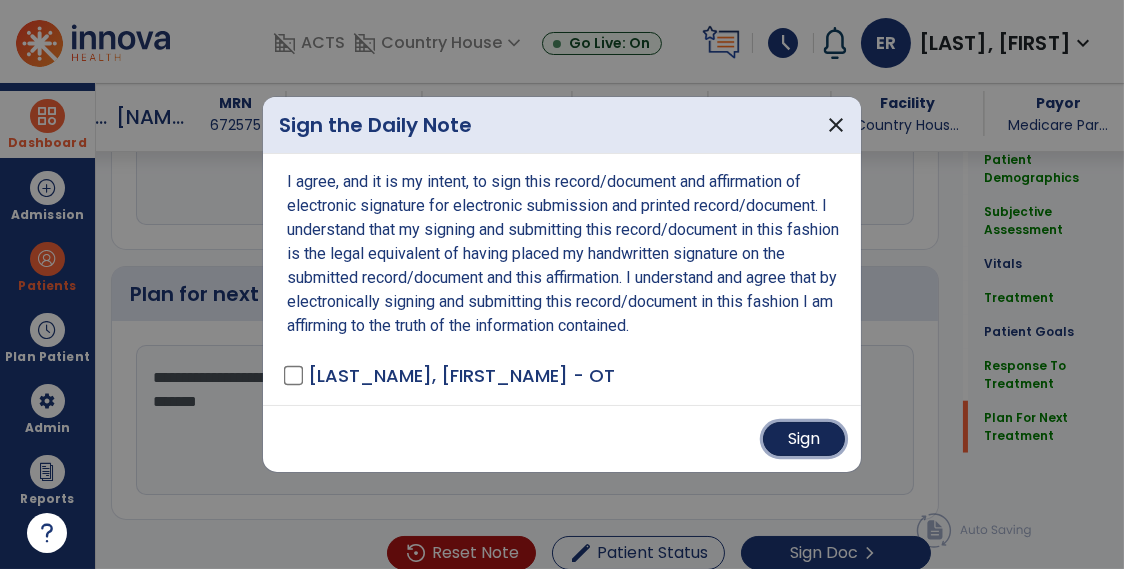 click on "Sign" at bounding box center [804, 439] 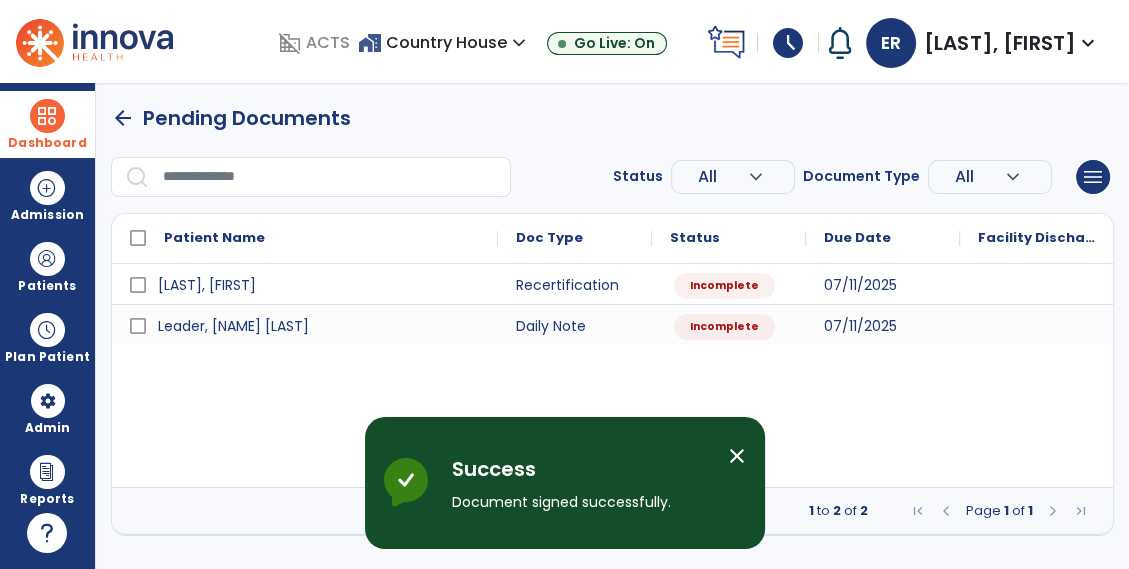 scroll, scrollTop: 0, scrollLeft: 0, axis: both 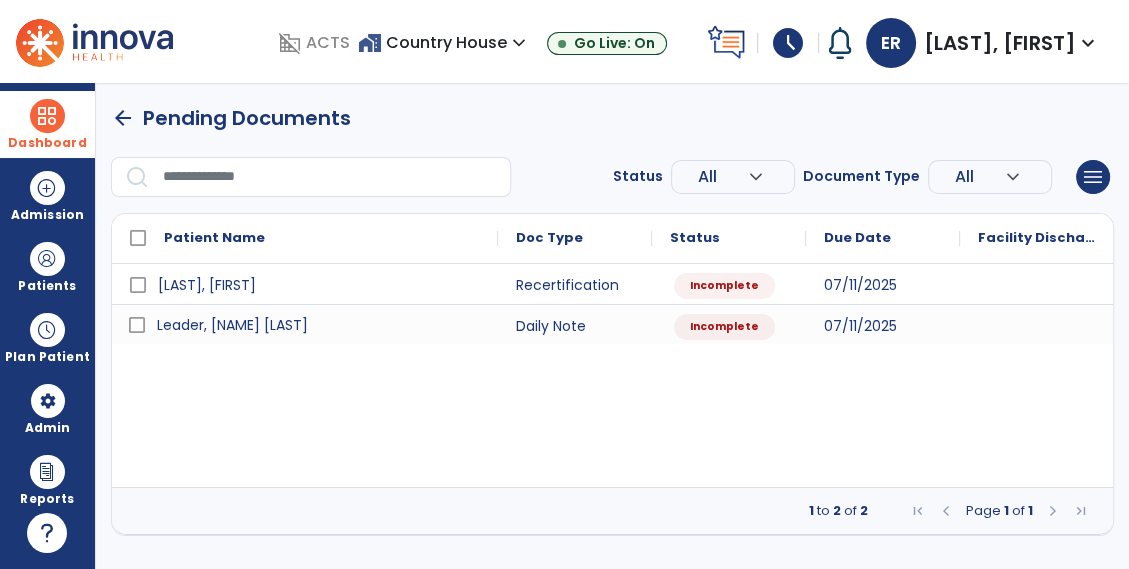 click on "Leader, [NAME] [LAST]" at bounding box center (319, 325) 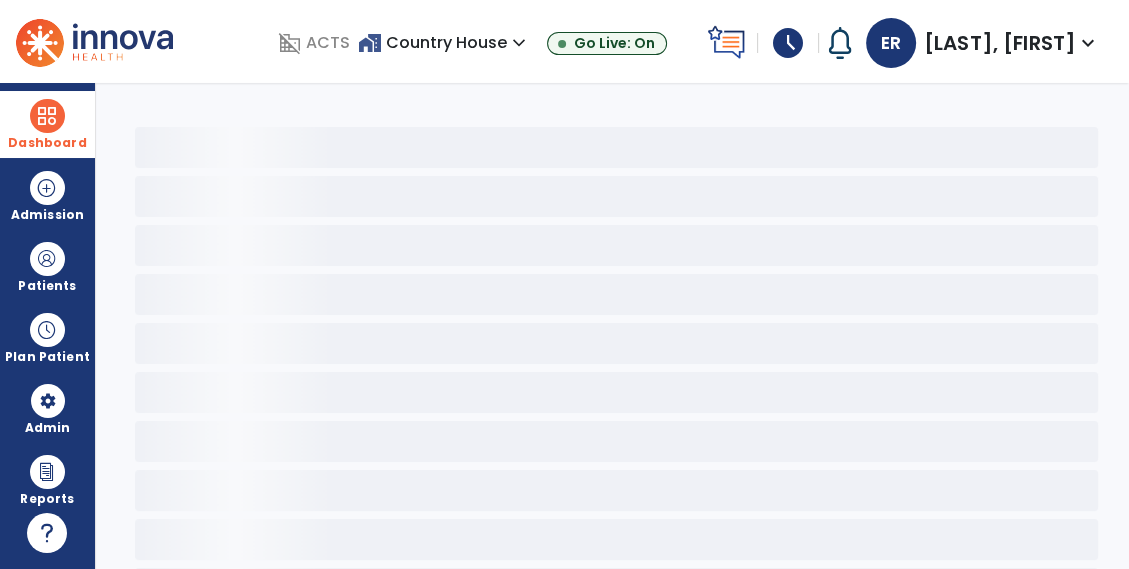 select on "*" 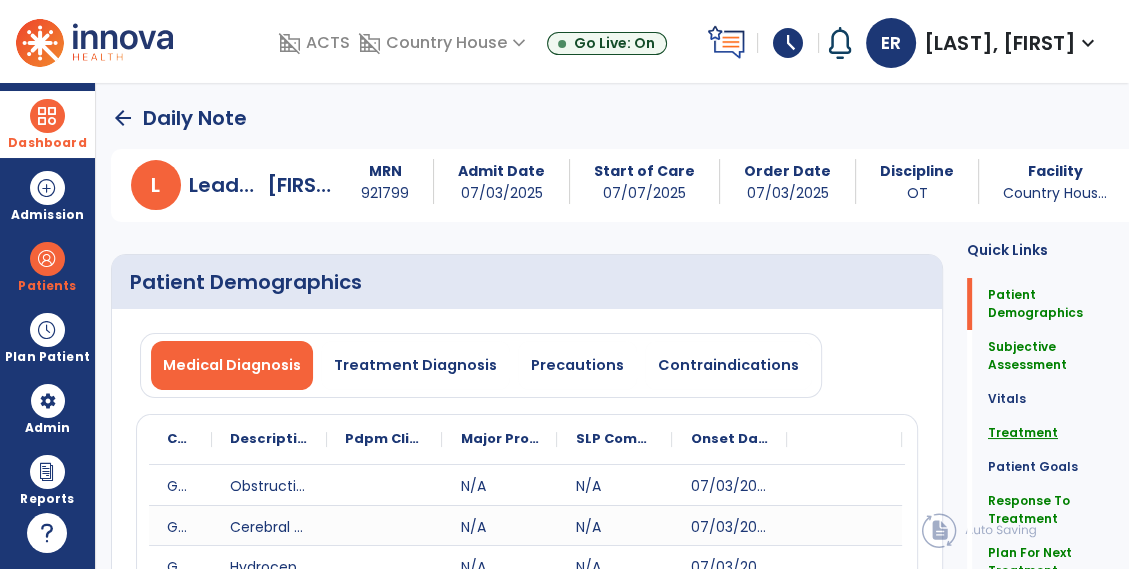 click on "Treatment" 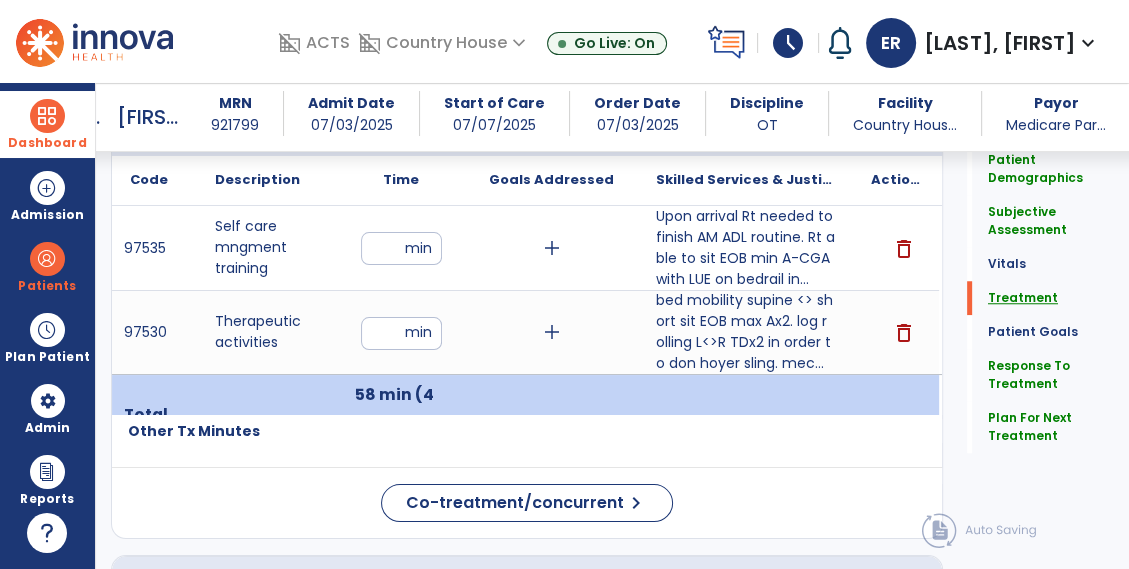 scroll, scrollTop: 1276, scrollLeft: 0, axis: vertical 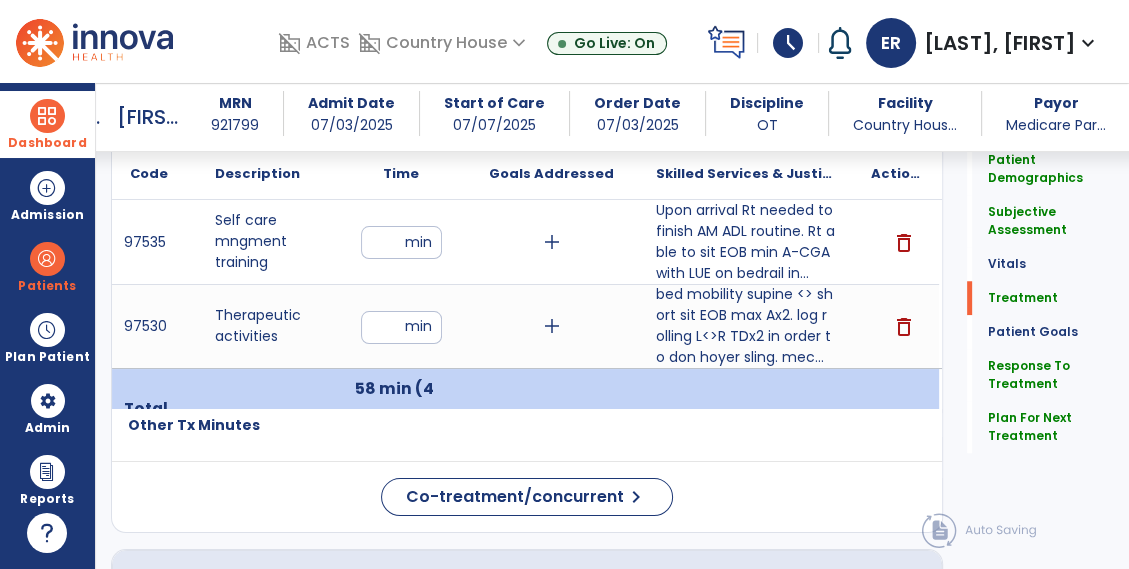 click on "**" at bounding box center [401, 327] 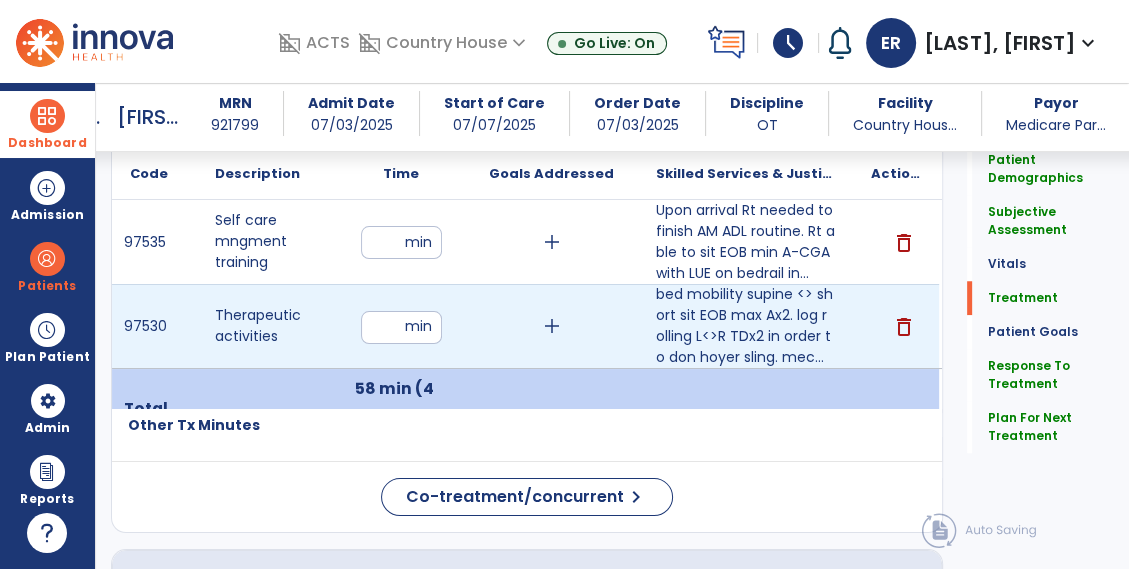 type on "*" 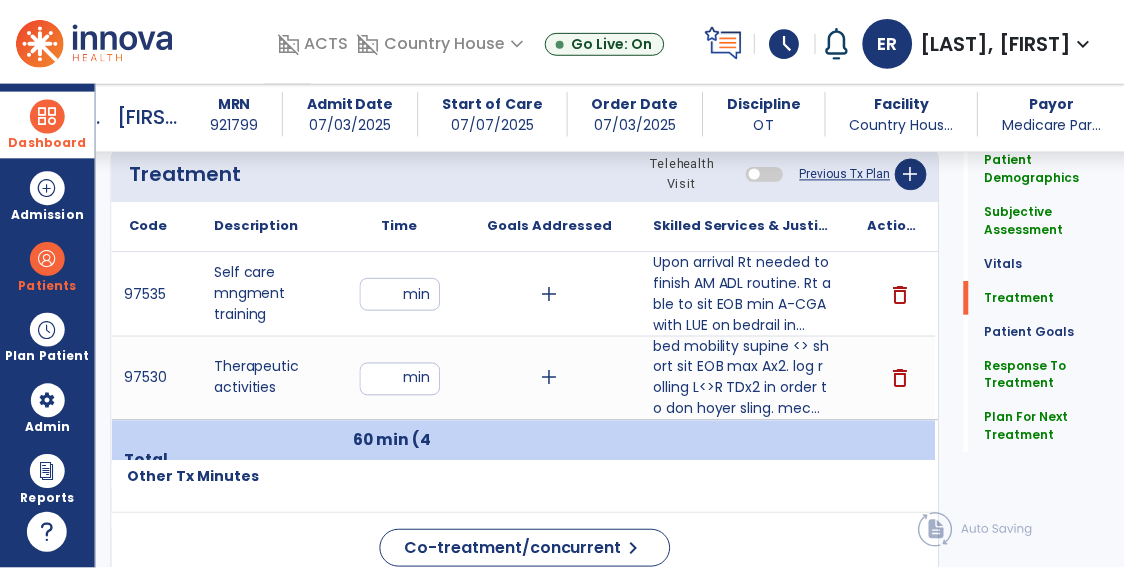 scroll, scrollTop: 1223, scrollLeft: 0, axis: vertical 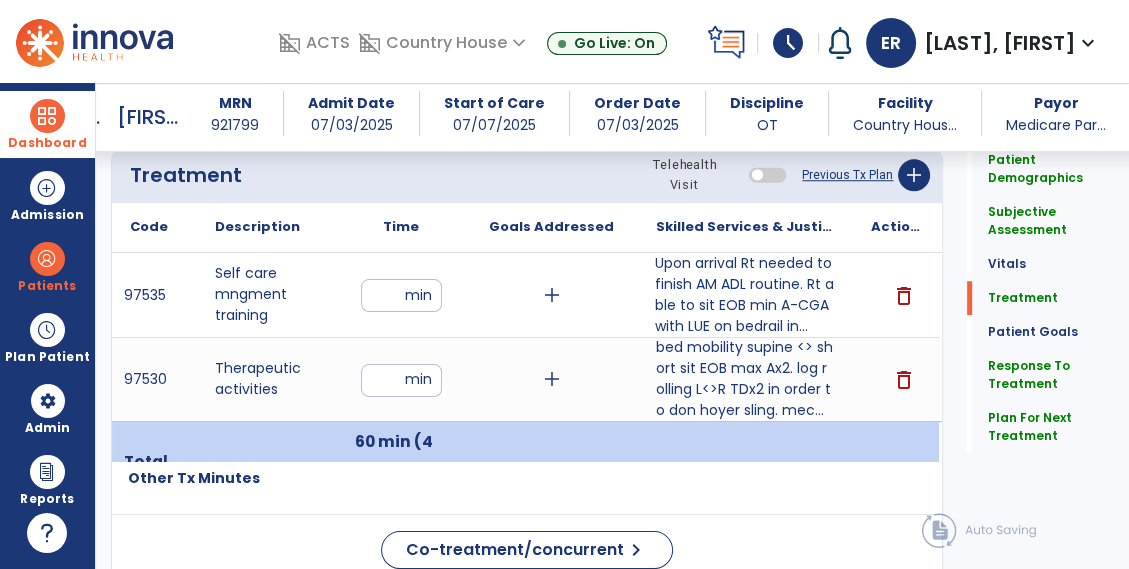 click on "Upon arrival Rt needed to finish AM ADL routine. Rt able to sit EOB min A-CGA with LUE on bedrail in..." at bounding box center [745, 295] 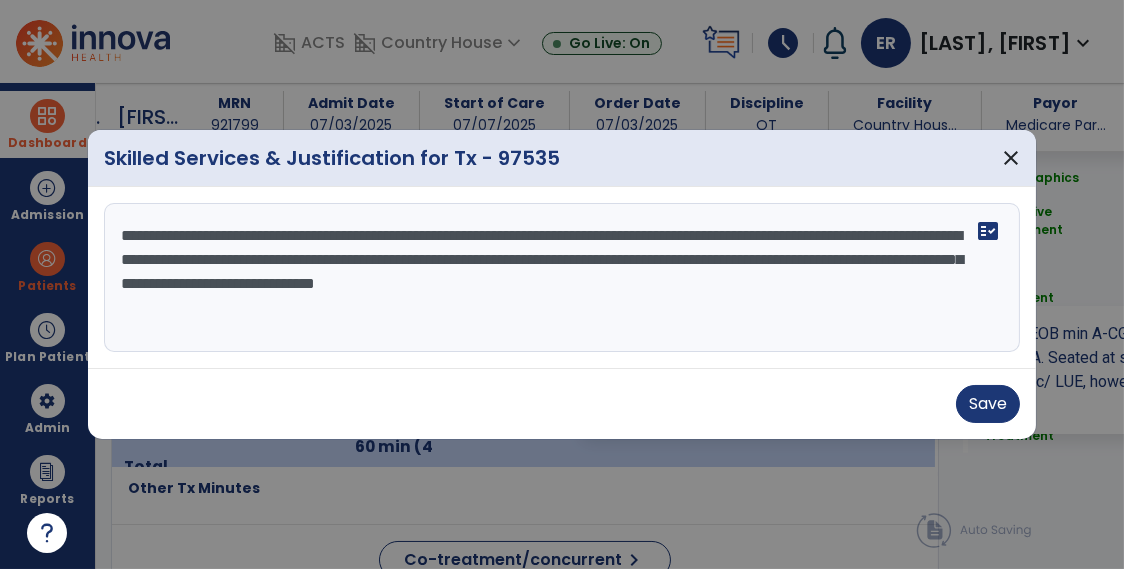 scroll, scrollTop: 1223, scrollLeft: 0, axis: vertical 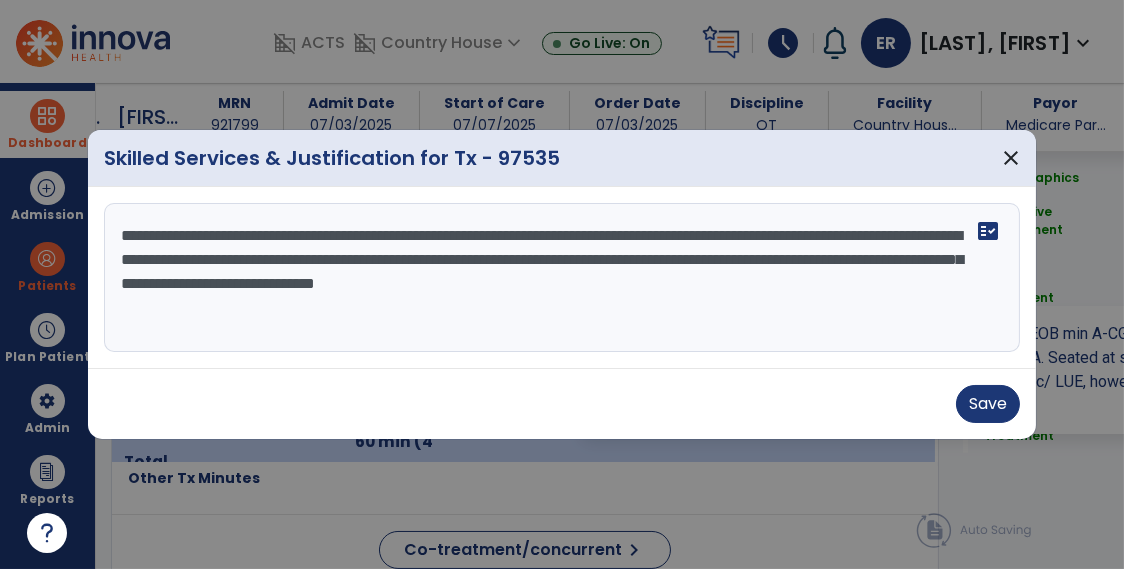 click on "**********" at bounding box center (563, 278) 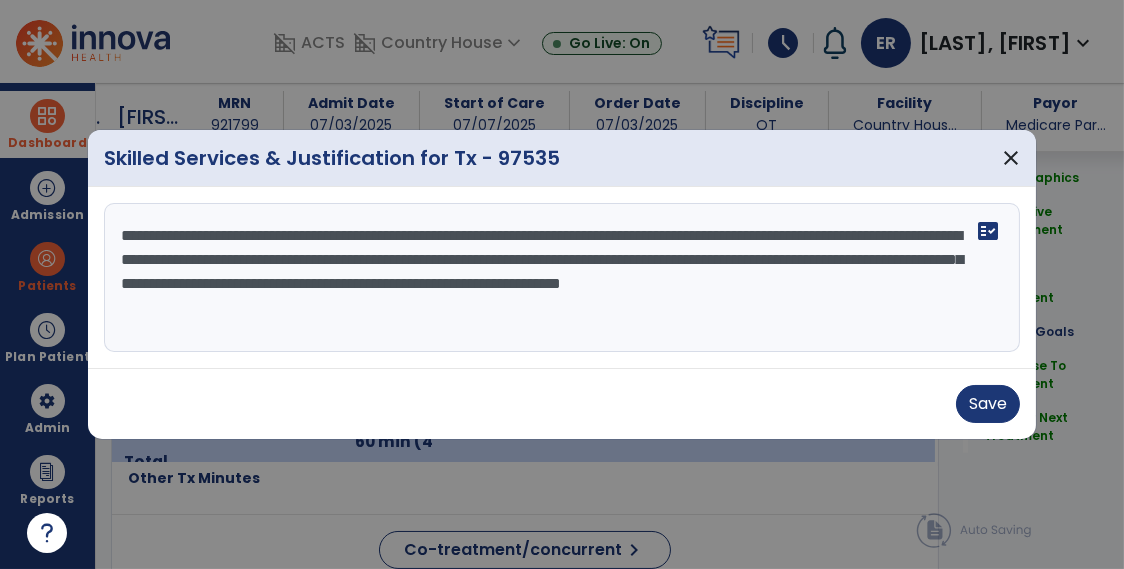 click on "**********" at bounding box center [563, 278] 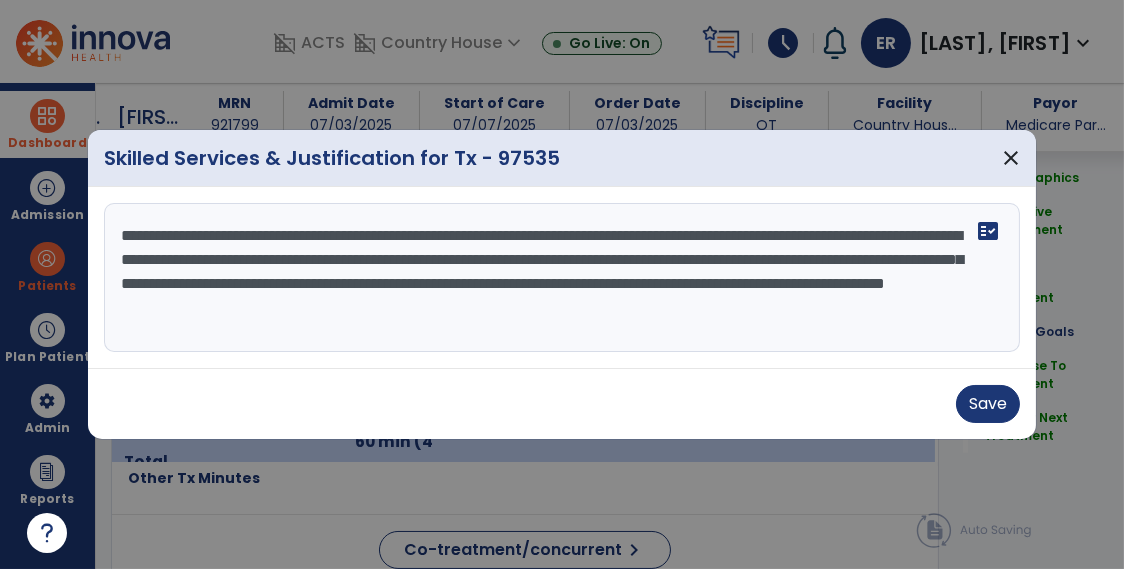 type on "**********" 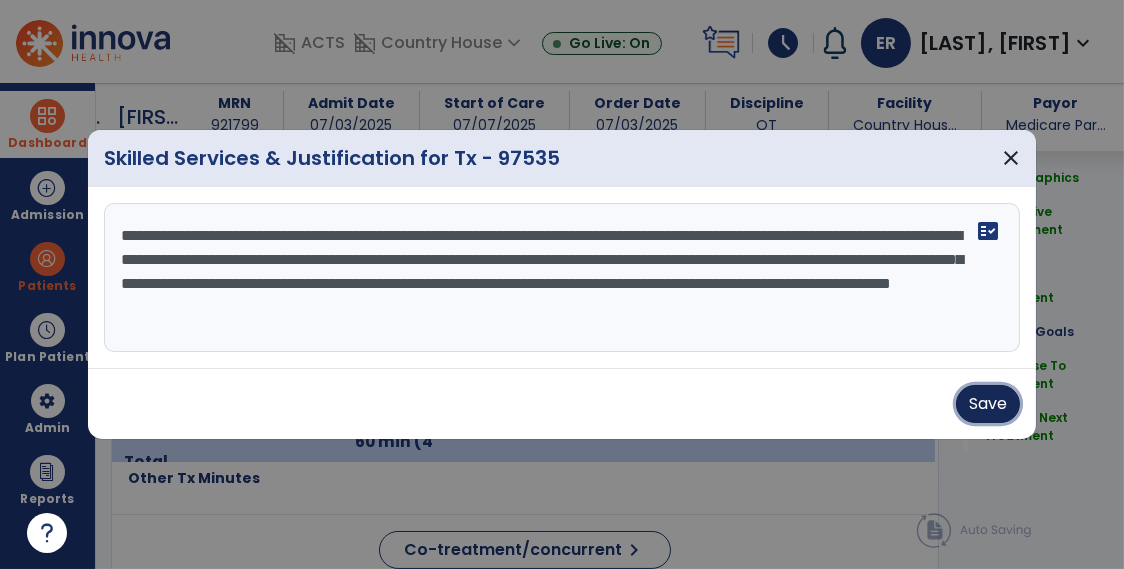 click on "Save" at bounding box center [988, 404] 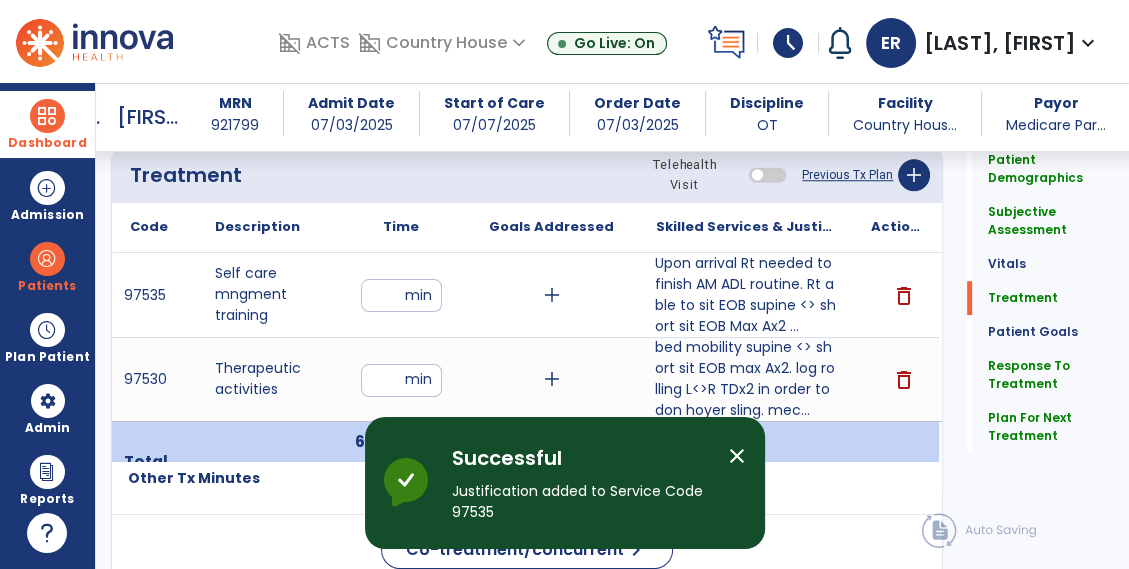 click on "bed mobility supine <> short sit EOB max Ax2. log rolling L<>R TDx2 in order to don hoyer sling. mec..." at bounding box center [745, 379] 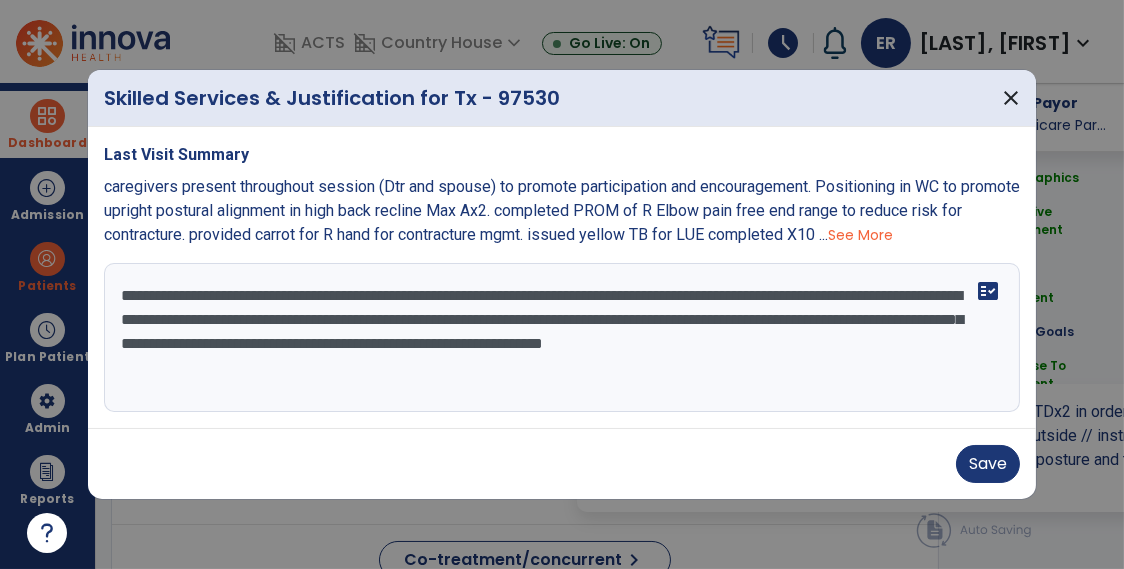 scroll, scrollTop: 1223, scrollLeft: 0, axis: vertical 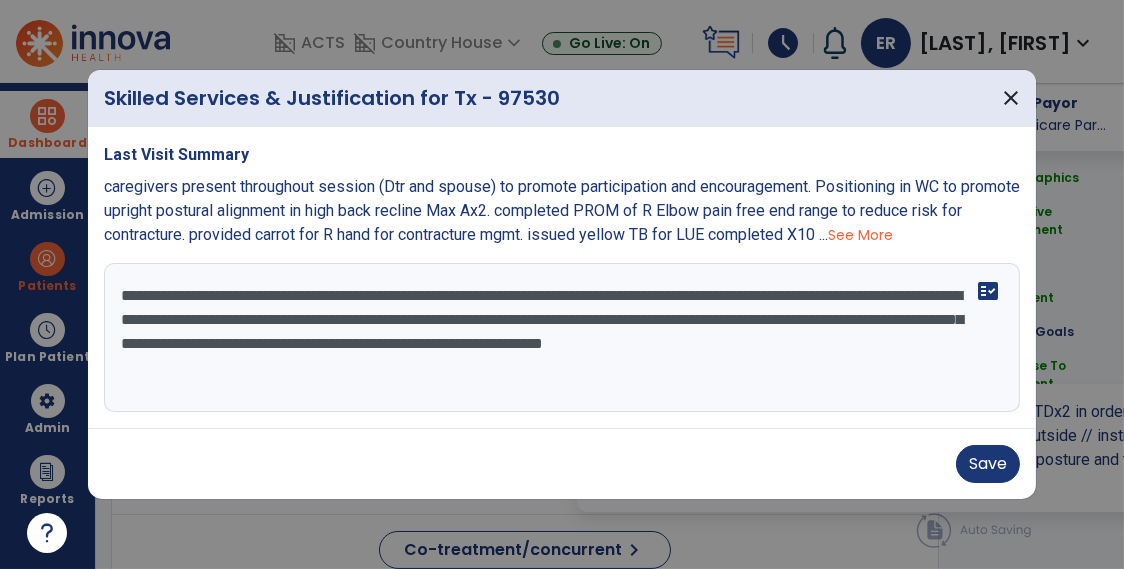 click on "**********" at bounding box center (563, 338) 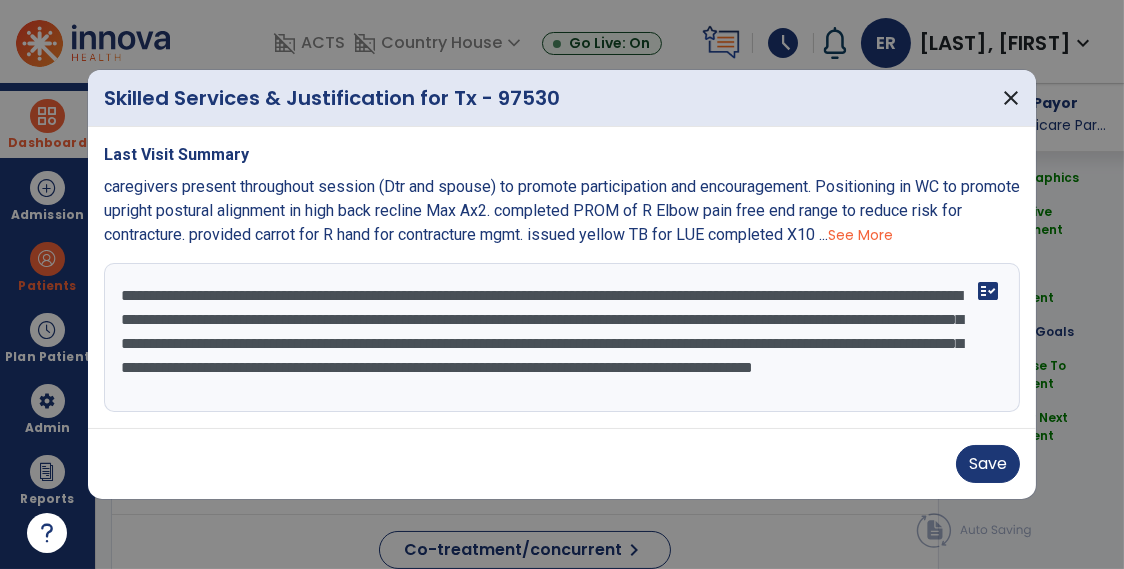 scroll, scrollTop: 15, scrollLeft: 0, axis: vertical 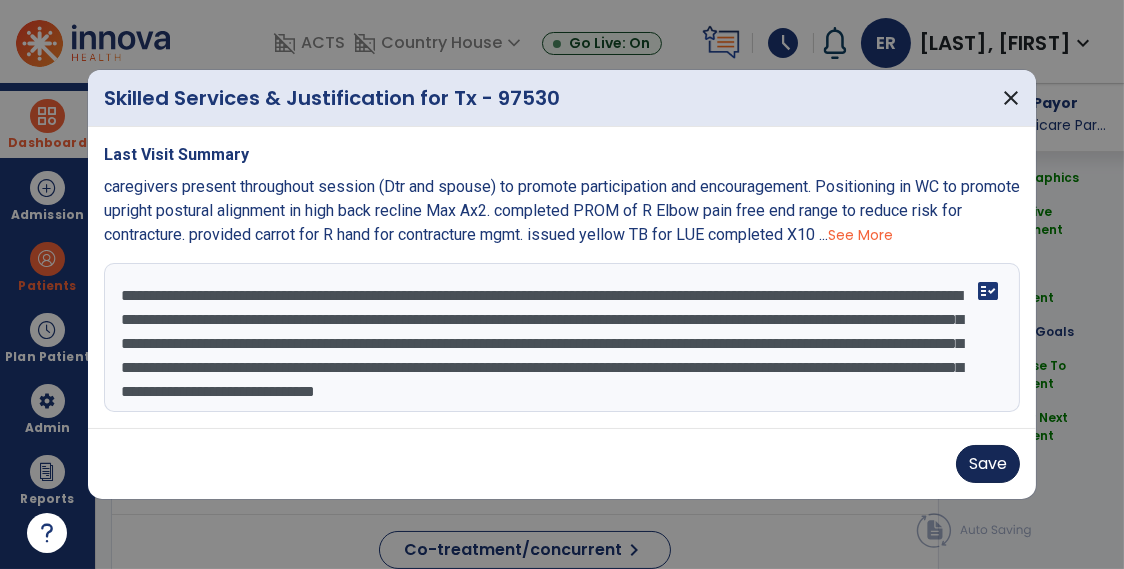 type on "**********" 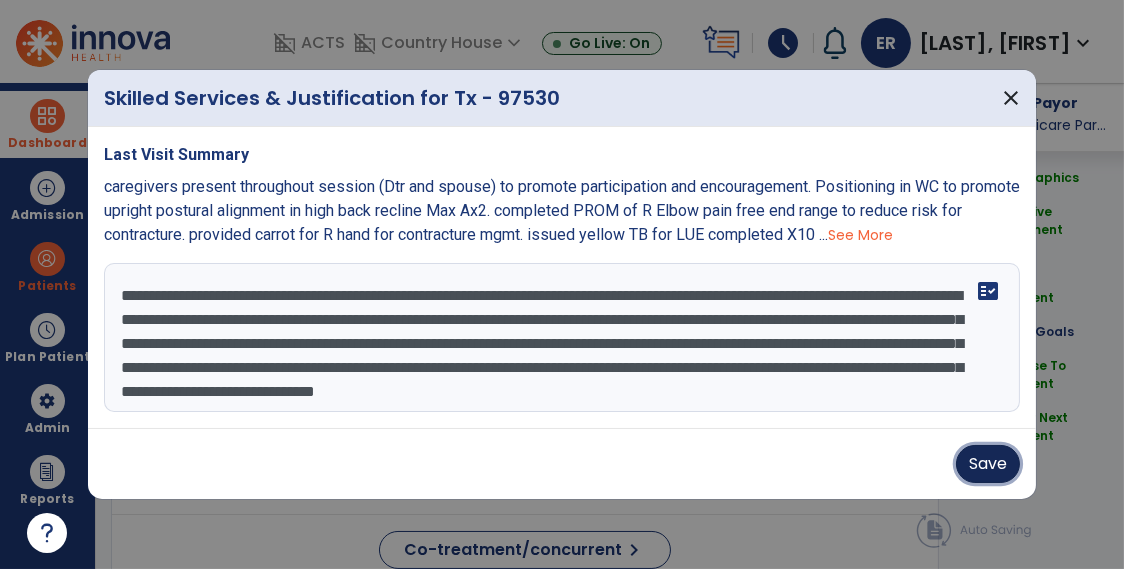 click on "Save" at bounding box center [988, 464] 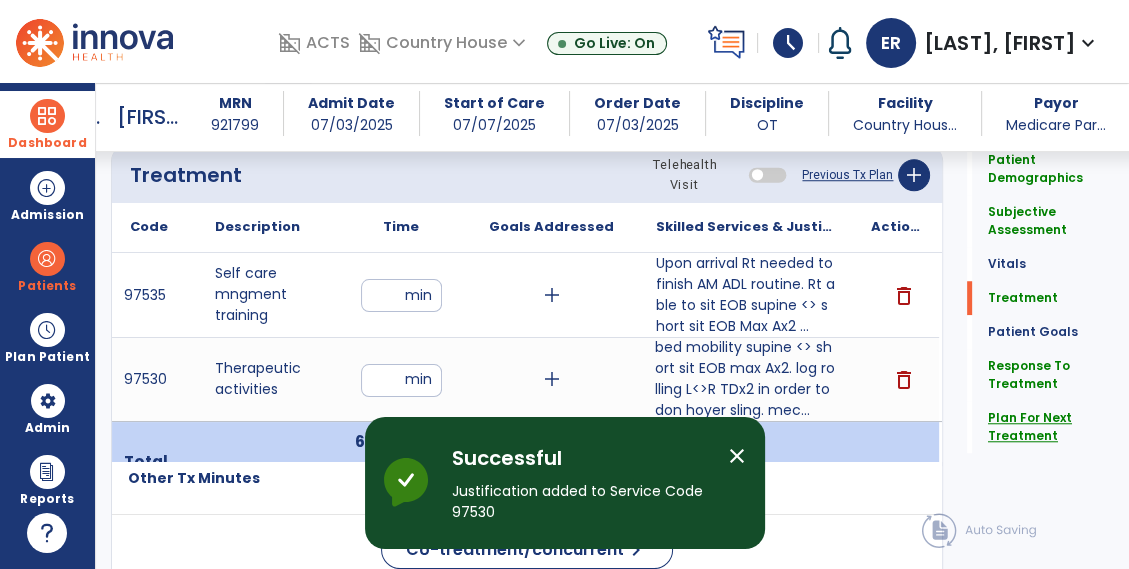 click on "Plan For Next Treatment" 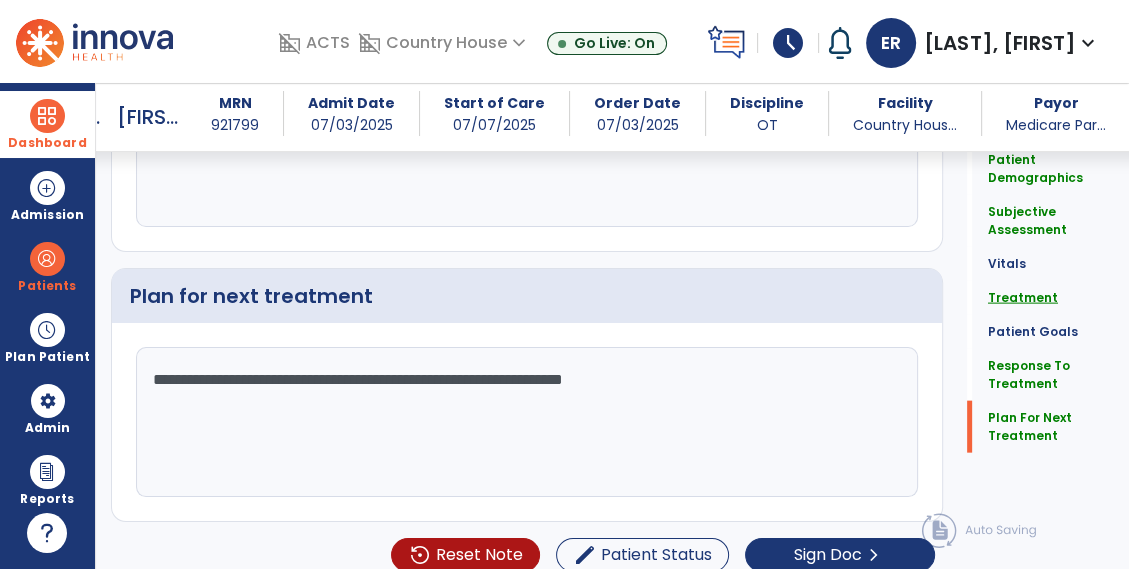 click on "Treatment" 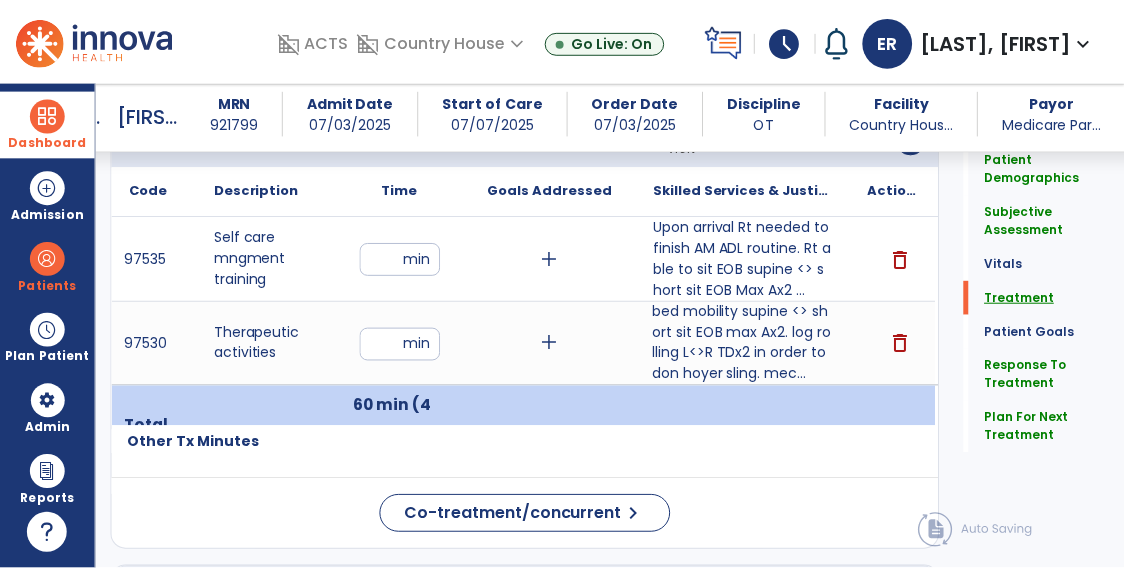scroll, scrollTop: 1257, scrollLeft: 0, axis: vertical 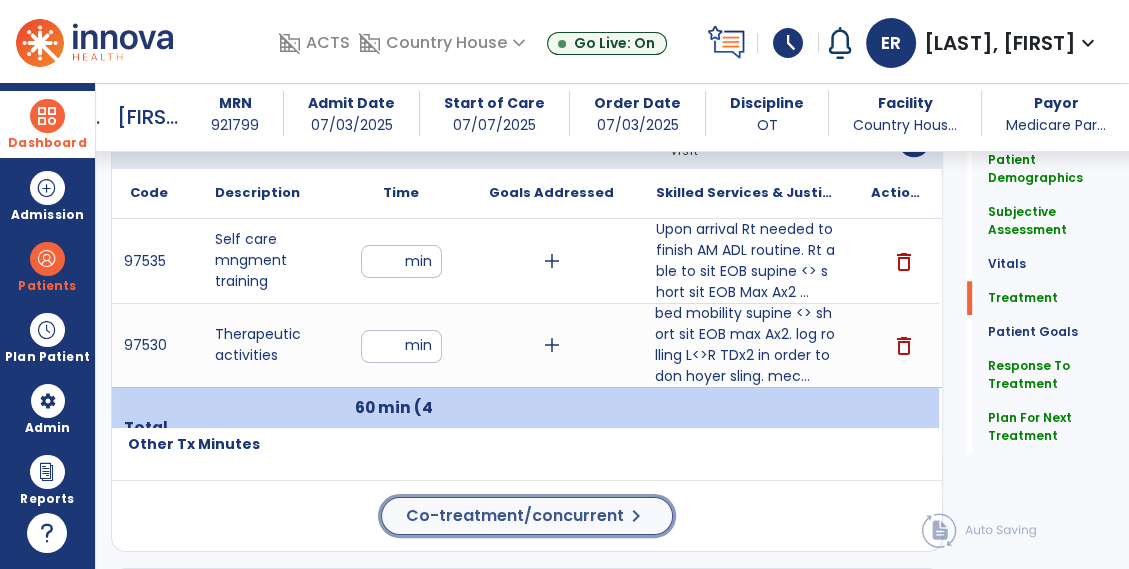 click on "Co-treatment/concurrent" 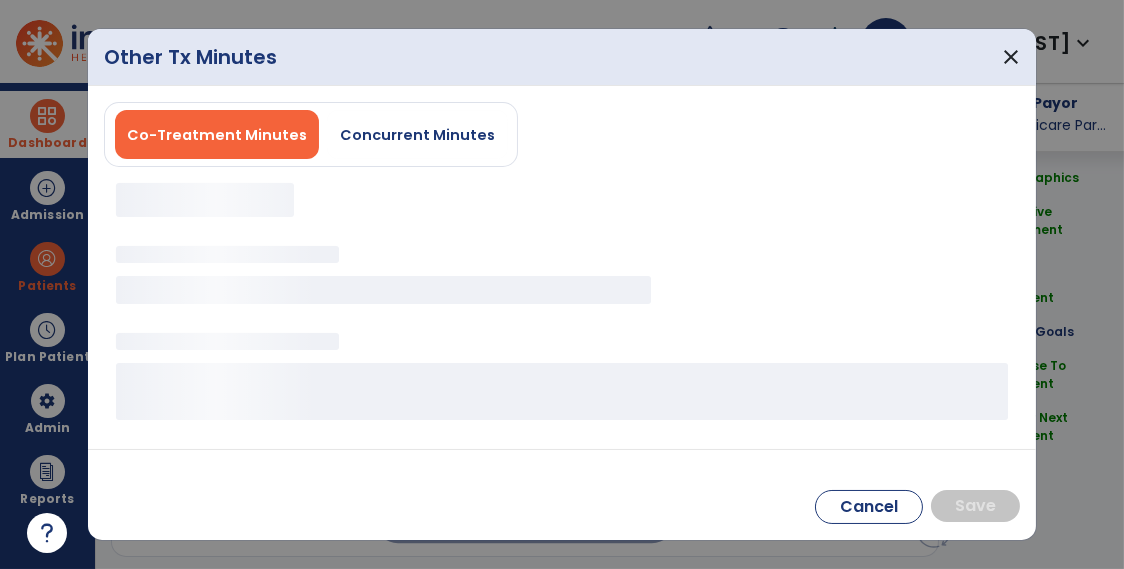 scroll, scrollTop: 1257, scrollLeft: 0, axis: vertical 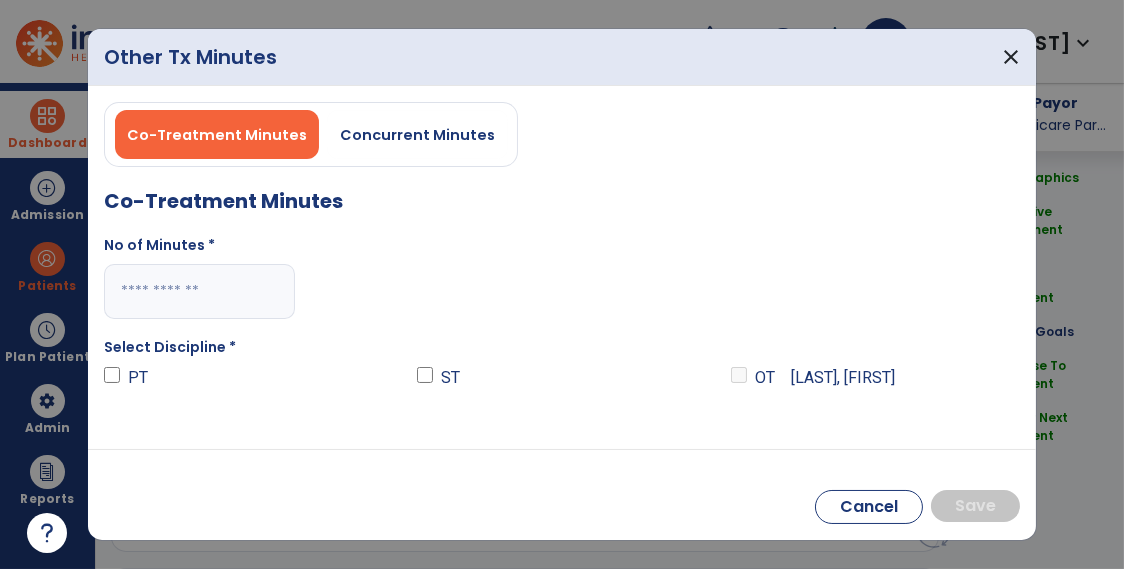 click at bounding box center (199, 291) 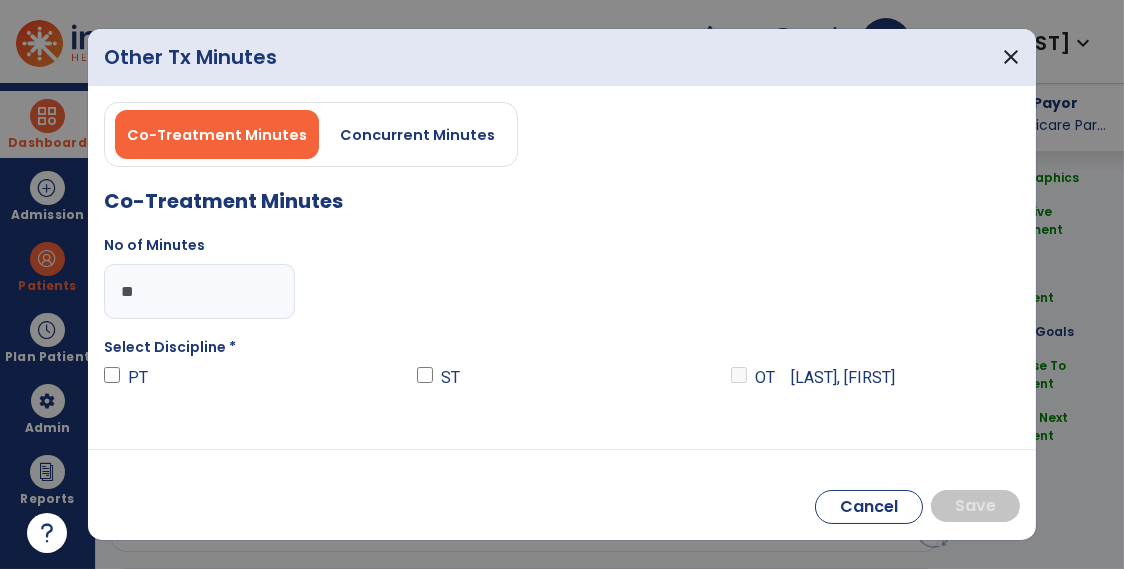 type on "**" 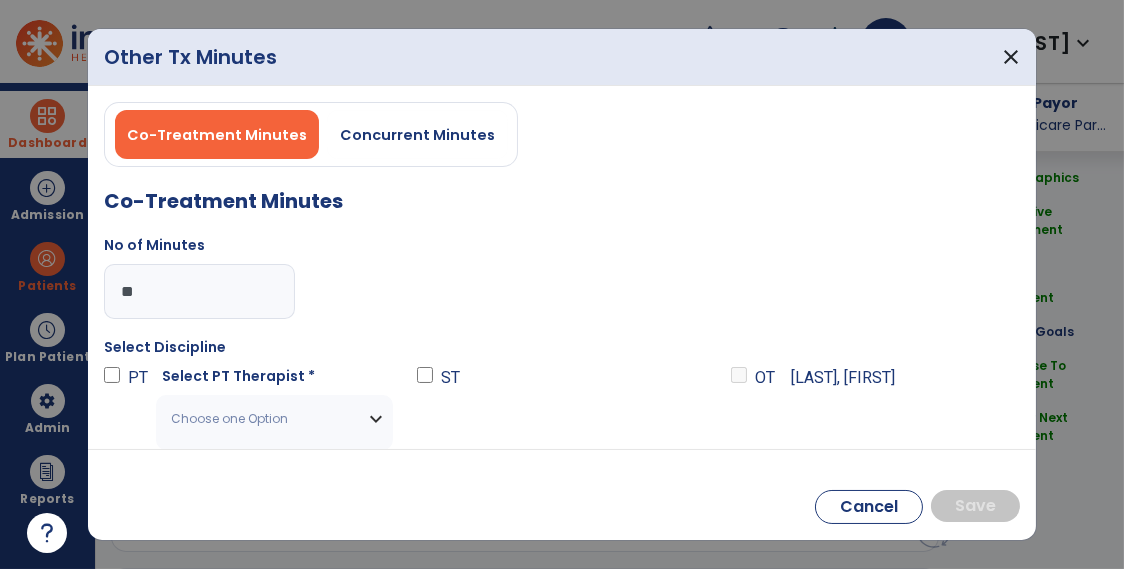 click on "Choose one Option" at bounding box center [262, 419] 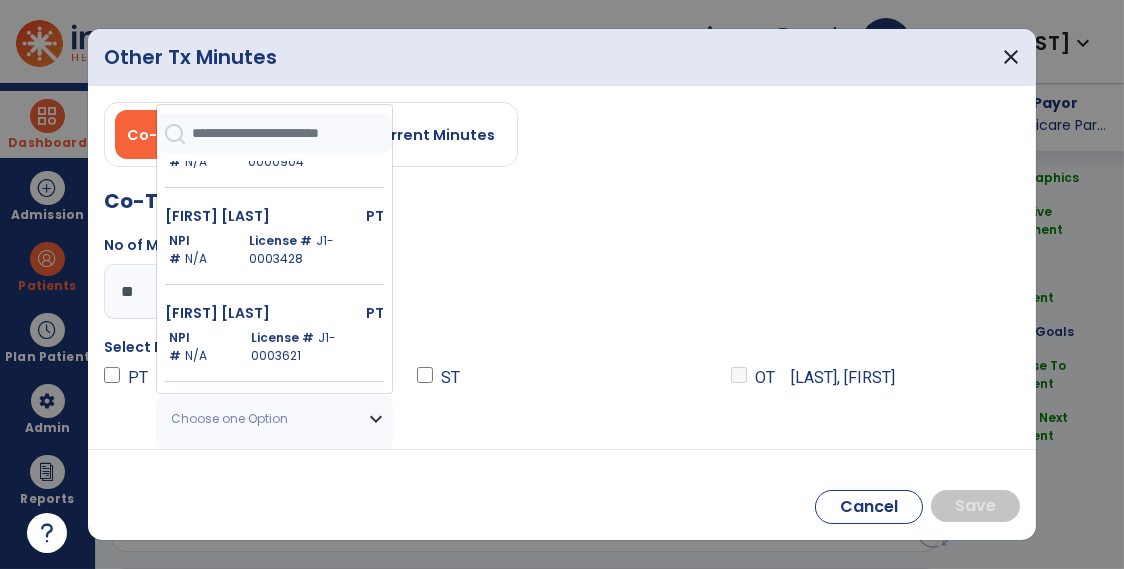 scroll, scrollTop: 452, scrollLeft: 0, axis: vertical 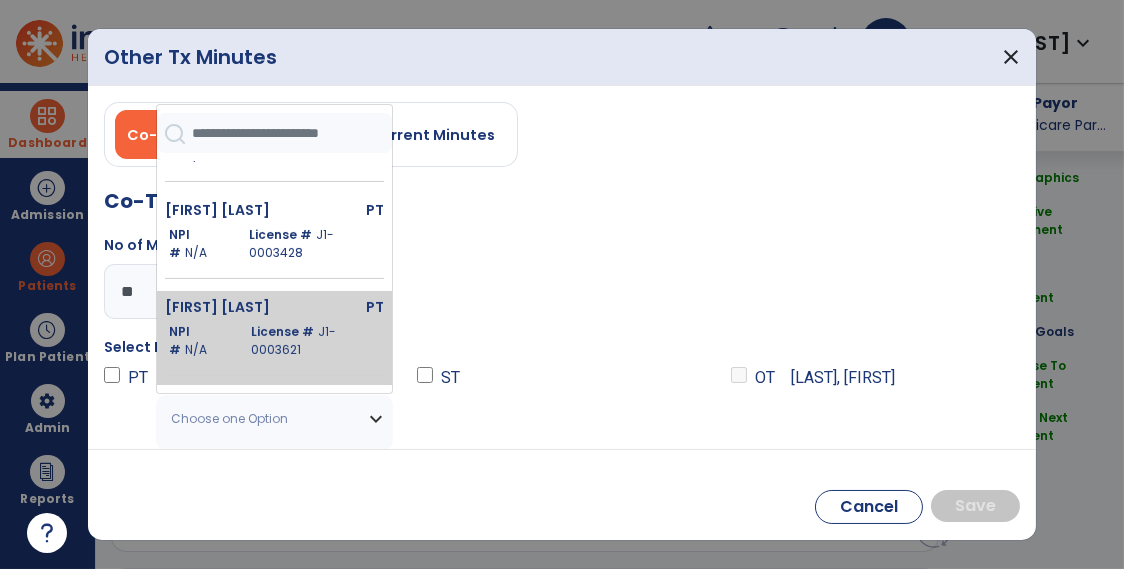 click on "License #  J1-0003621" at bounding box center [314, 341] 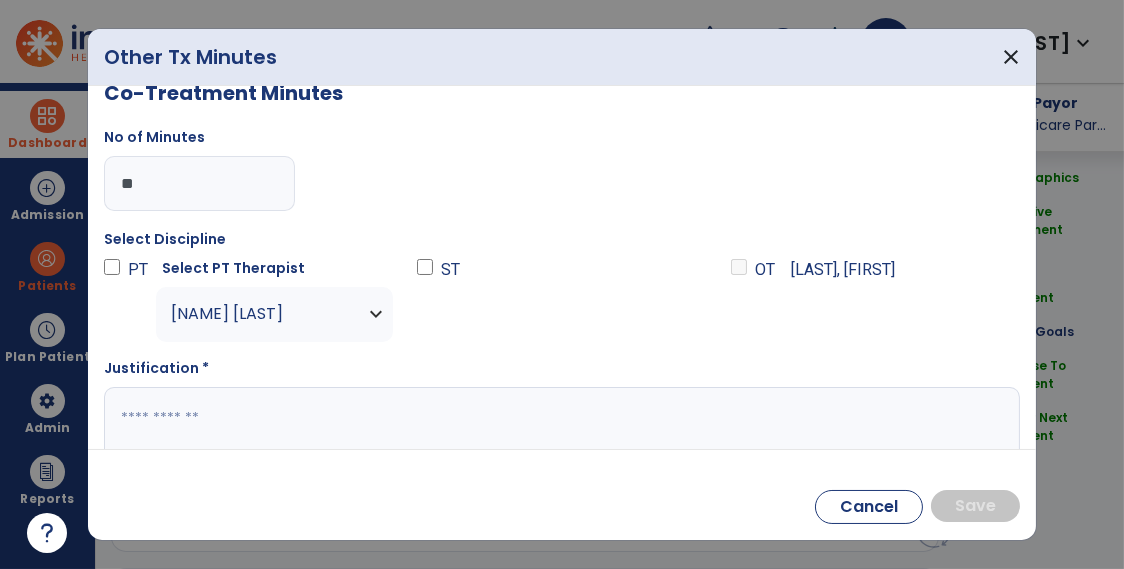 scroll, scrollTop: 136, scrollLeft: 0, axis: vertical 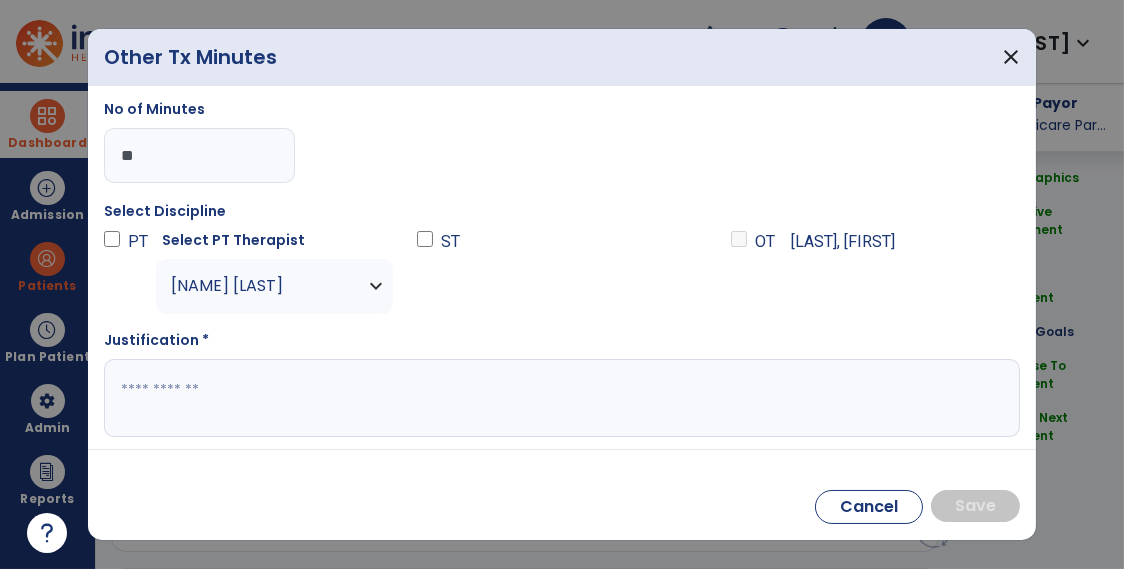 click at bounding box center (560, 398) 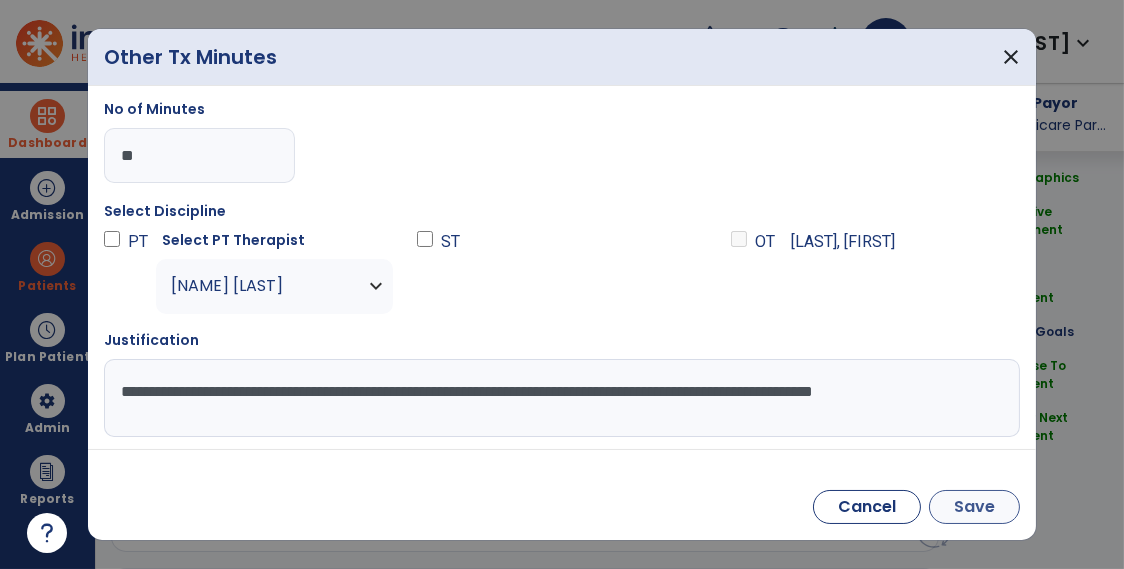 type on "**********" 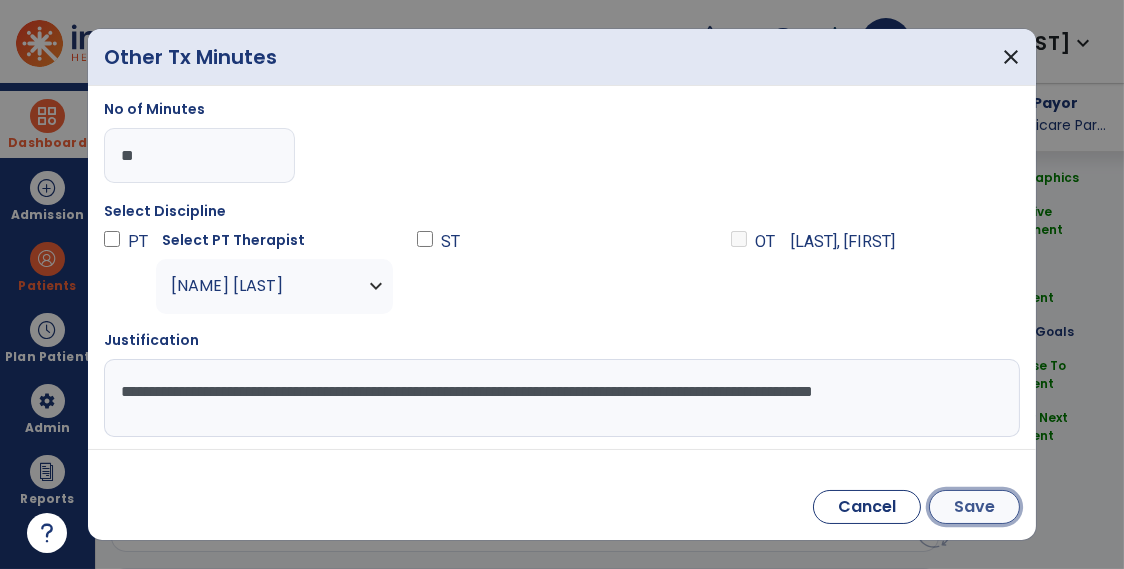 click on "Save" at bounding box center [974, 507] 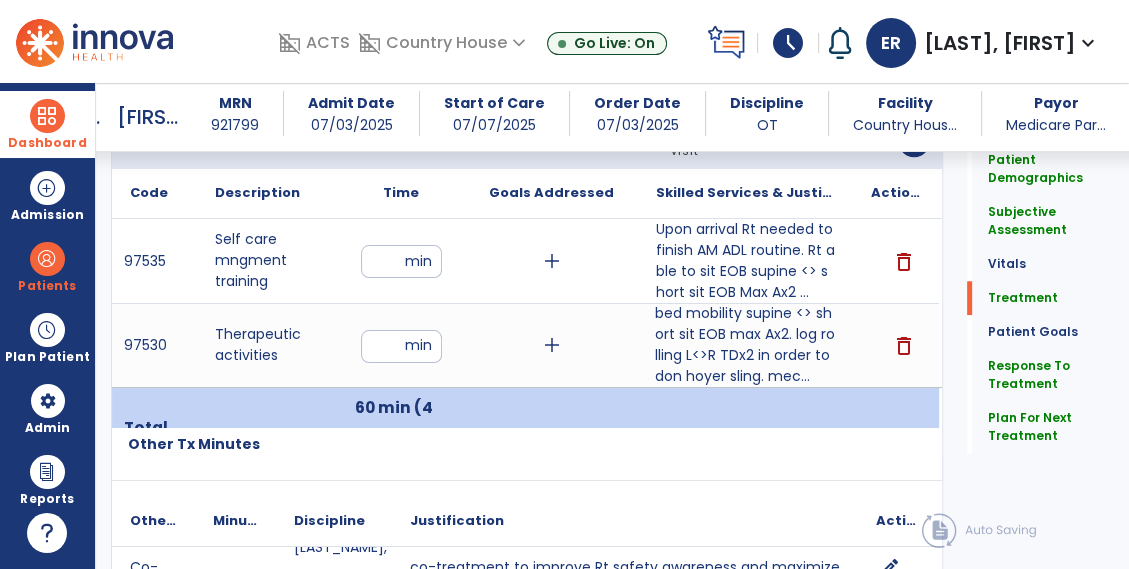 click on "bed mobility supine <> short sit EOB max Ax2. log rolling L<>R TDx2 in order to don hoyer sling. mec..." at bounding box center (745, 345) 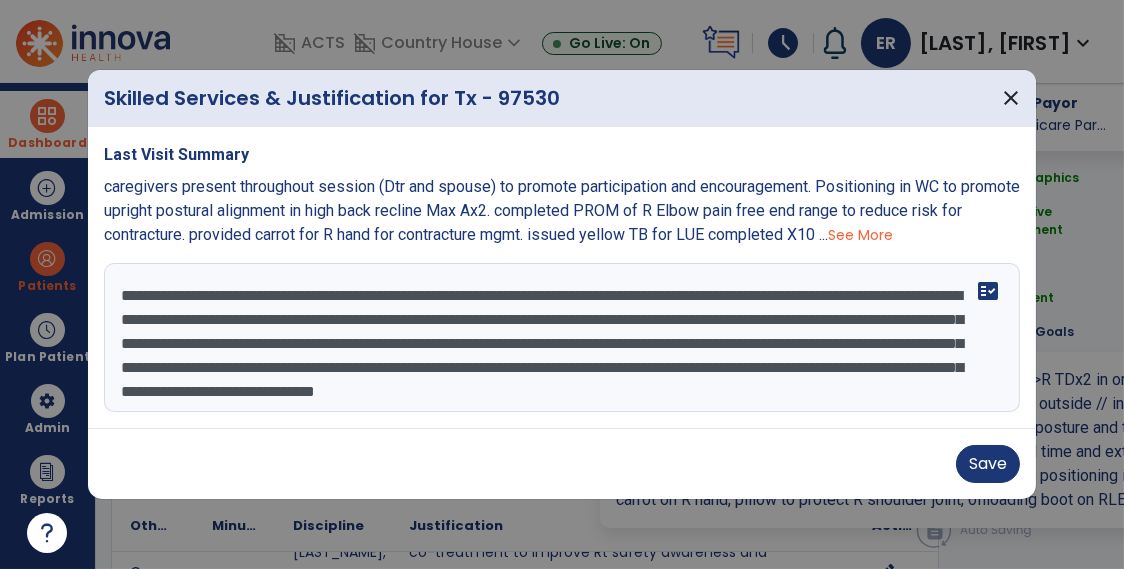 scroll, scrollTop: 1257, scrollLeft: 0, axis: vertical 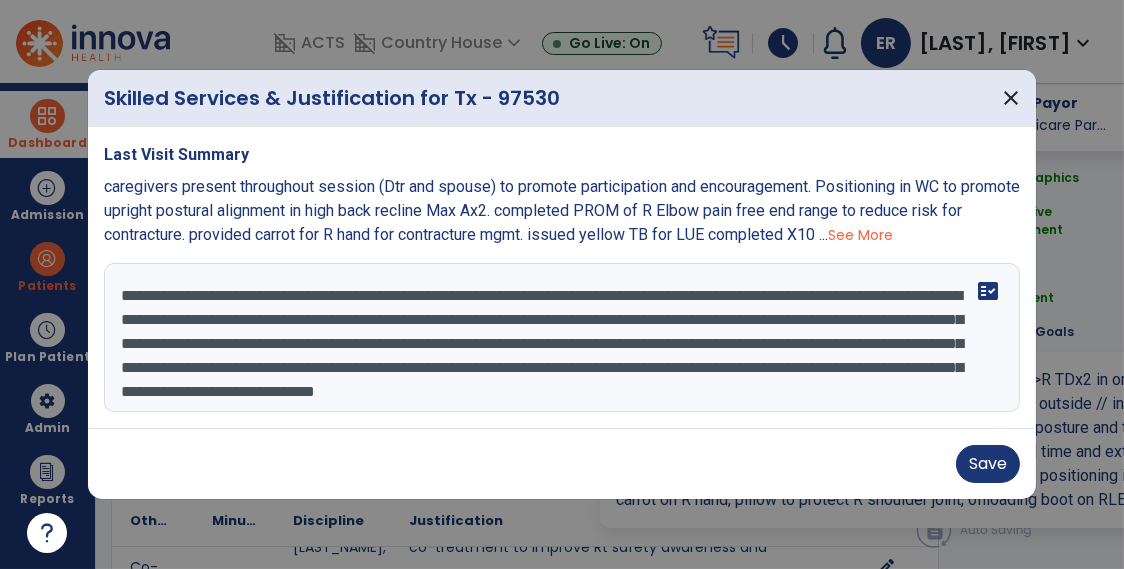 click on "**********" at bounding box center (563, 338) 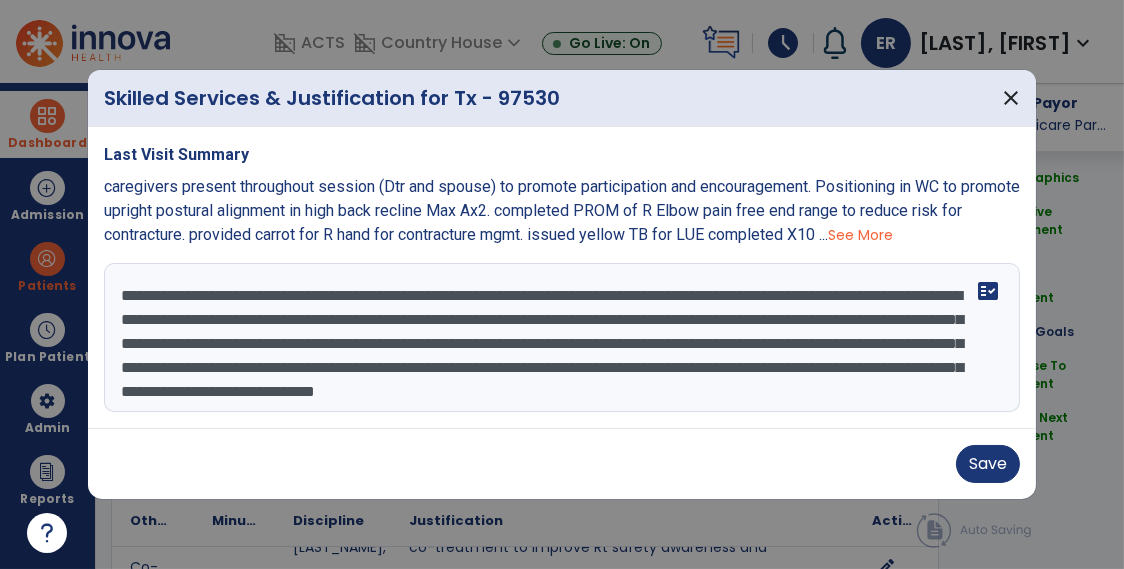 click on "**********" at bounding box center [563, 338] 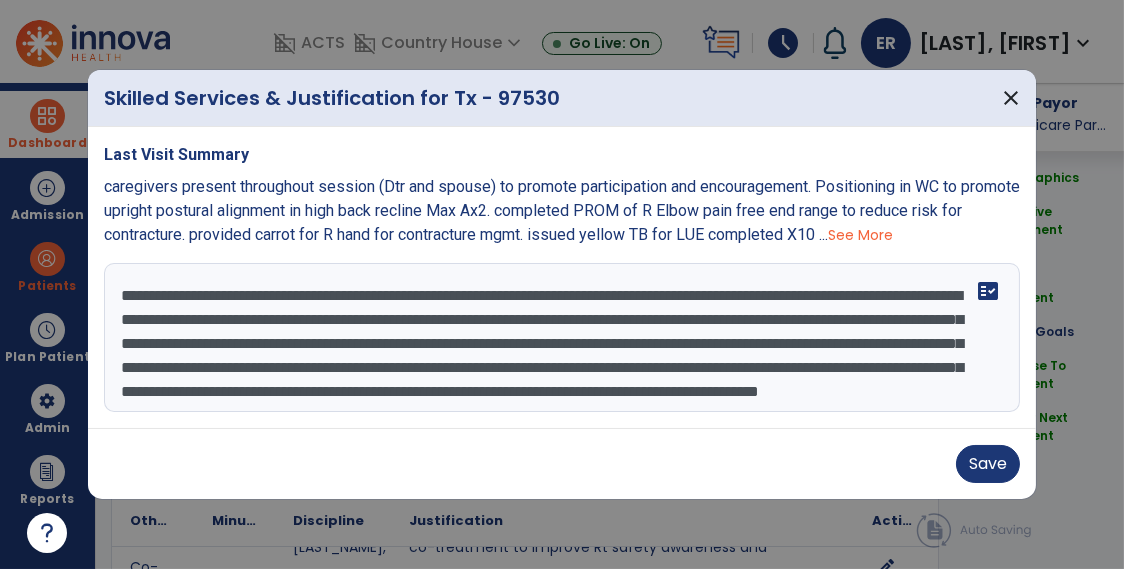 type on "**********" 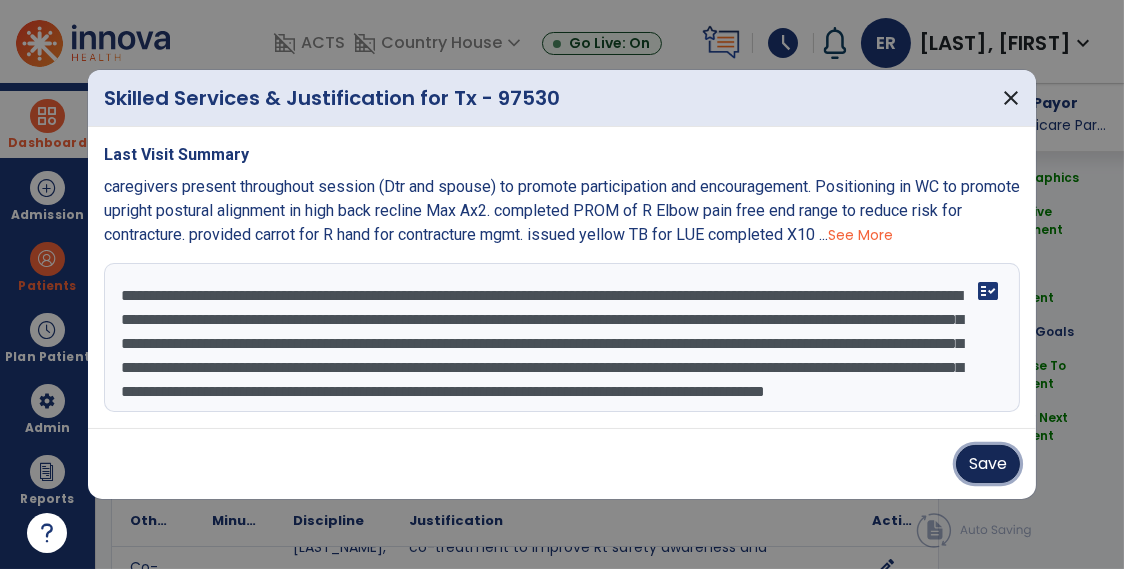 click on "Save" at bounding box center (988, 464) 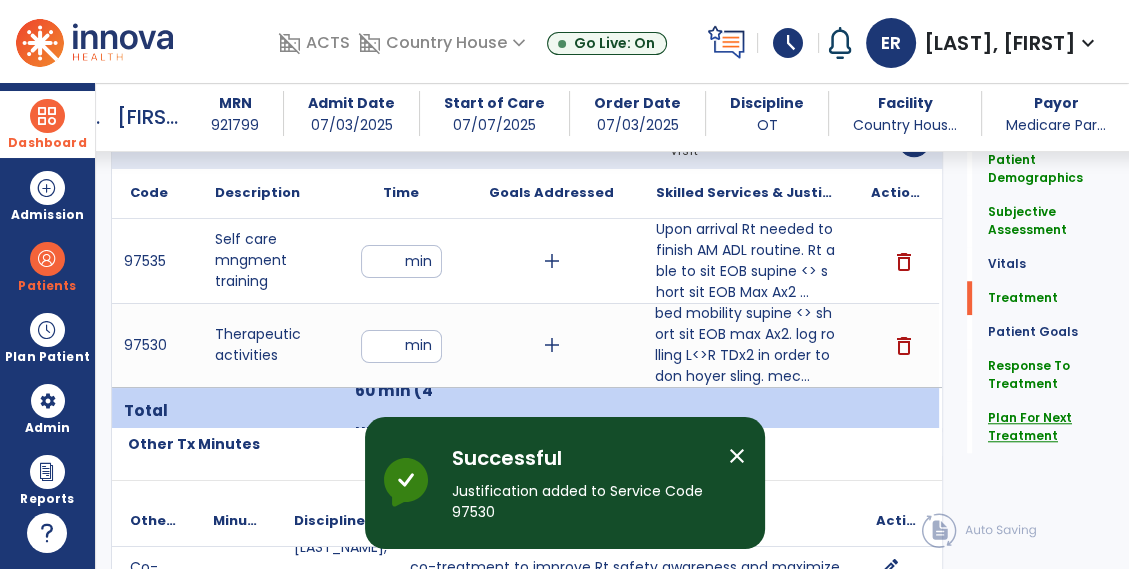 click on "Plan For Next Treatment" 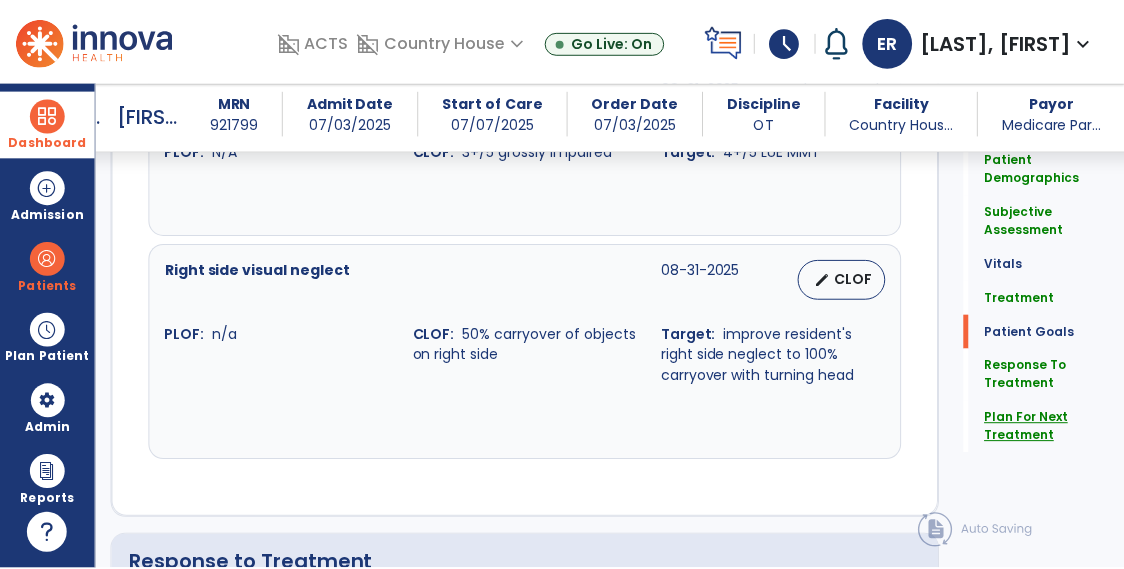scroll, scrollTop: 3401, scrollLeft: 0, axis: vertical 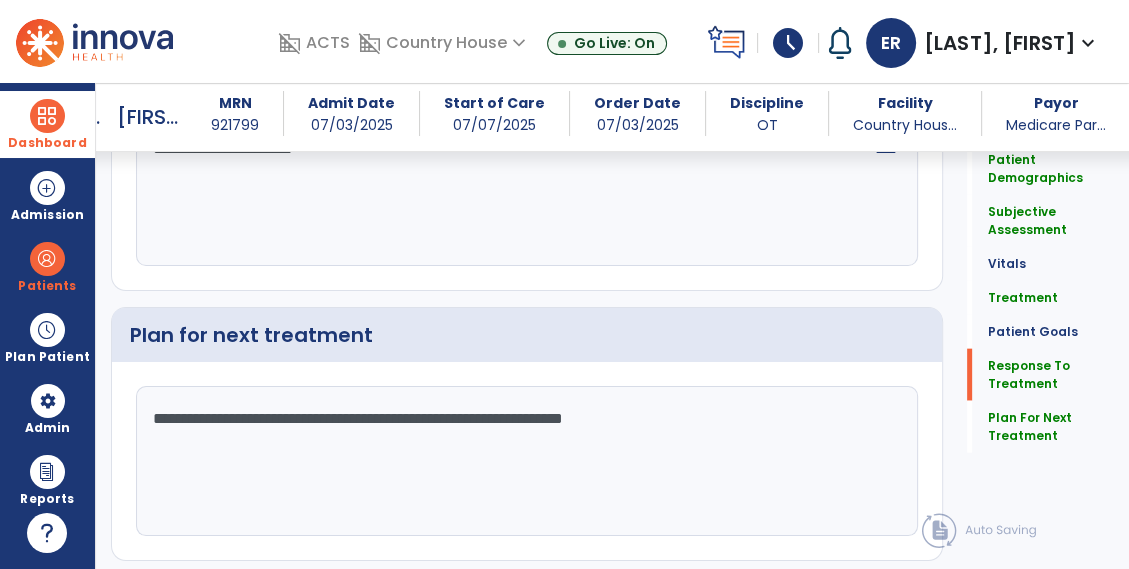 click on "Sign Doc  chevron_right" 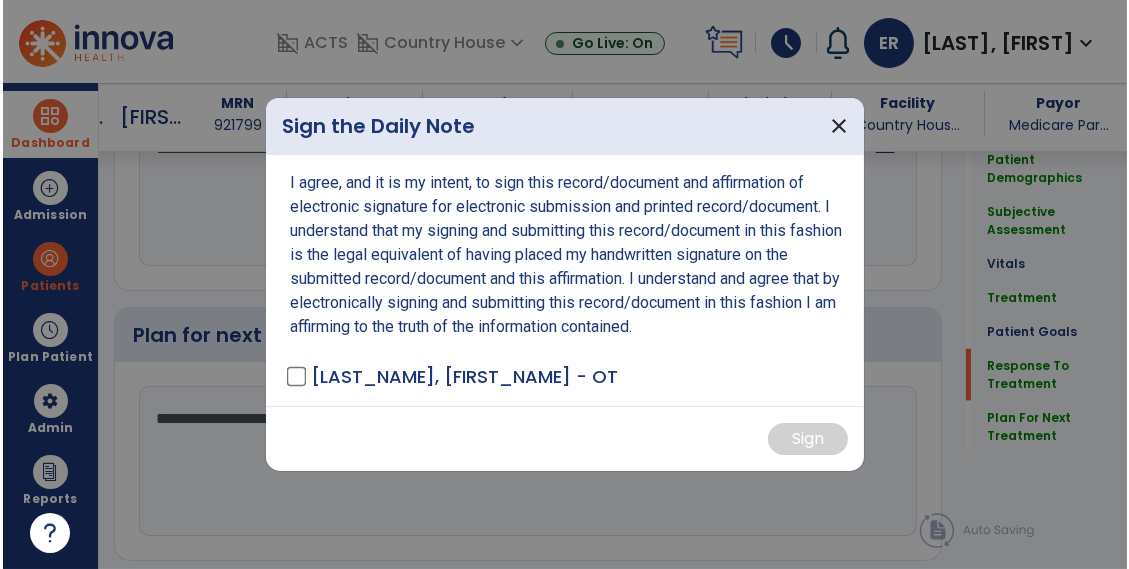 scroll, scrollTop: 3401, scrollLeft: 0, axis: vertical 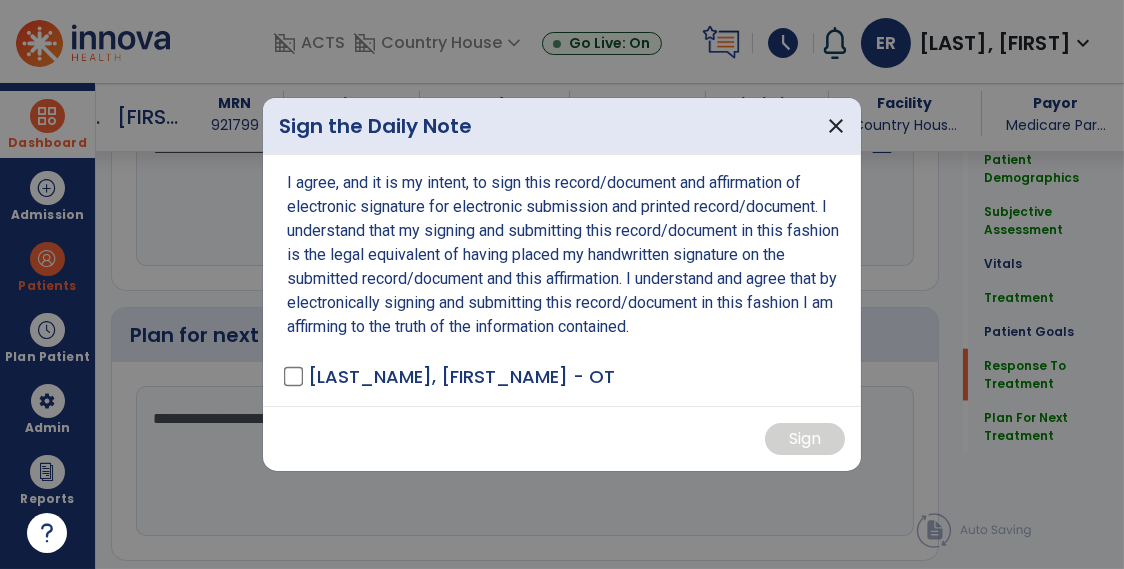 click at bounding box center (562, 284) 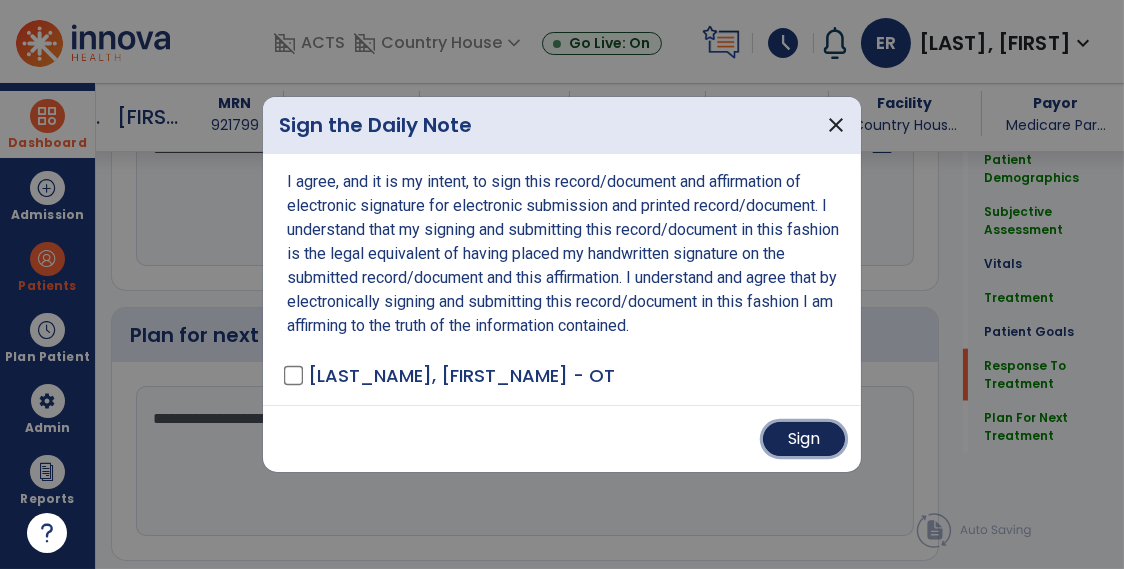 click on "Sign" at bounding box center (804, 439) 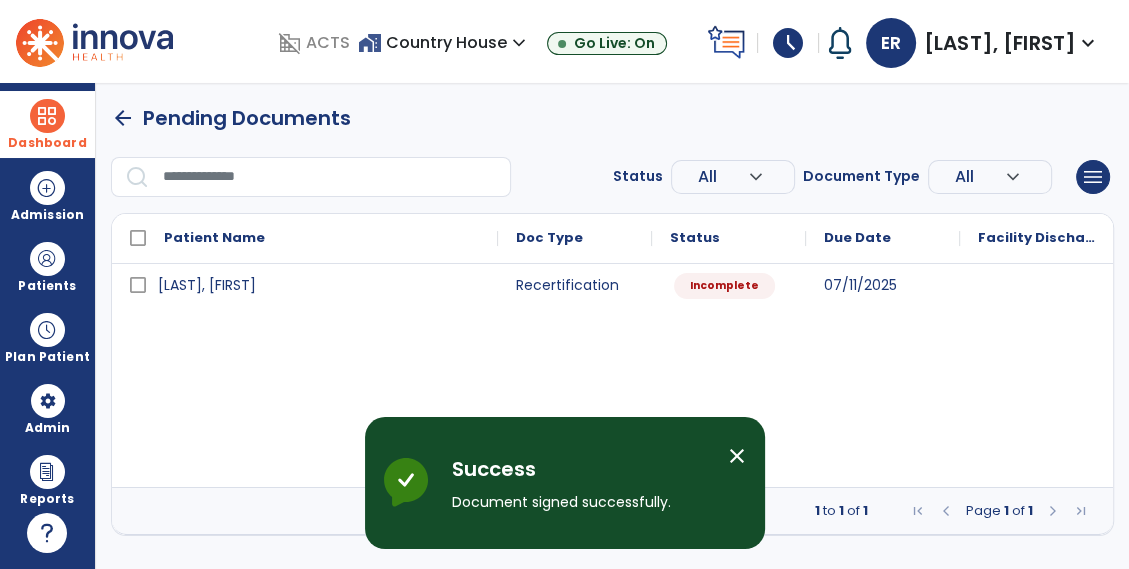 scroll, scrollTop: 0, scrollLeft: 0, axis: both 